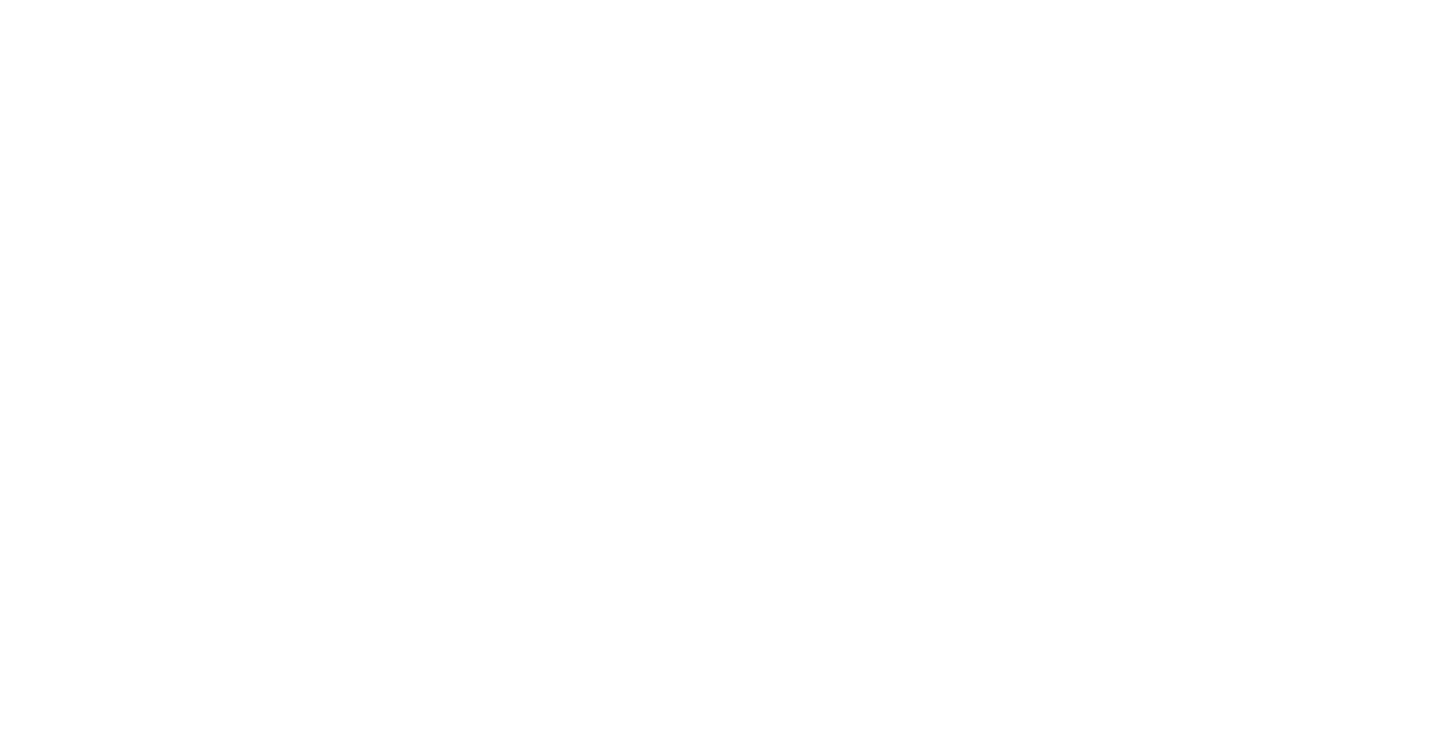 scroll, scrollTop: 0, scrollLeft: 0, axis: both 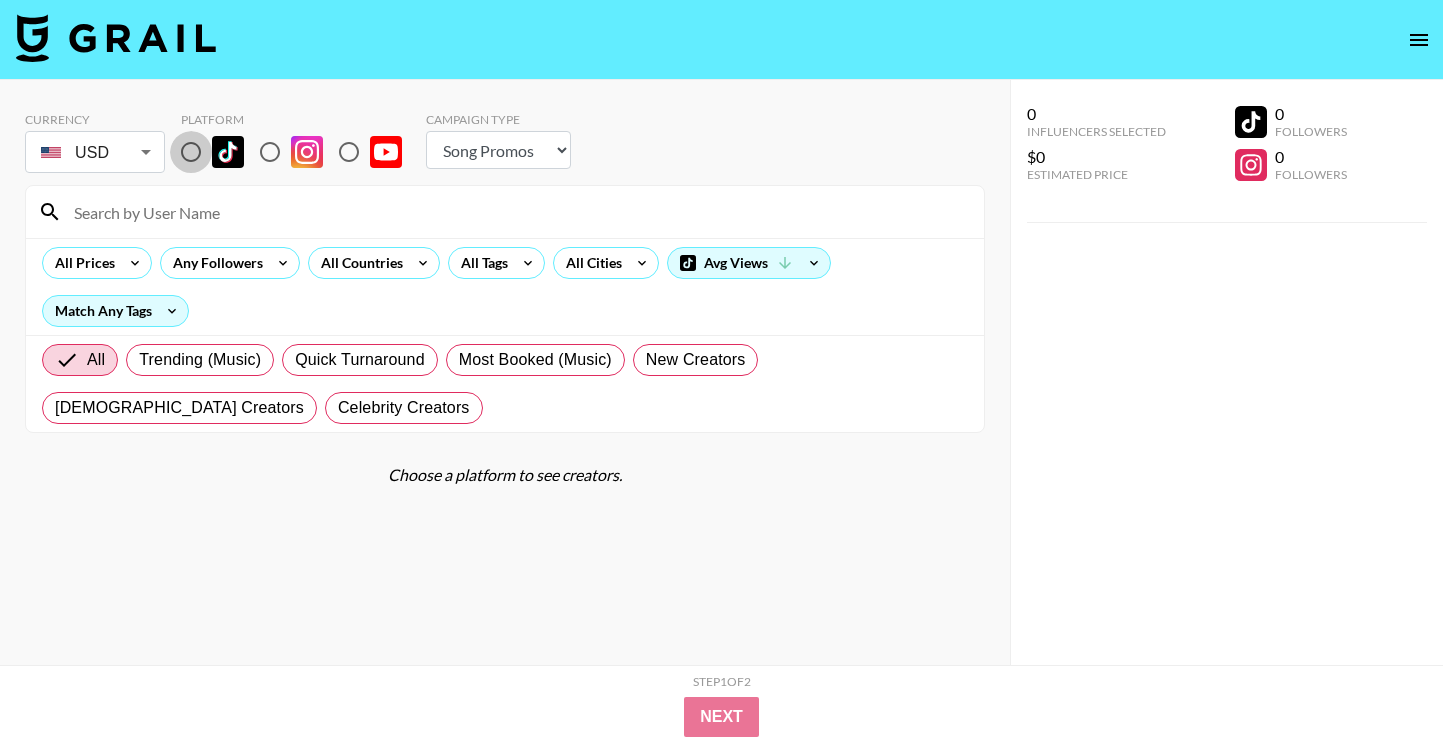 click at bounding box center [191, 152] 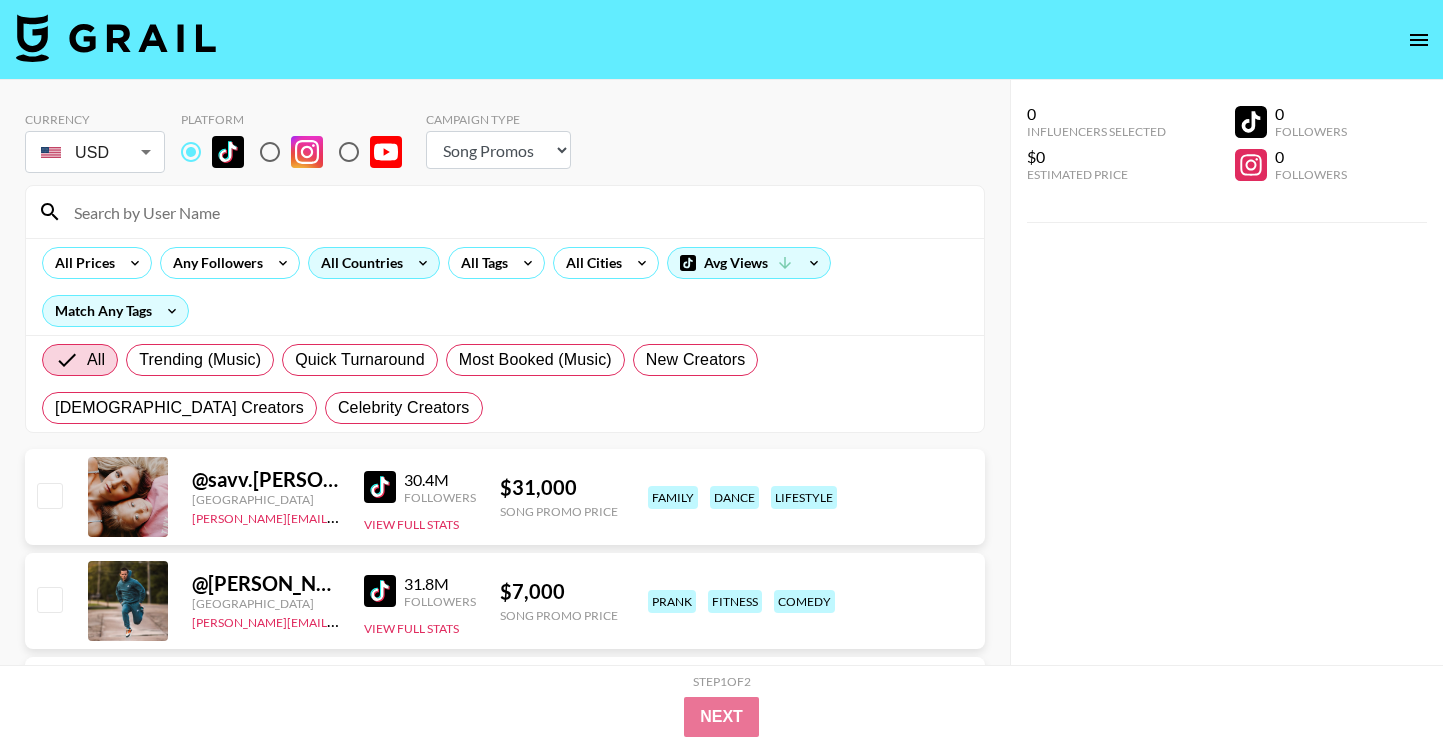 click on "All Countries" at bounding box center (358, 263) 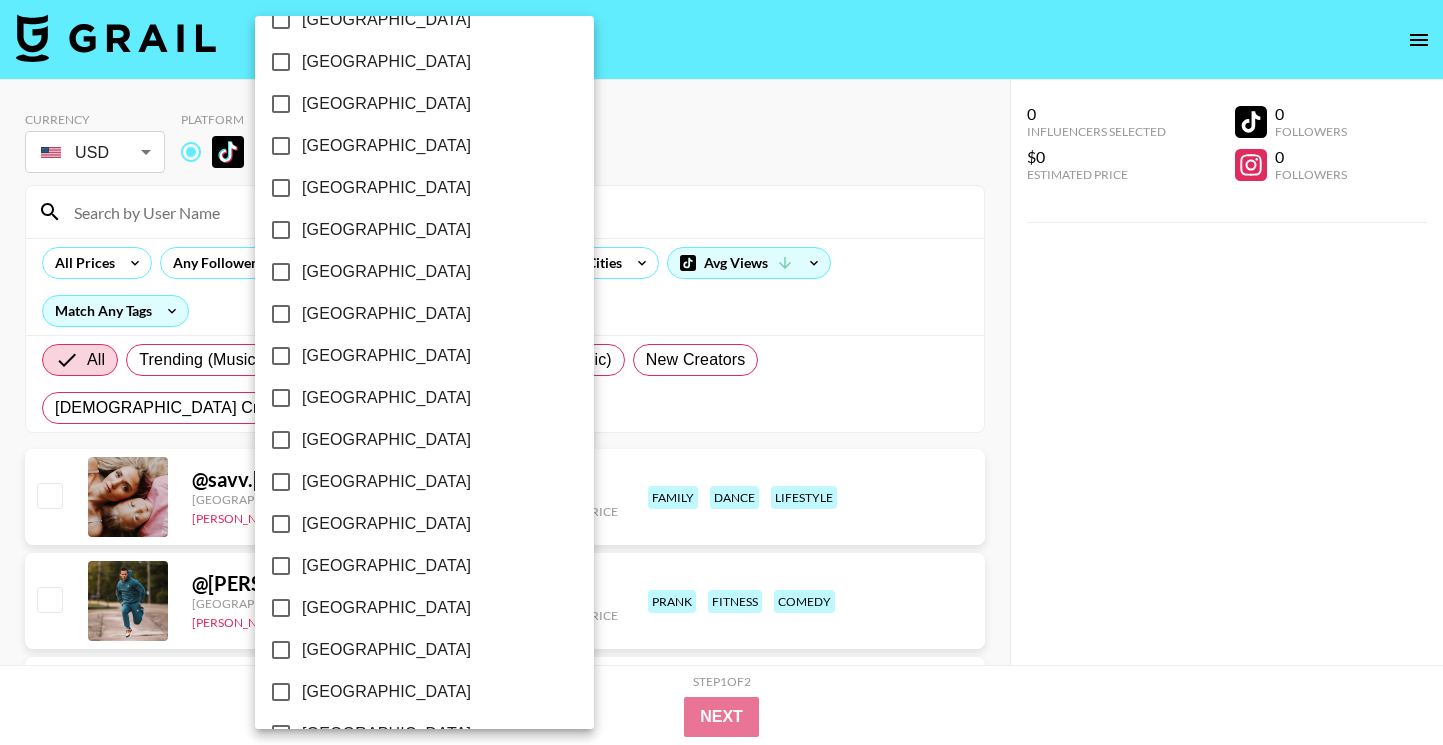 scroll, scrollTop: 1587, scrollLeft: 0, axis: vertical 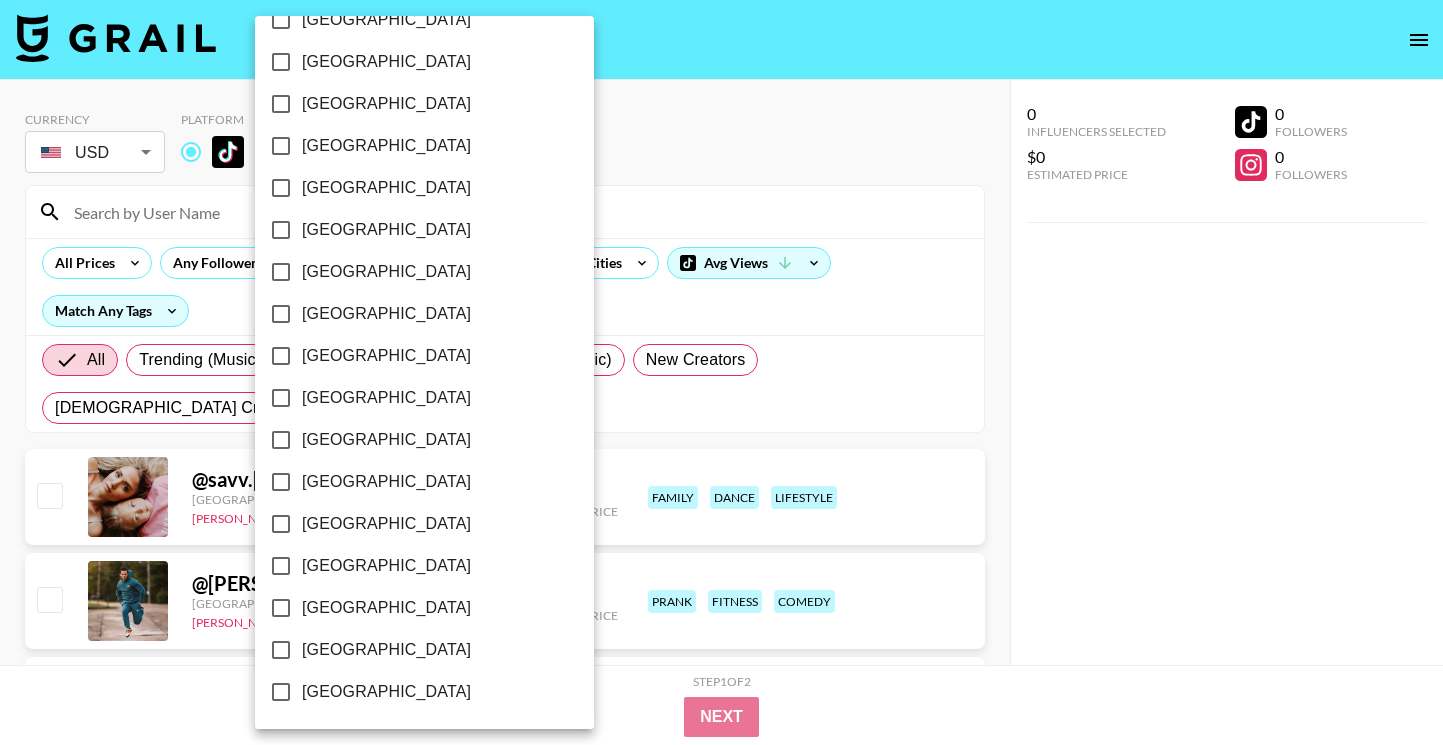 click on "[GEOGRAPHIC_DATA]" at bounding box center (386, 608) 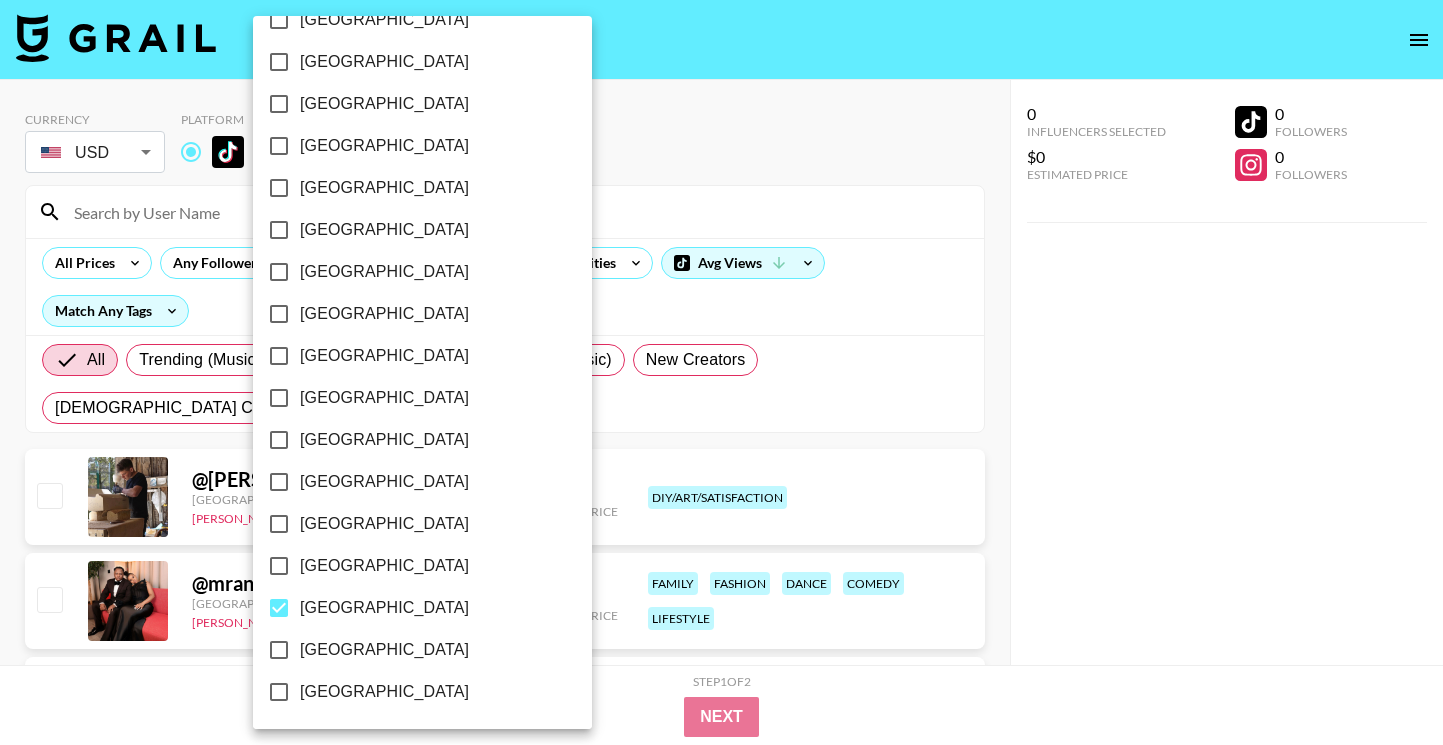 click on "[GEOGRAPHIC_DATA]" at bounding box center [384, 650] 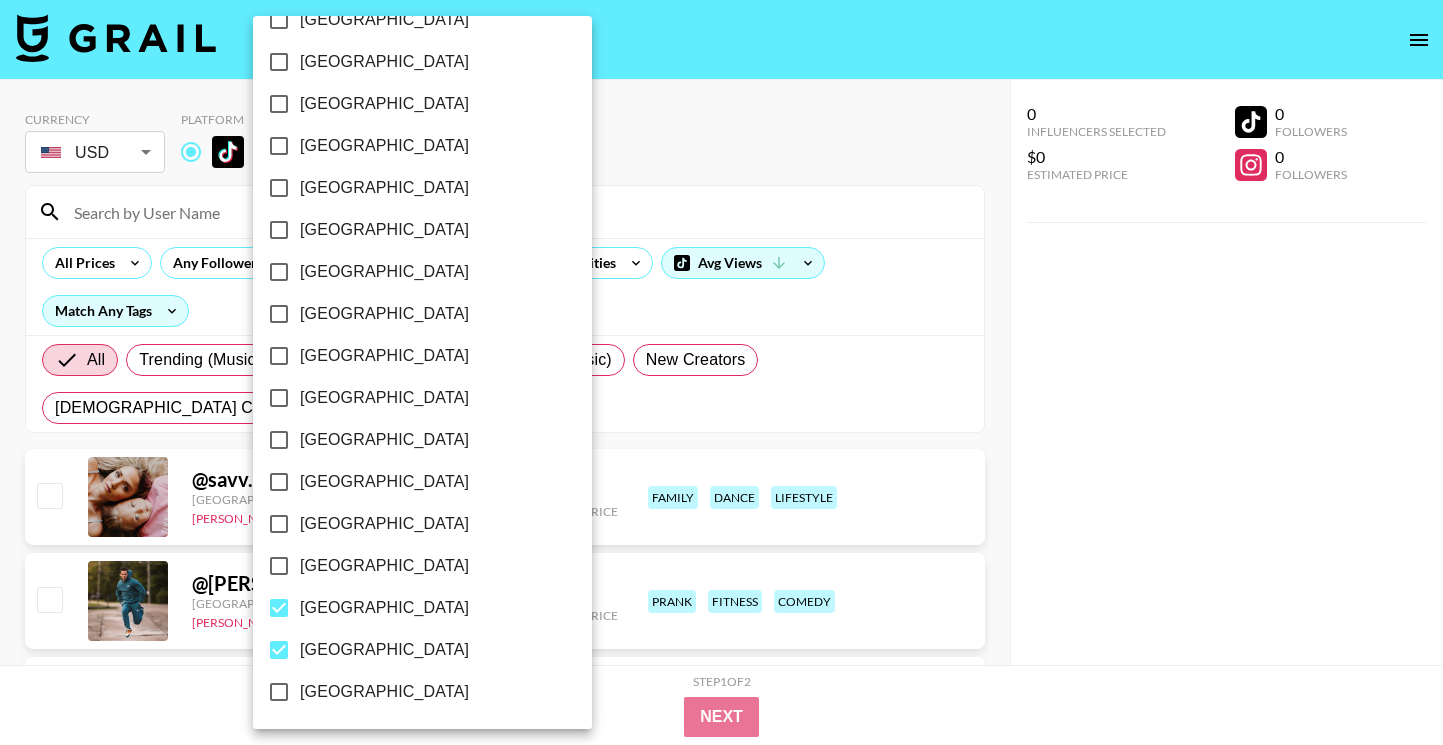 scroll, scrollTop: 0, scrollLeft: 0, axis: both 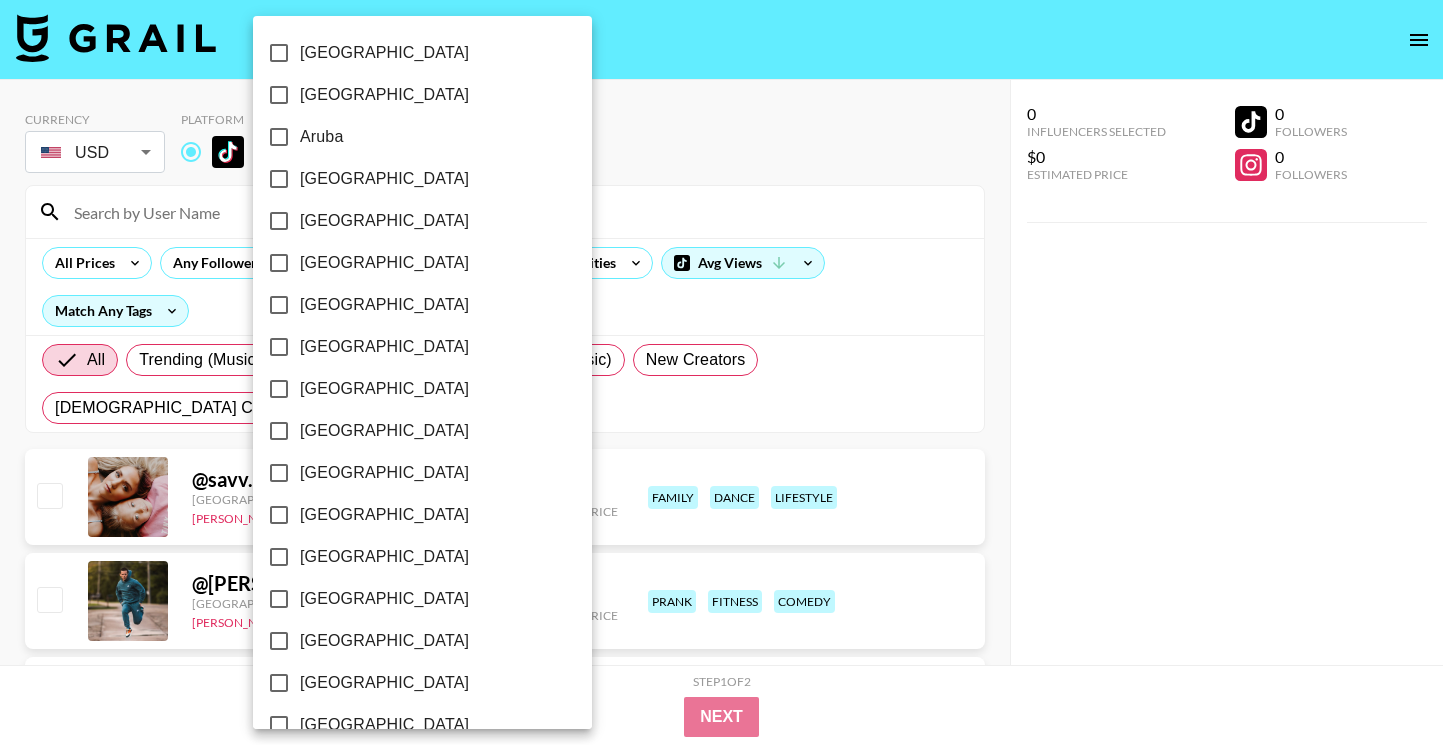 click on "[GEOGRAPHIC_DATA]" at bounding box center (384, 179) 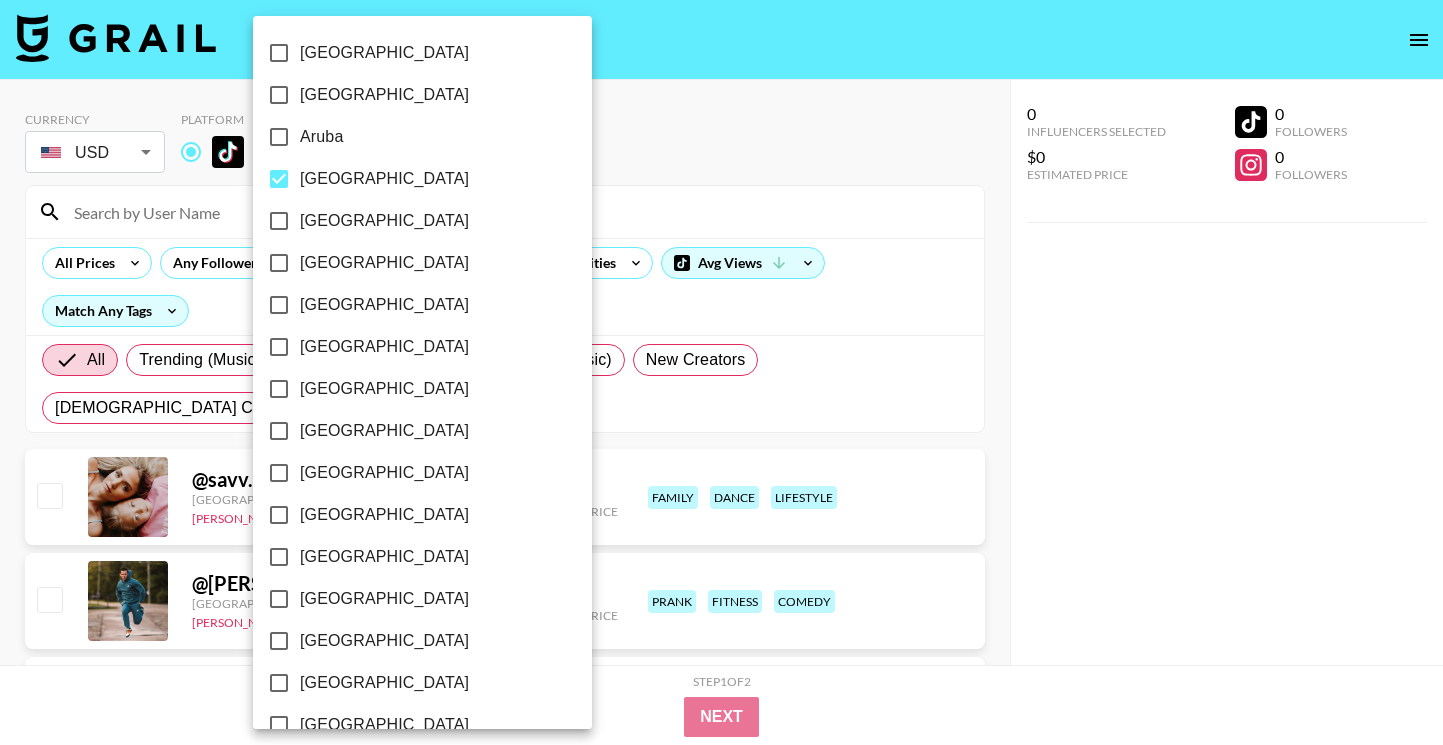 click on "[GEOGRAPHIC_DATA]" at bounding box center [384, 389] 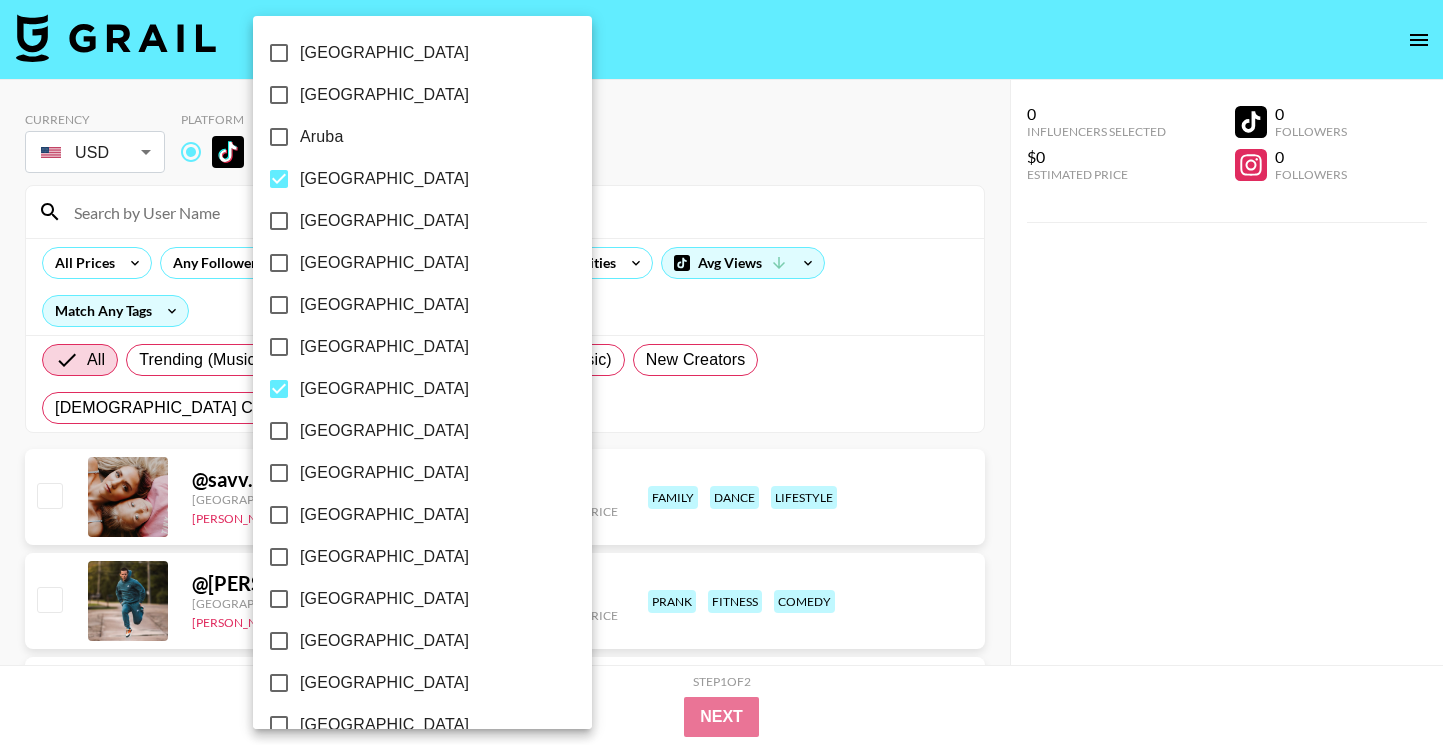 click at bounding box center [721, 372] 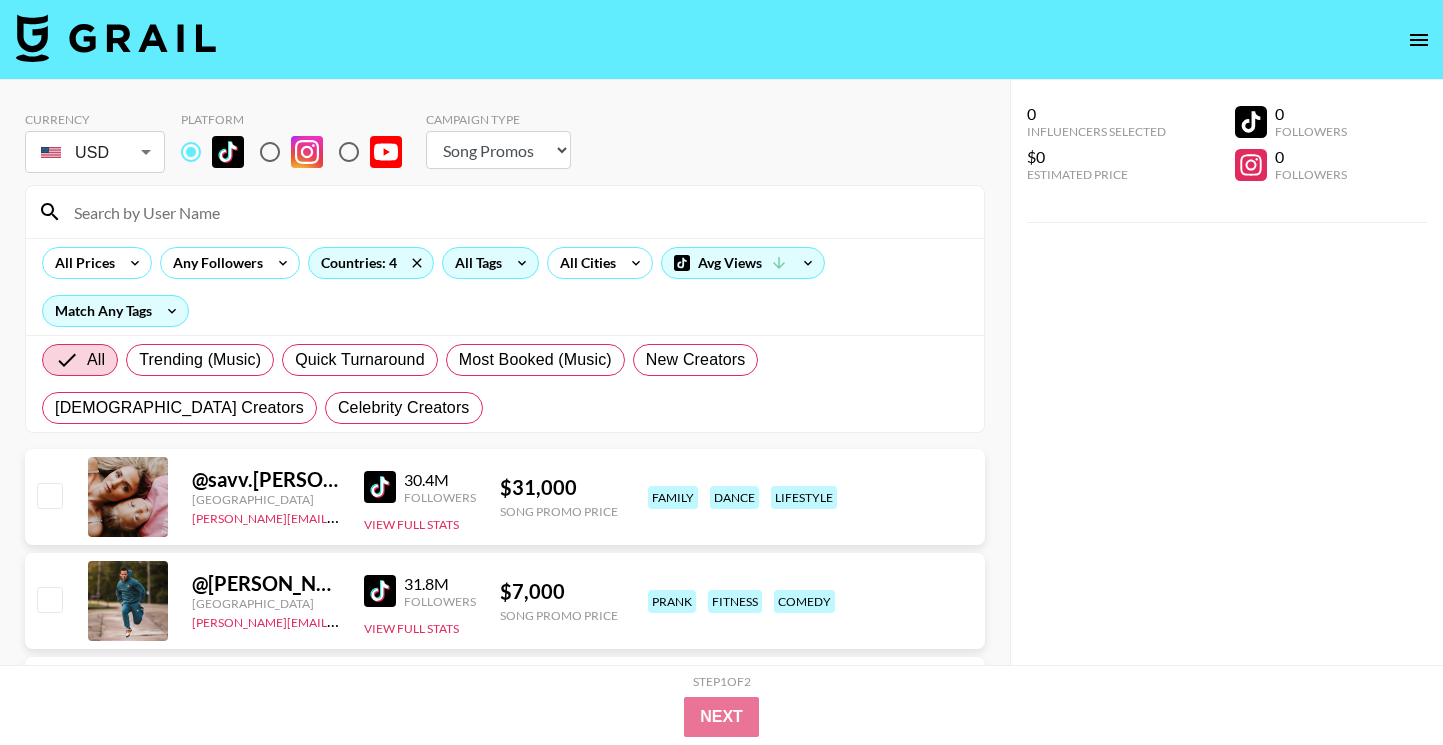 click 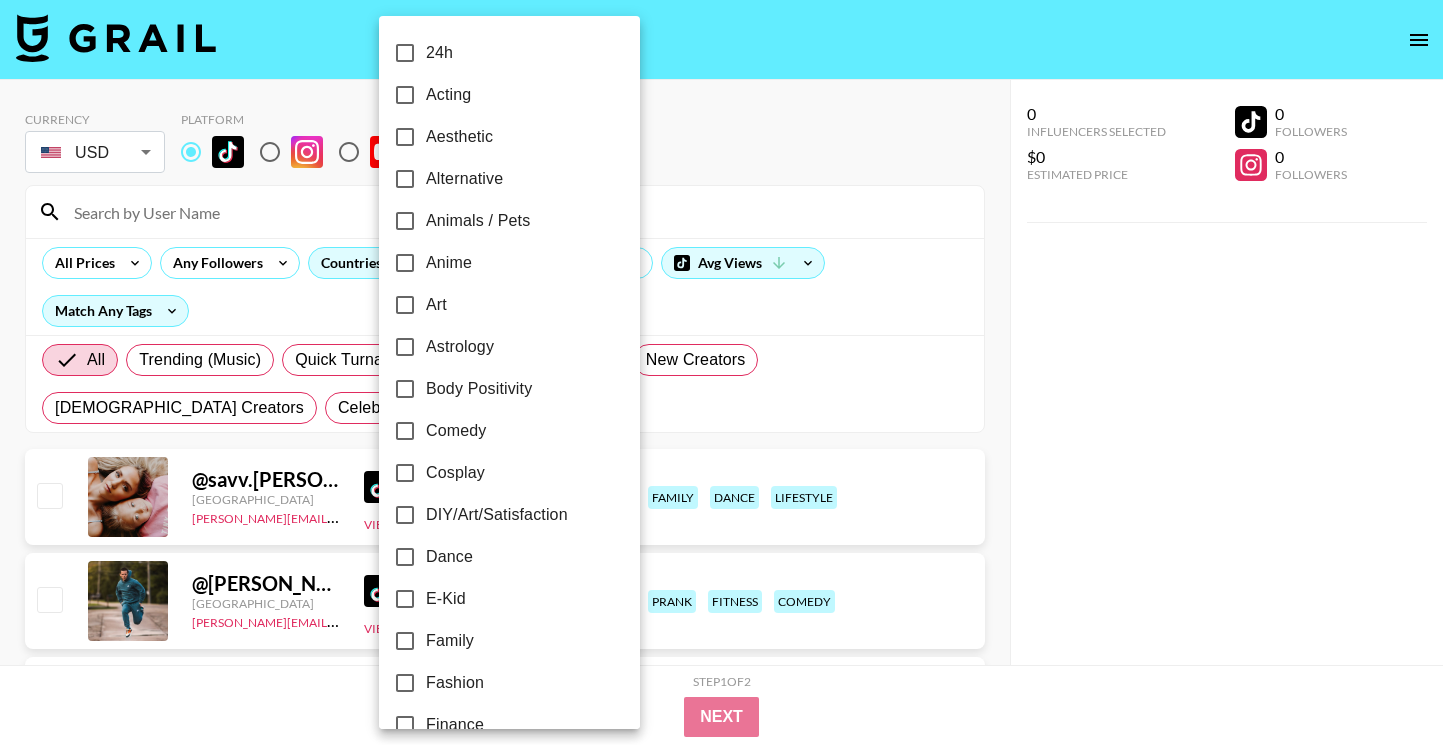 click on "Dance" at bounding box center [496, 557] 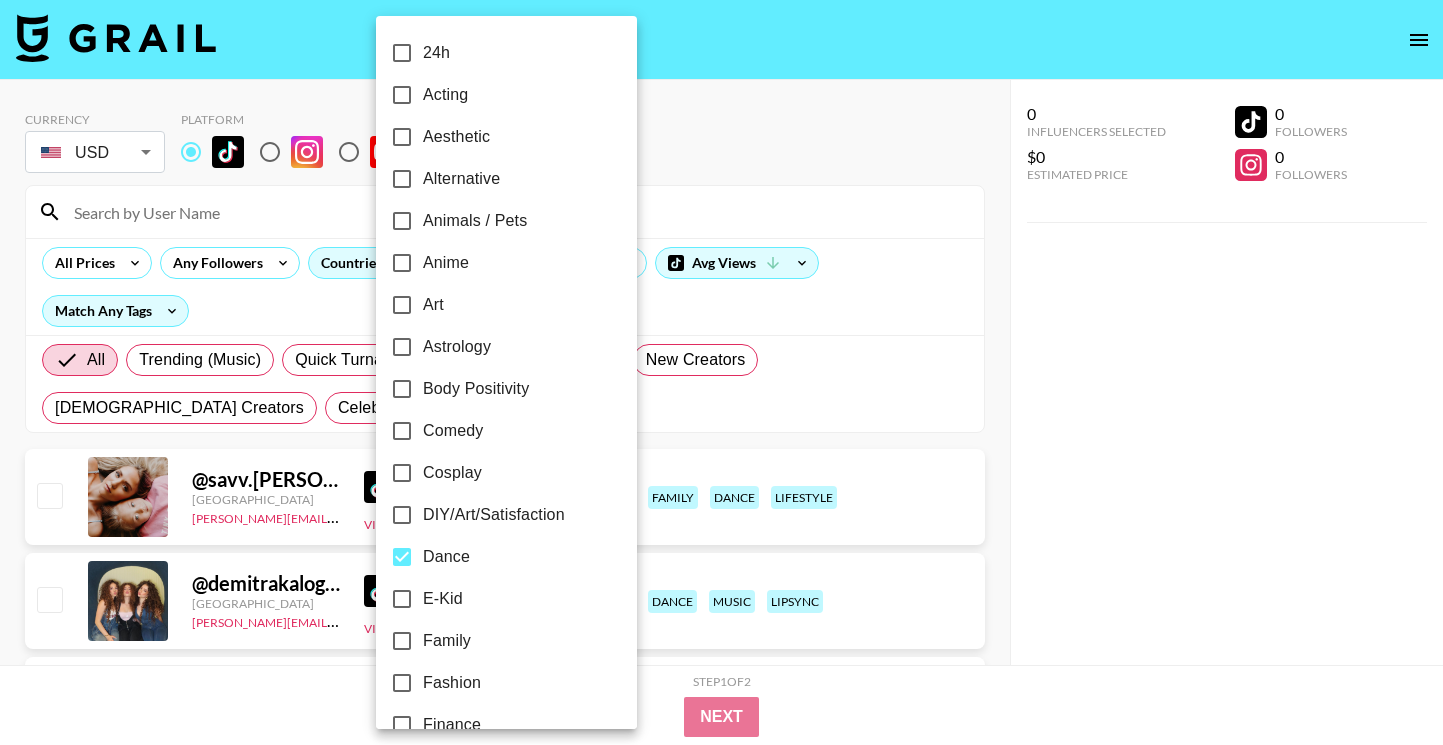 click at bounding box center [721, 372] 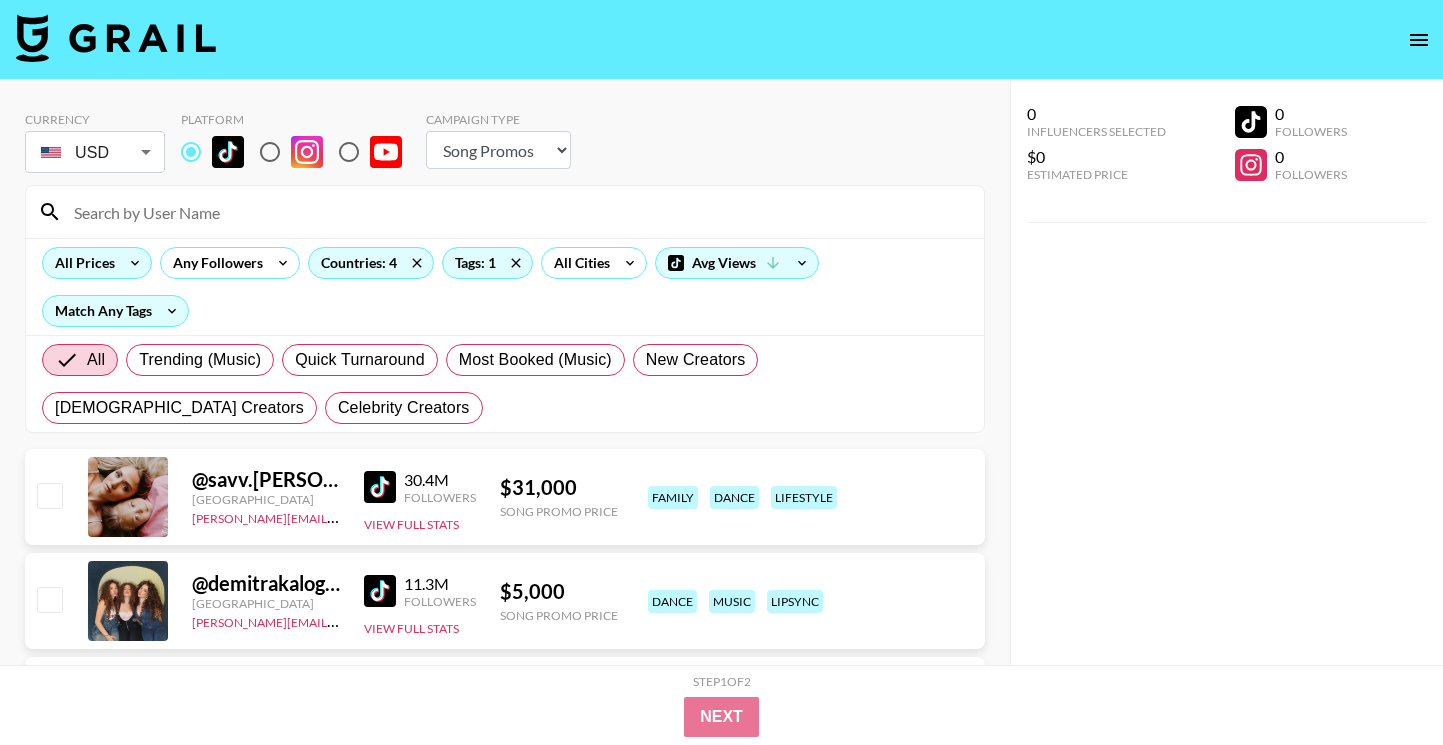 click on "All Prices" at bounding box center (81, 263) 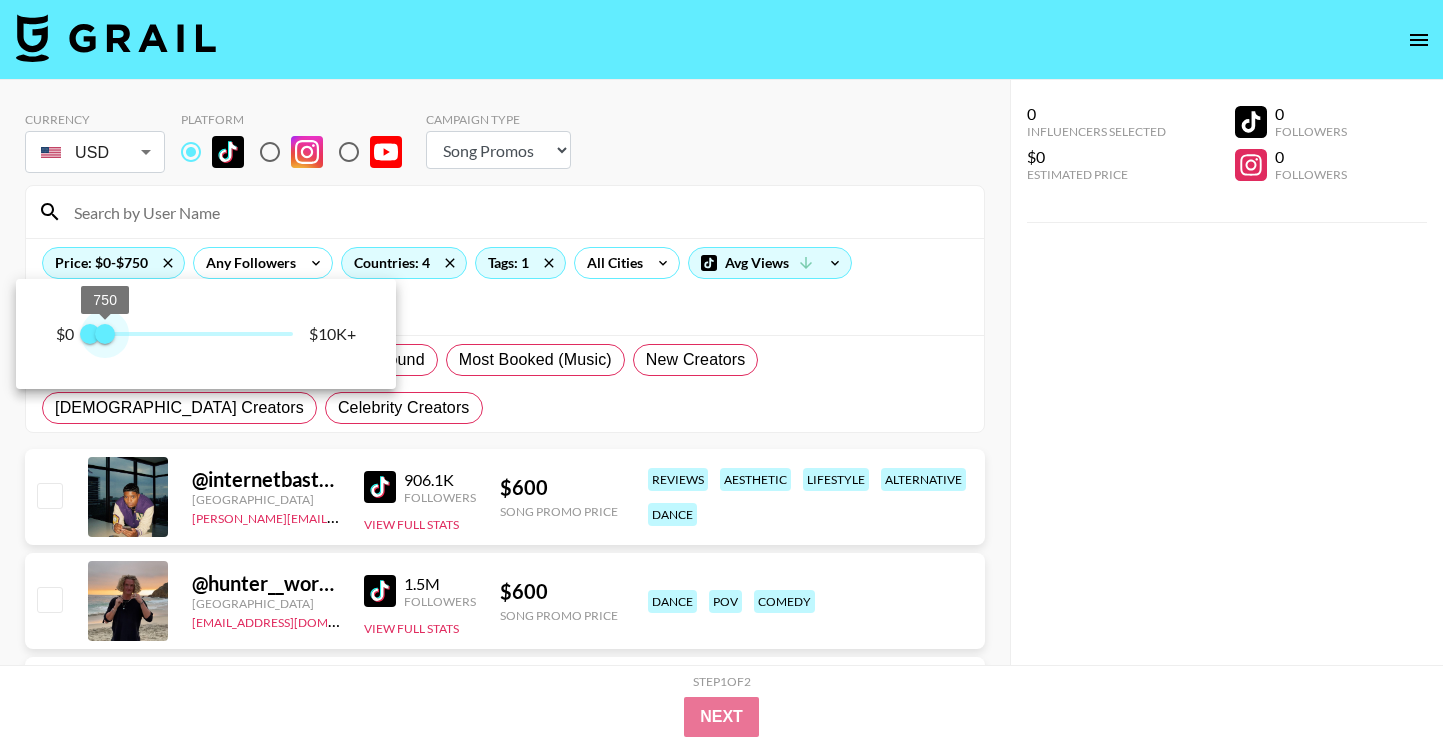type on "500" 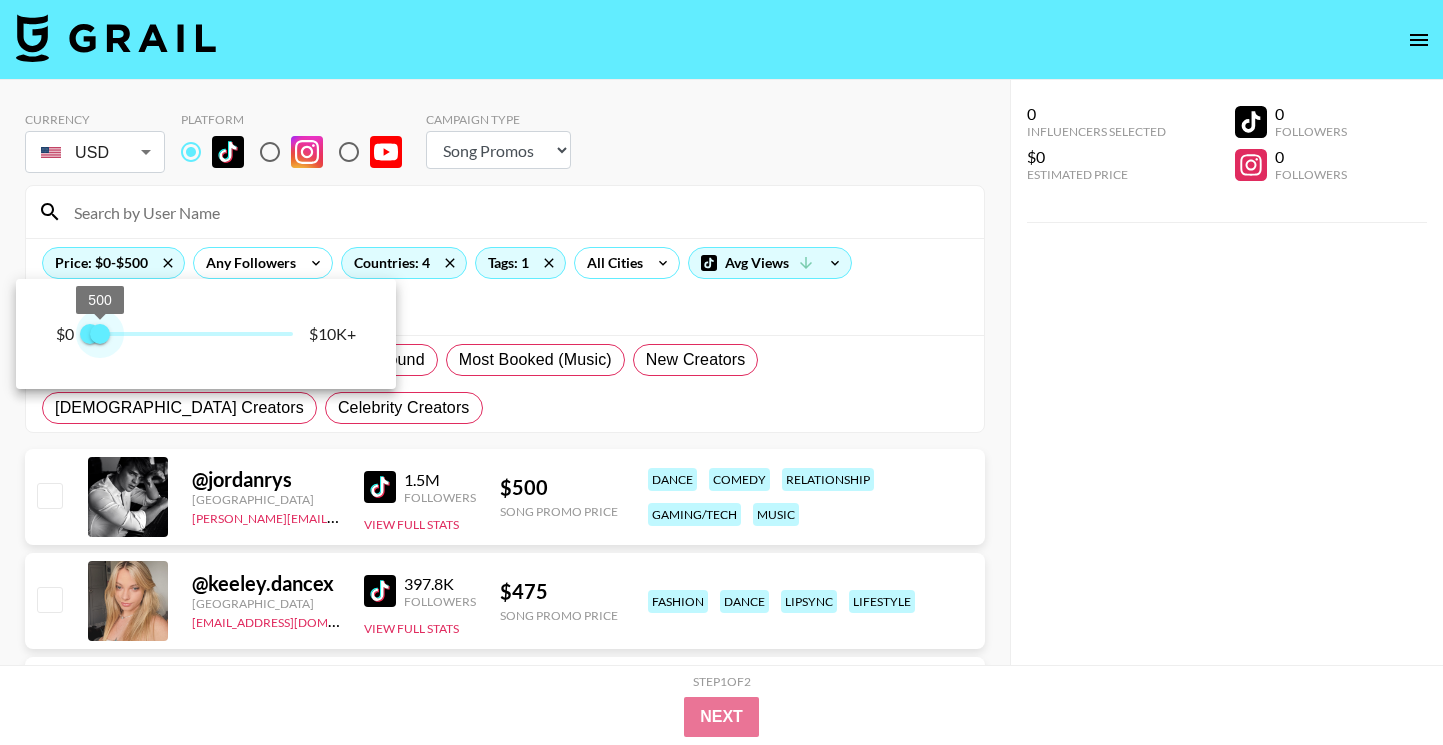 drag, startPoint x: 293, startPoint y: 334, endPoint x: 99, endPoint y: 334, distance: 194 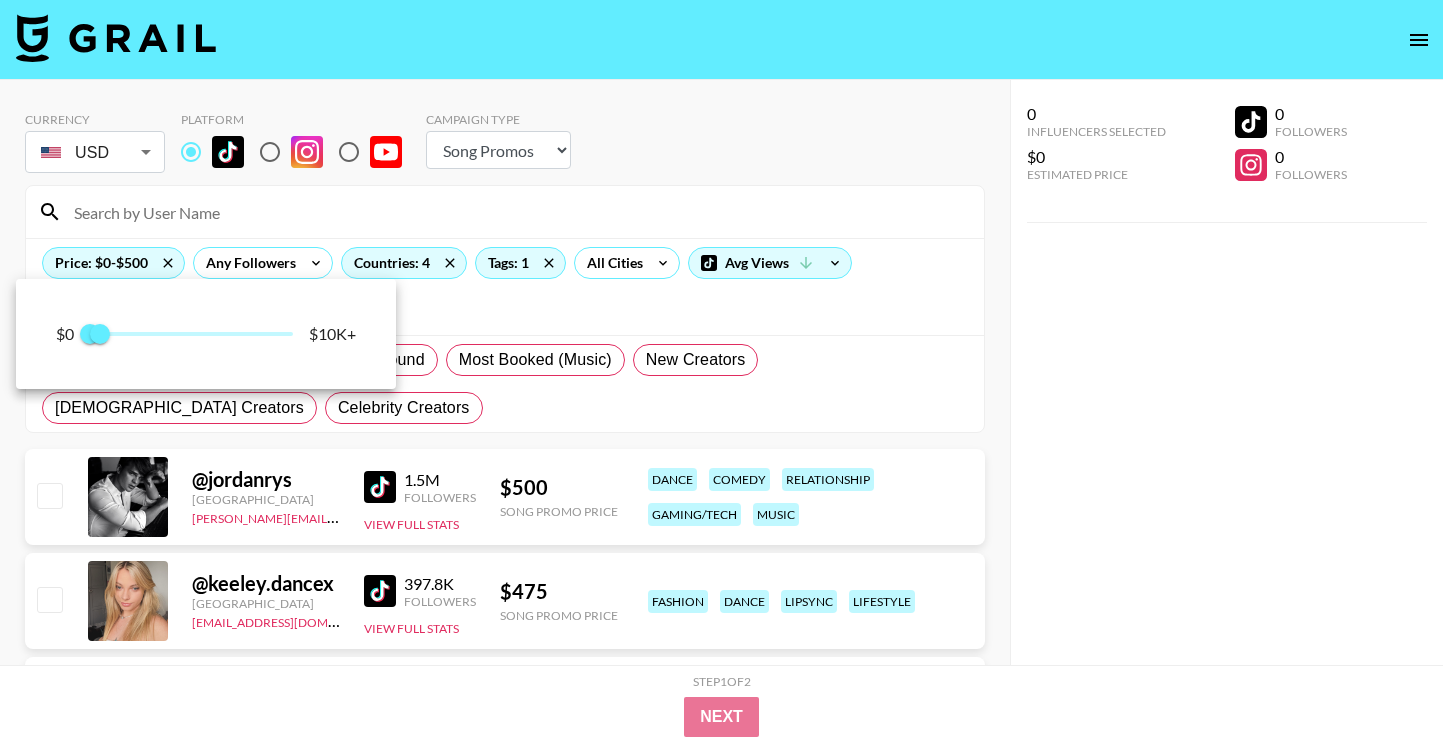 click at bounding box center [721, 372] 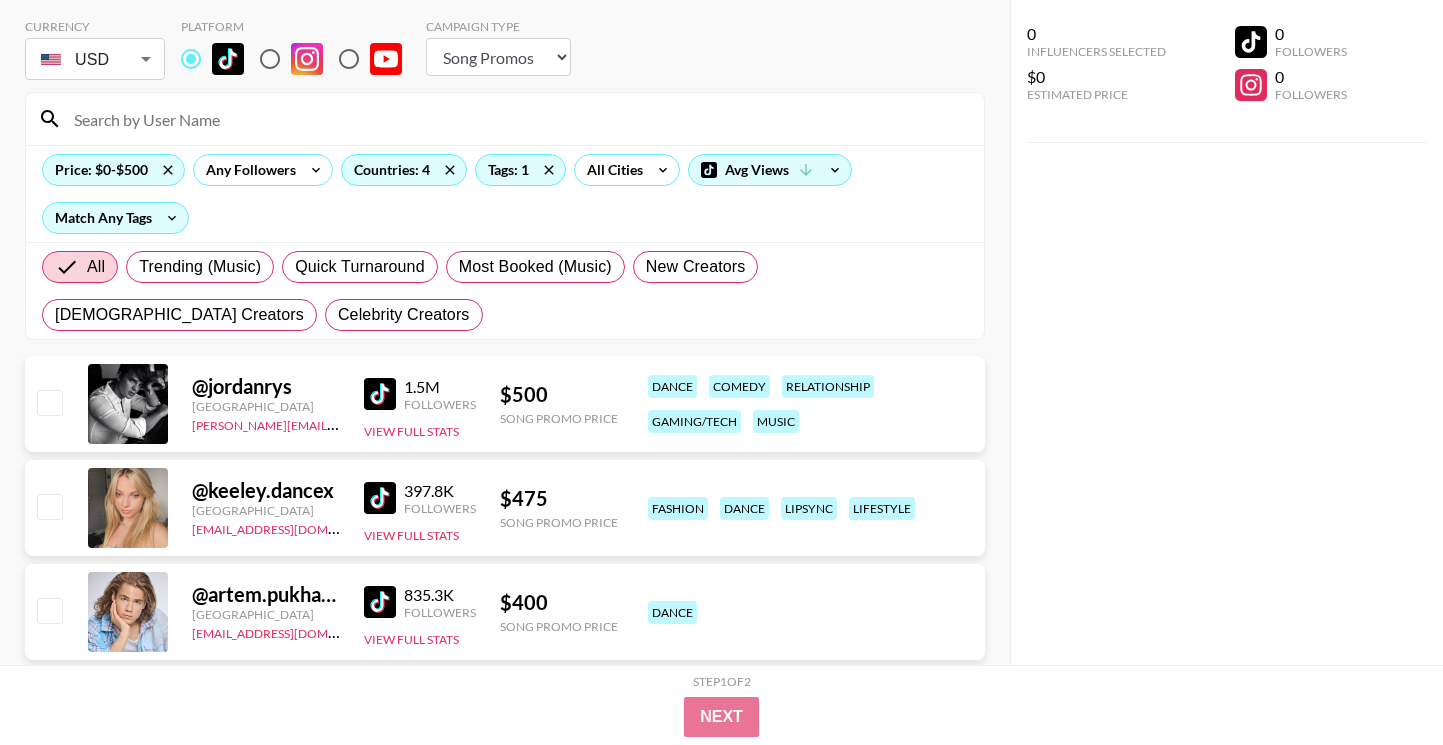 scroll, scrollTop: 96, scrollLeft: 0, axis: vertical 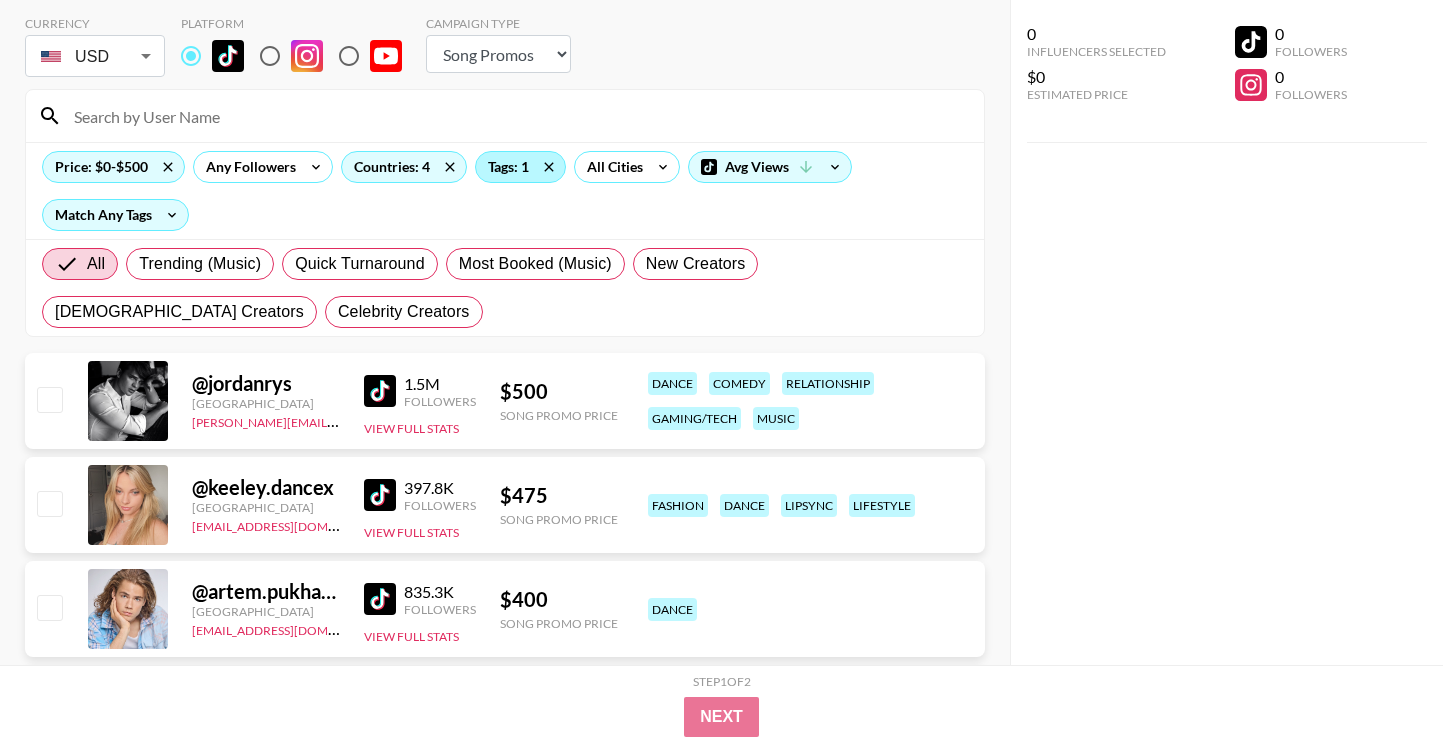 click on "Tags: 1" at bounding box center [520, 167] 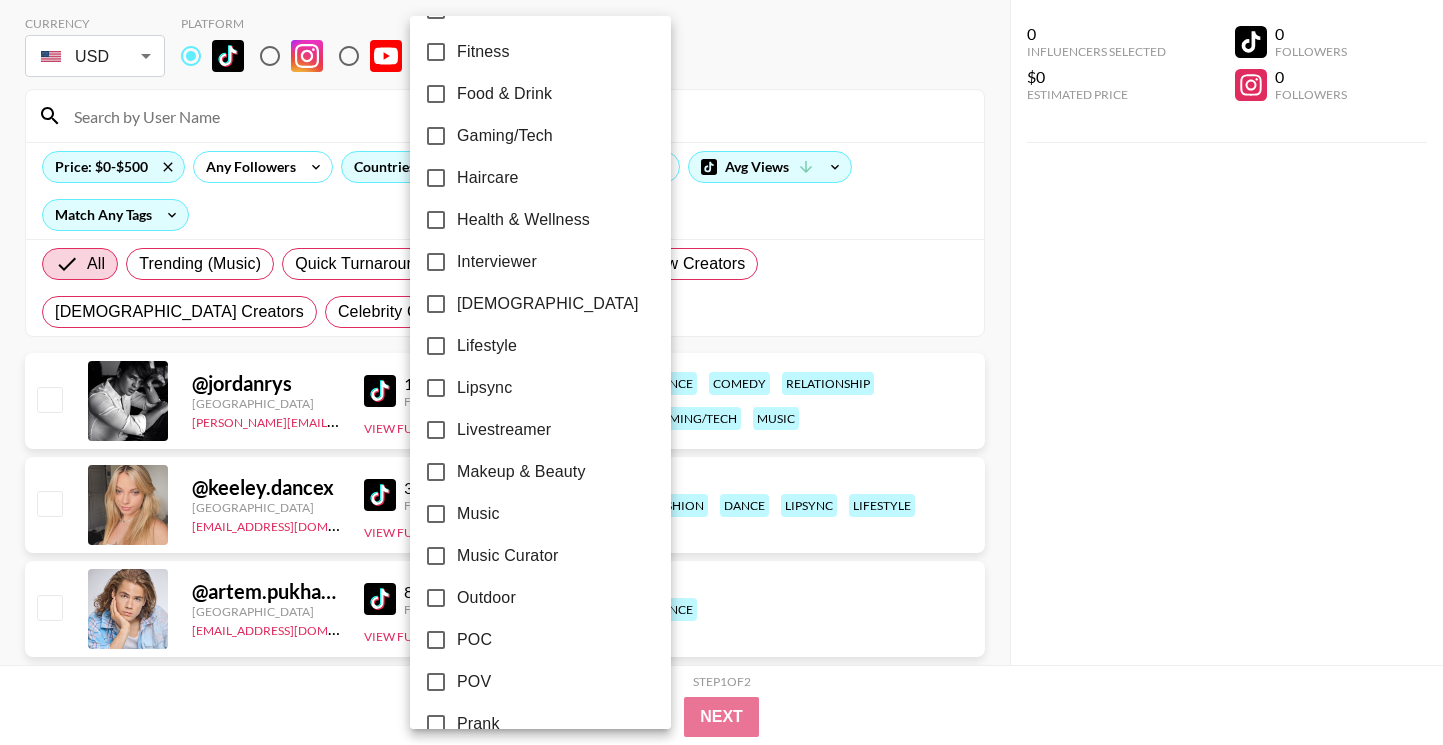 scroll, scrollTop: 718, scrollLeft: 0, axis: vertical 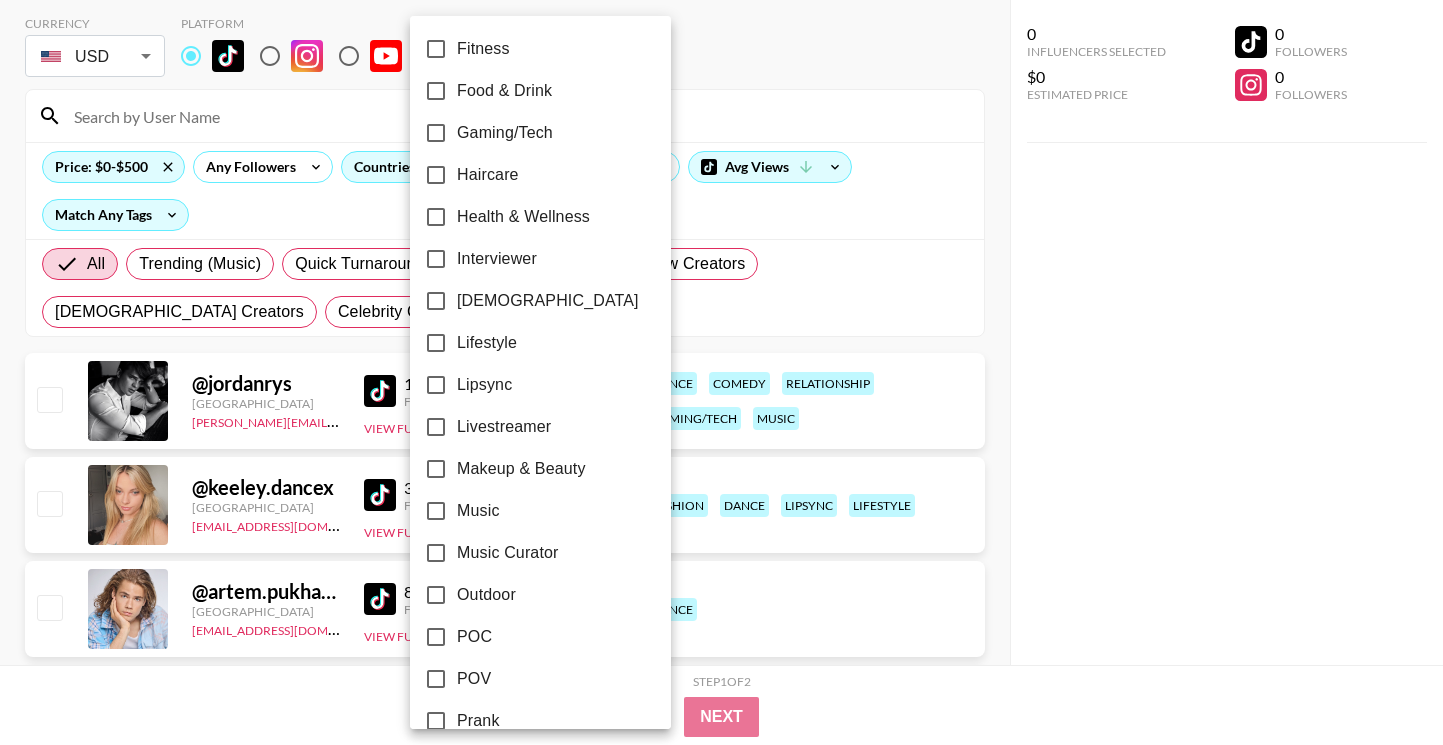 click on "POC" at bounding box center [474, 637] 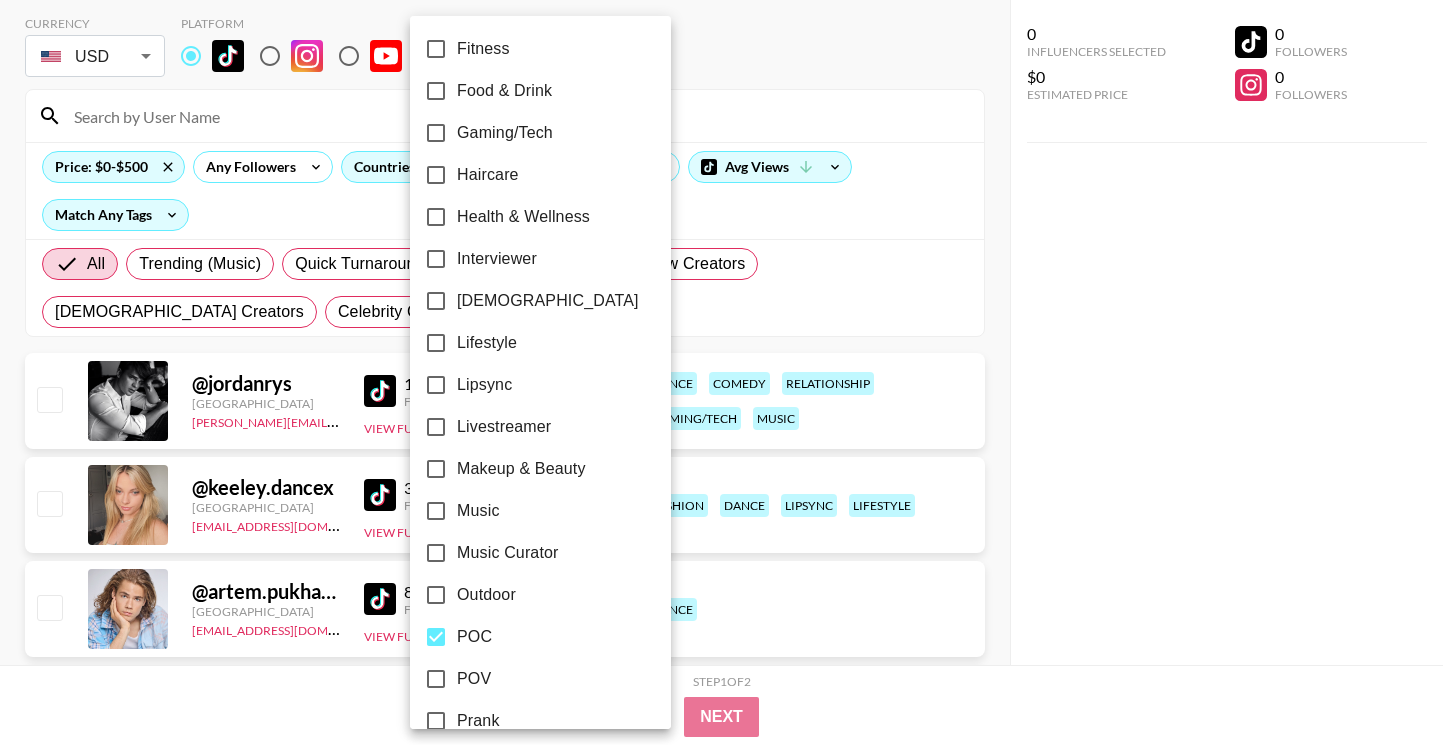 click at bounding box center (721, 372) 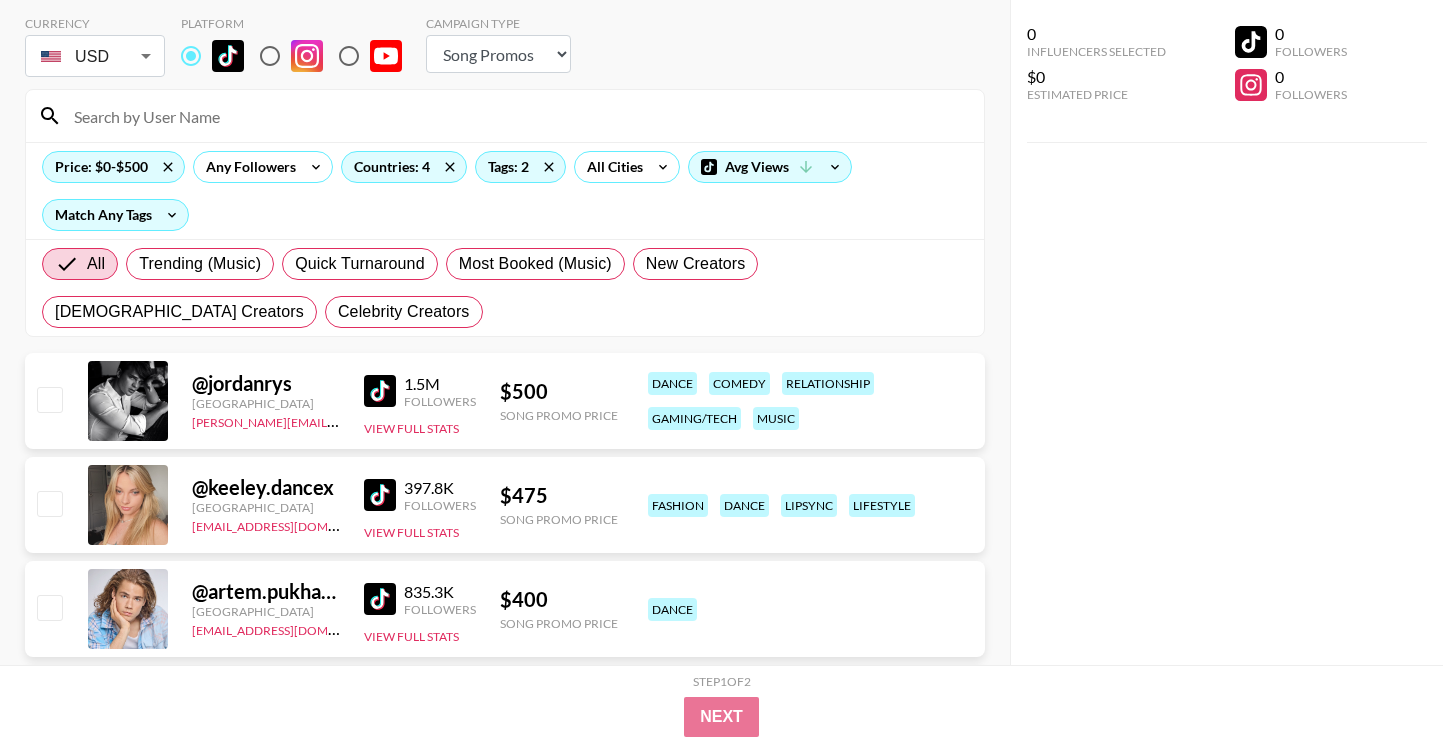 click at bounding box center (380, 391) 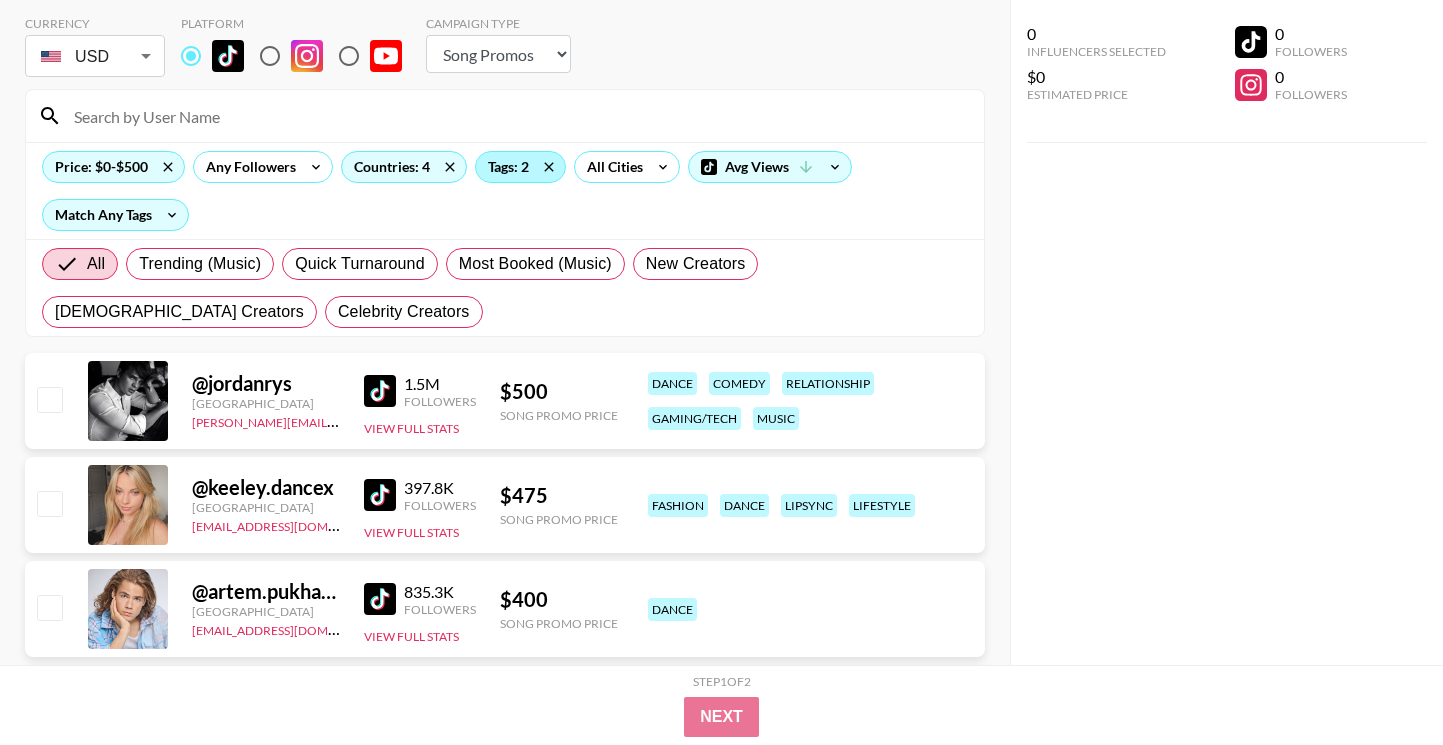 click on "Tags: 2" at bounding box center [520, 167] 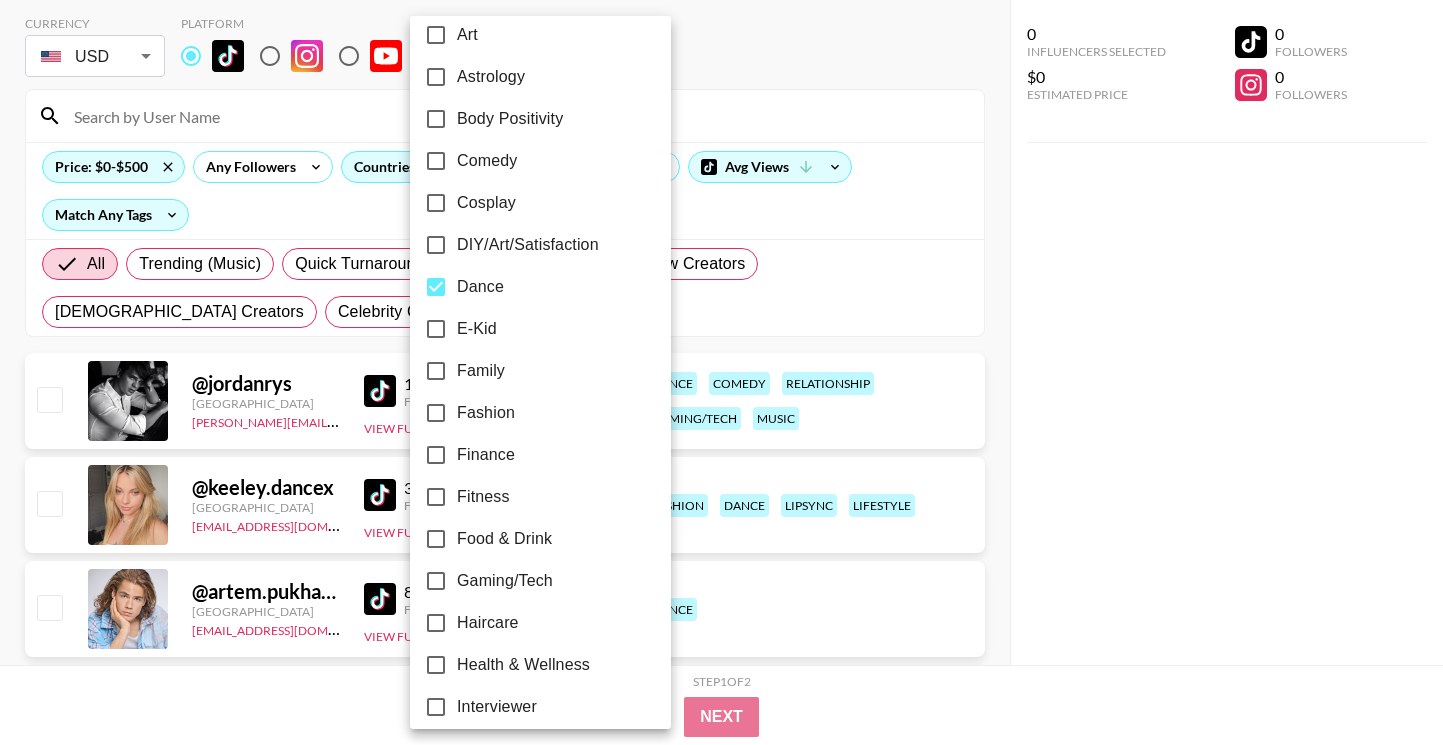 scroll, scrollTop: 790, scrollLeft: 0, axis: vertical 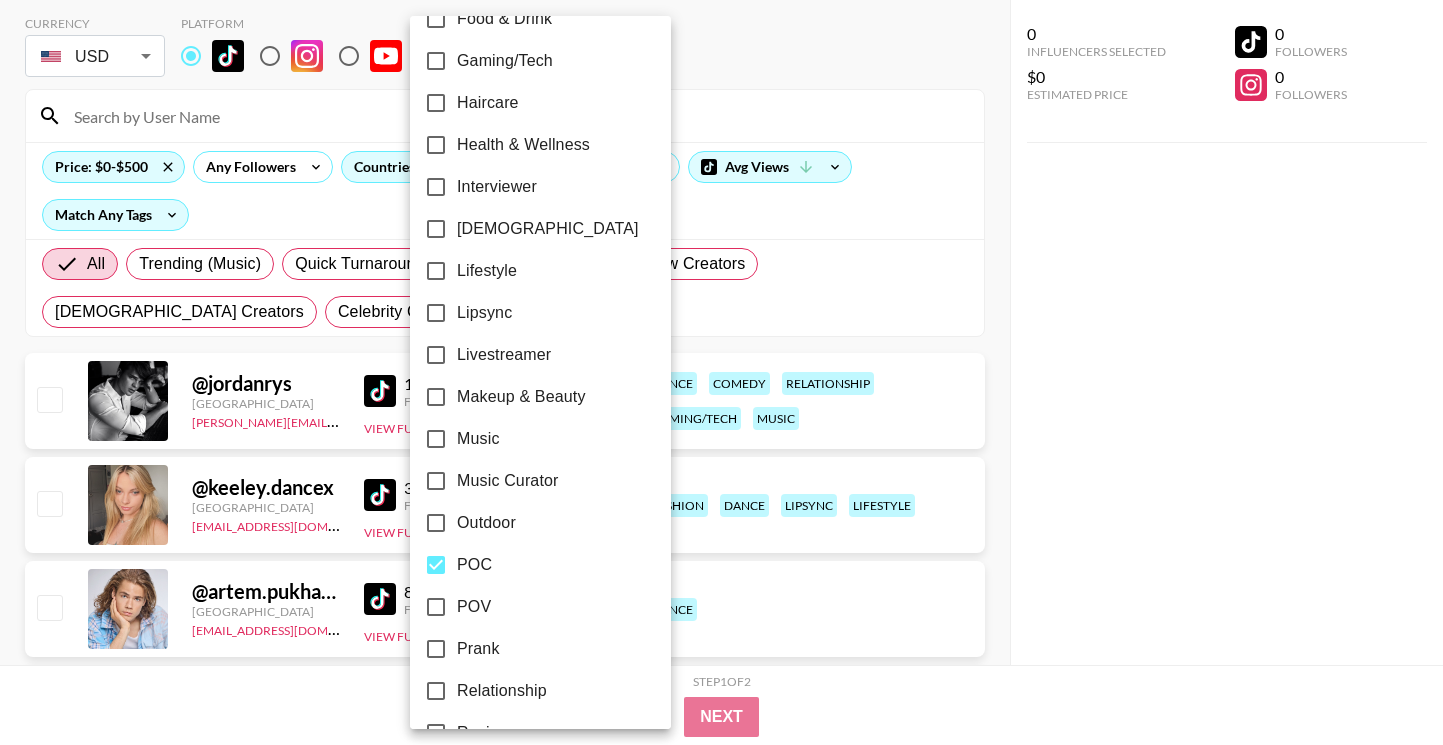 click on "POC" at bounding box center [474, 565] 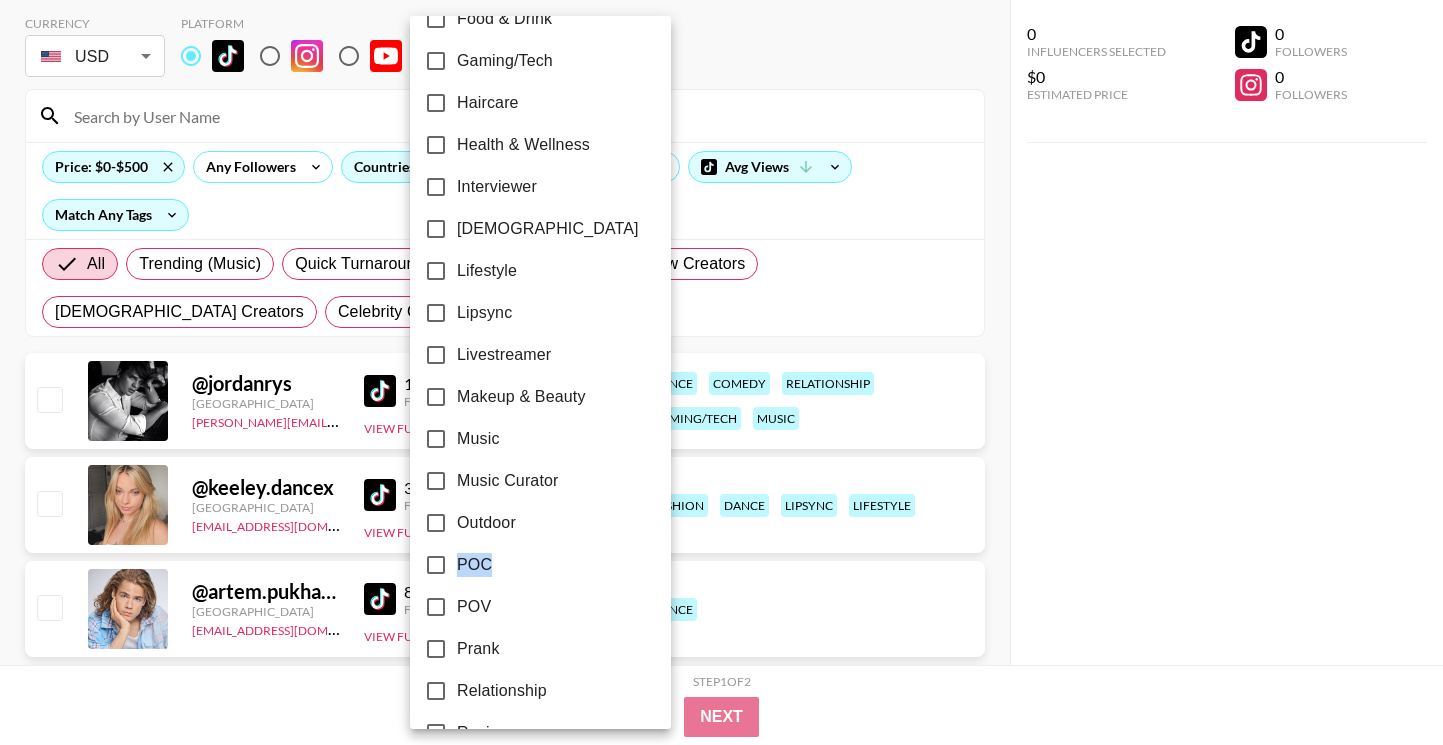click on "POC" at bounding box center (474, 565) 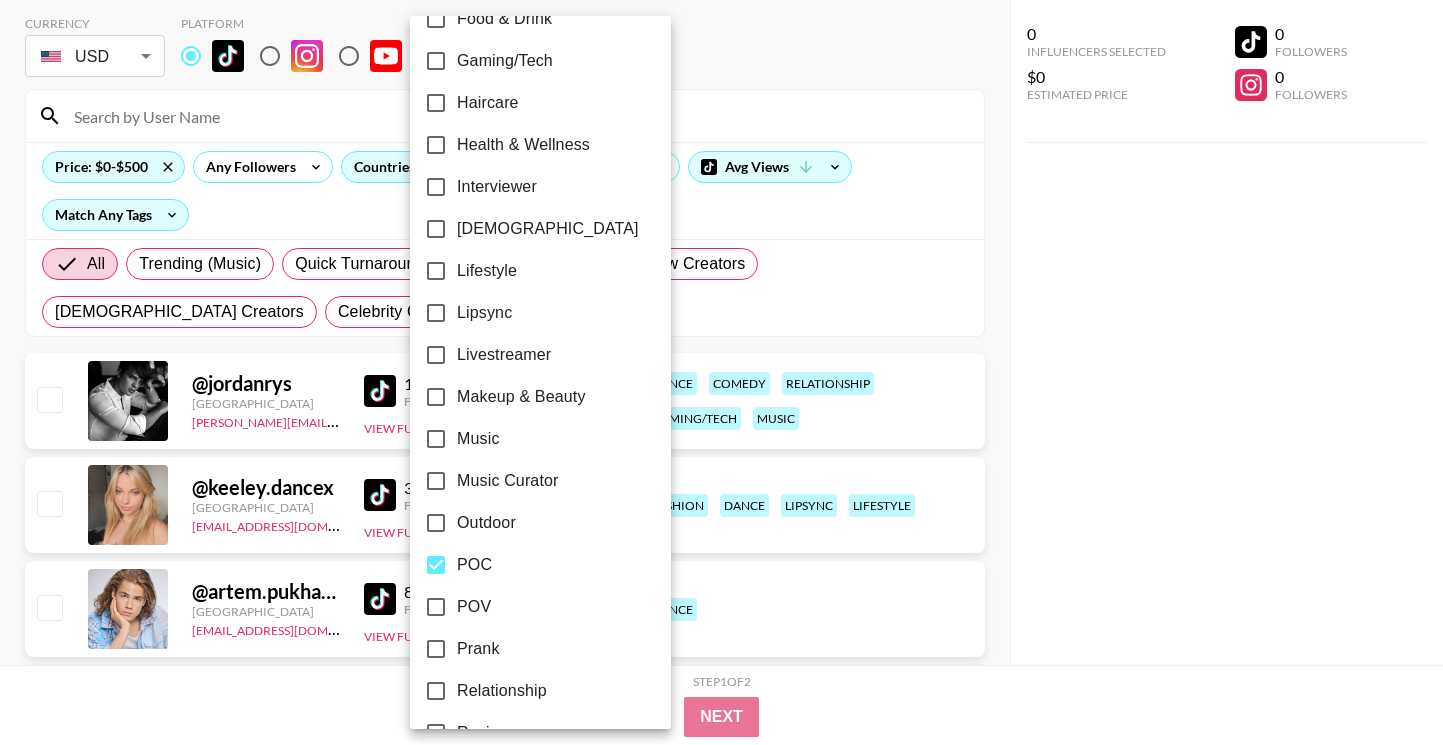 click at bounding box center [721, 372] 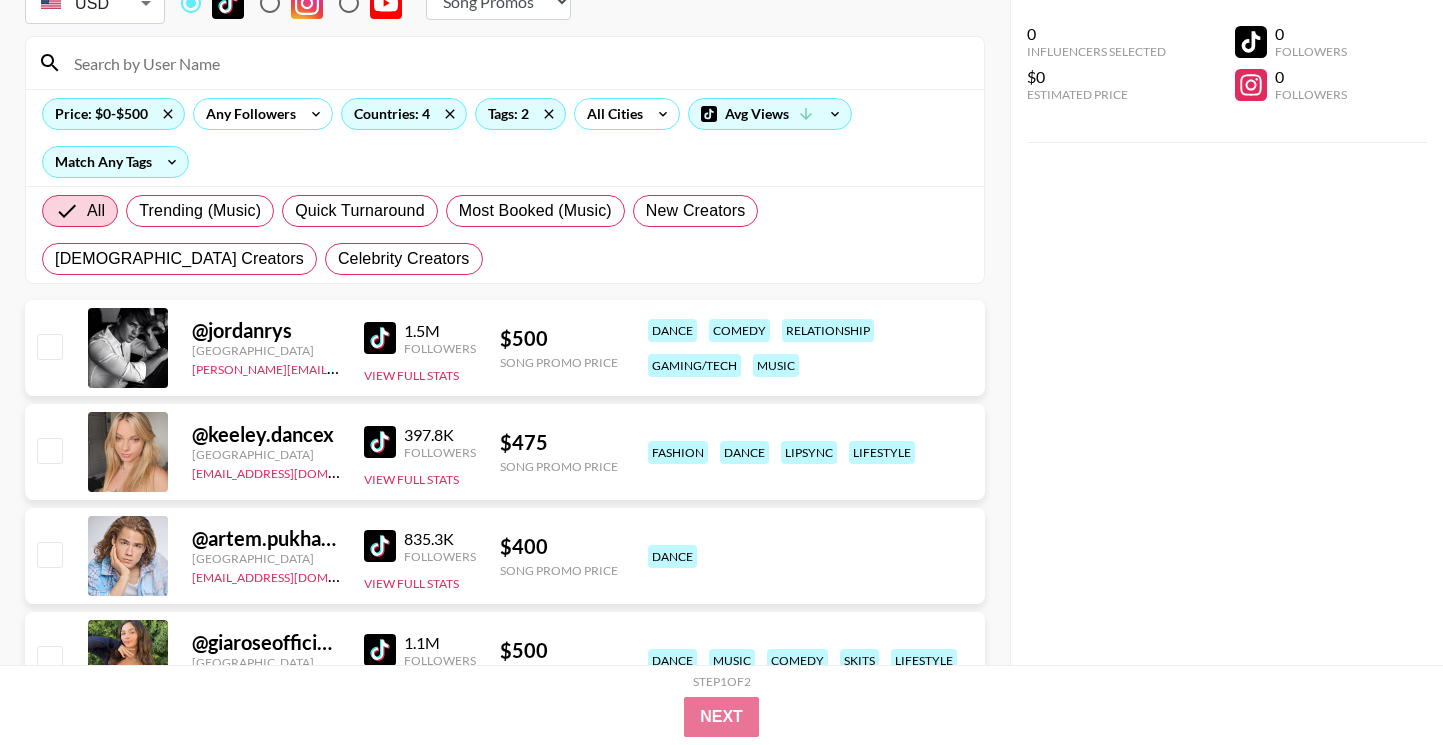 scroll, scrollTop: 146, scrollLeft: 0, axis: vertical 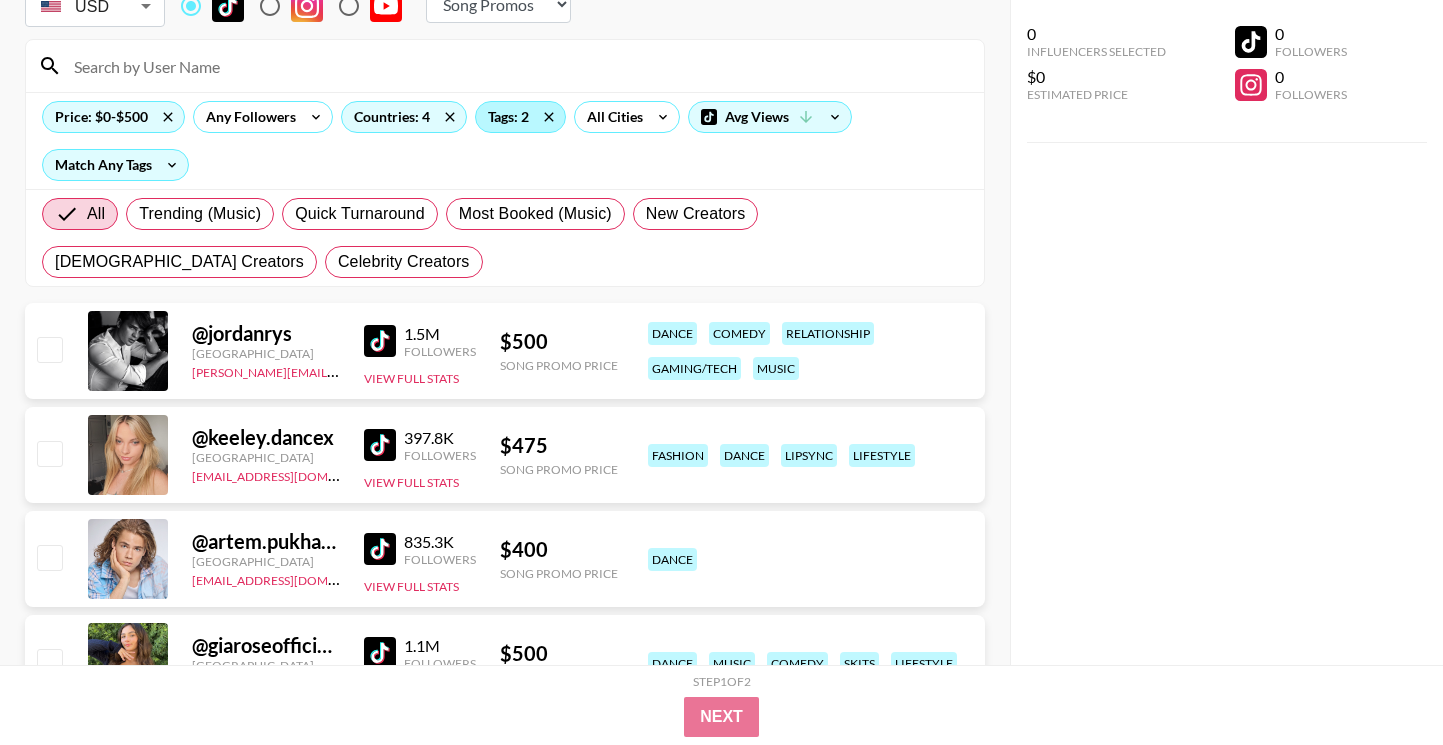 click on "Tags: 2" at bounding box center (520, 117) 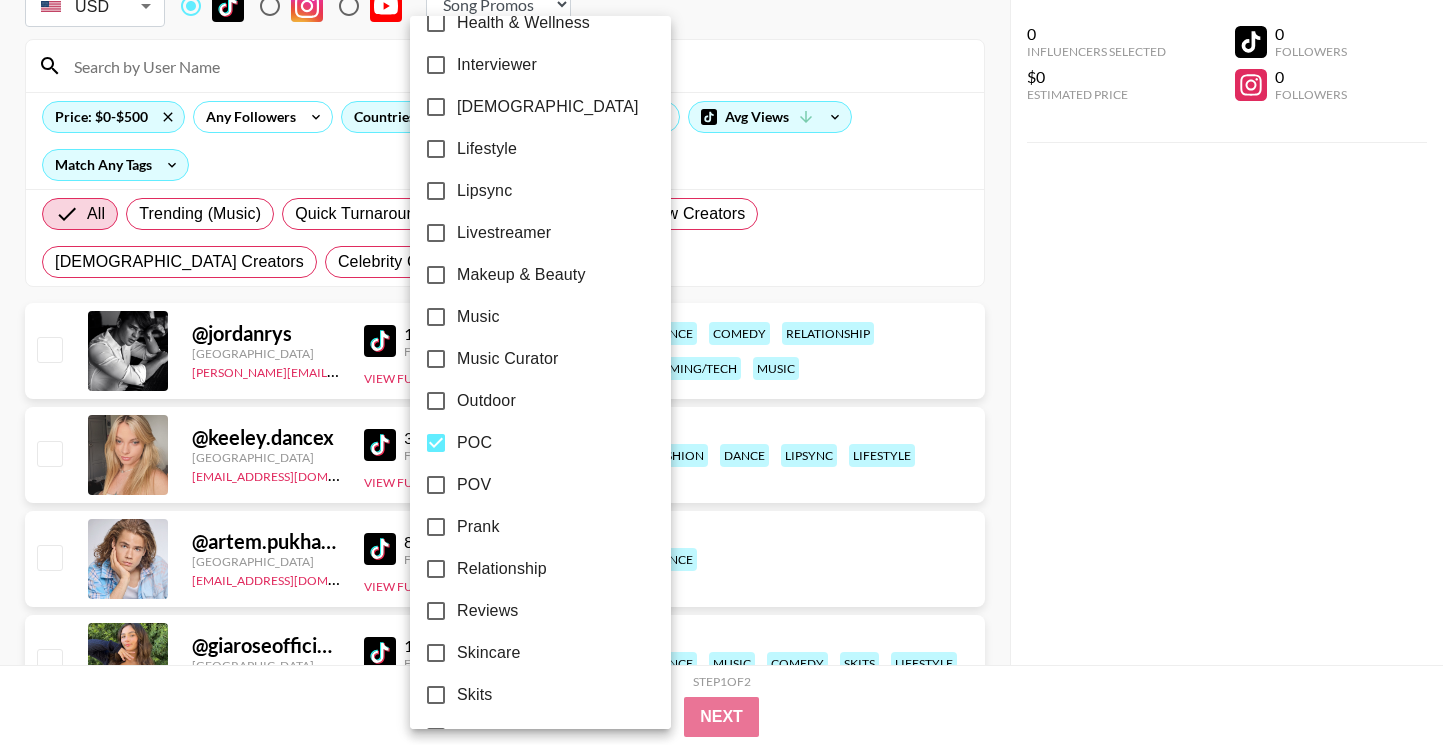 scroll, scrollTop: 1056, scrollLeft: 0, axis: vertical 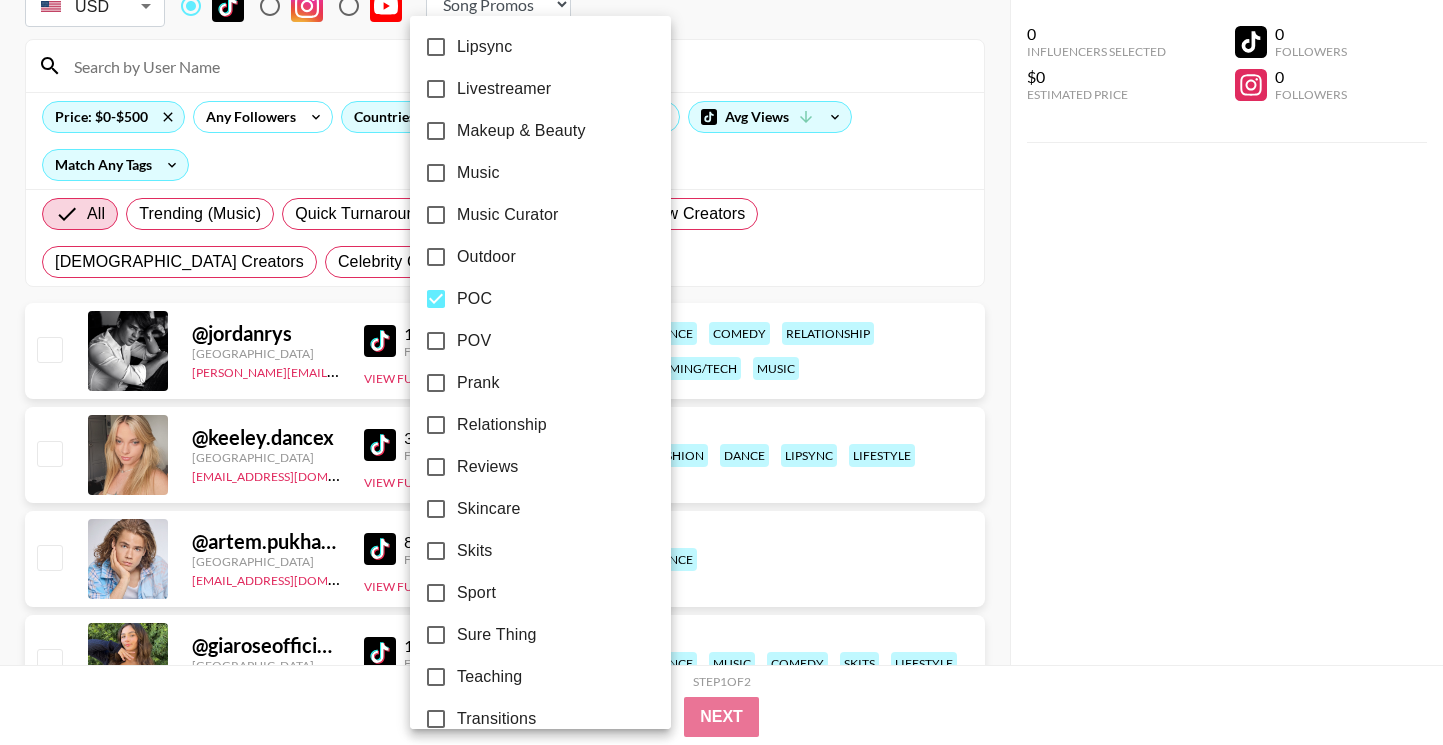 click on "POC" at bounding box center (527, 299) 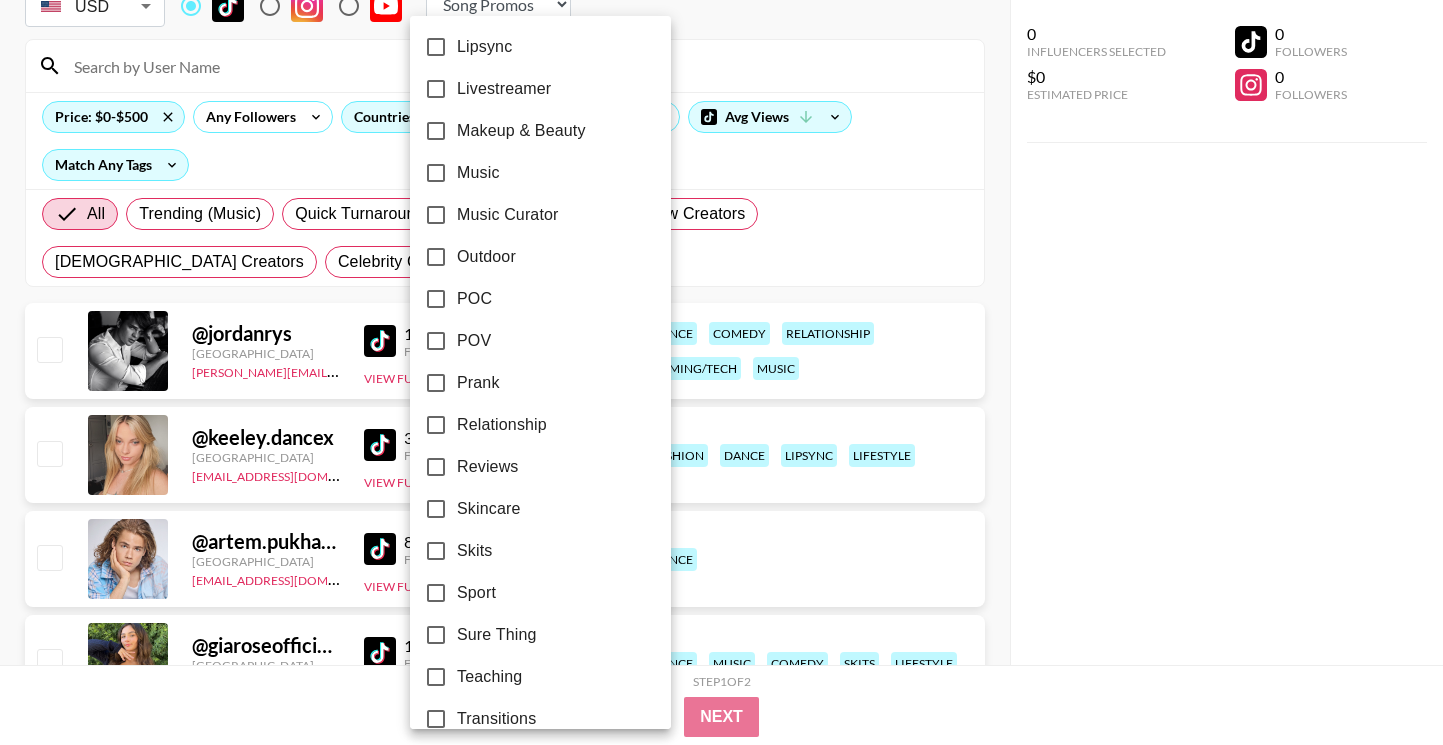 click at bounding box center [721, 372] 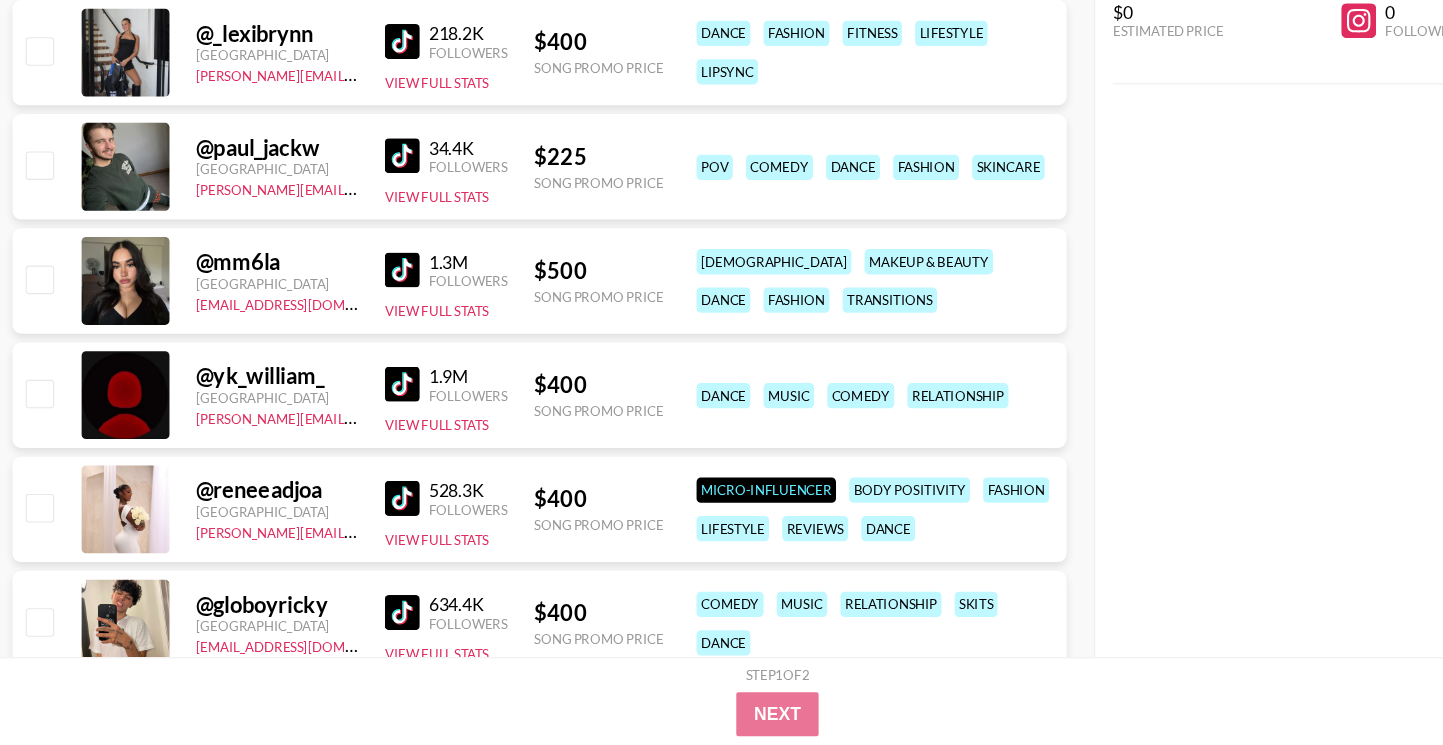 scroll, scrollTop: 1320, scrollLeft: 0, axis: vertical 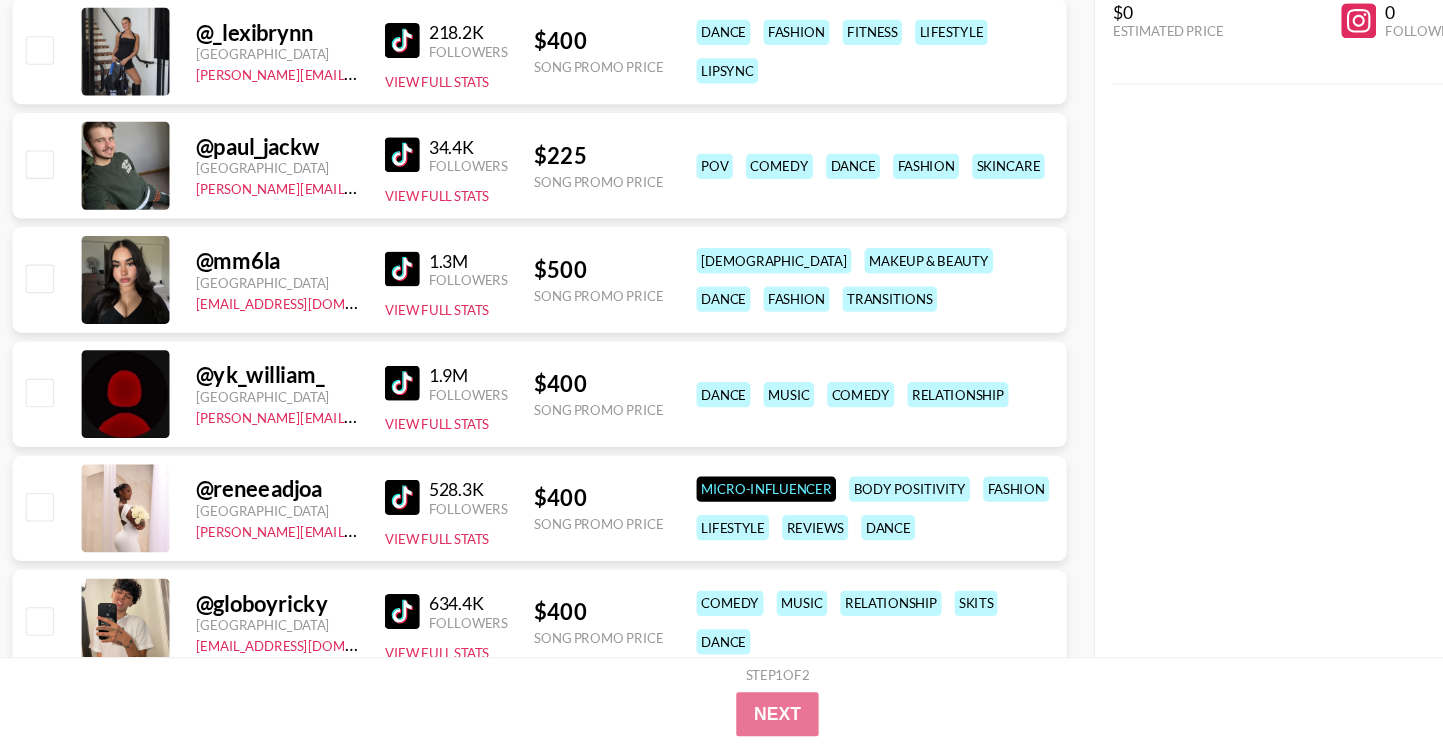 click at bounding box center (380, 519) 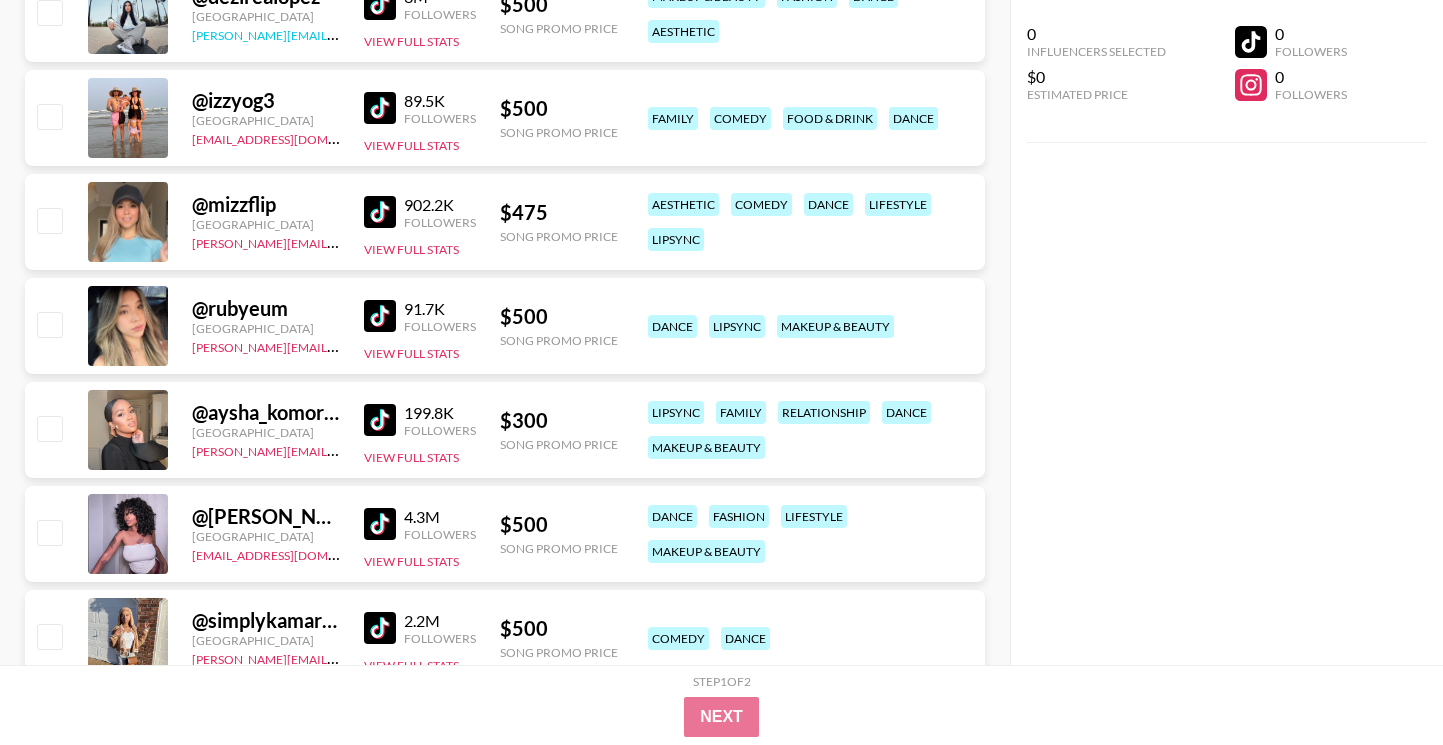 scroll, scrollTop: 2358, scrollLeft: 0, axis: vertical 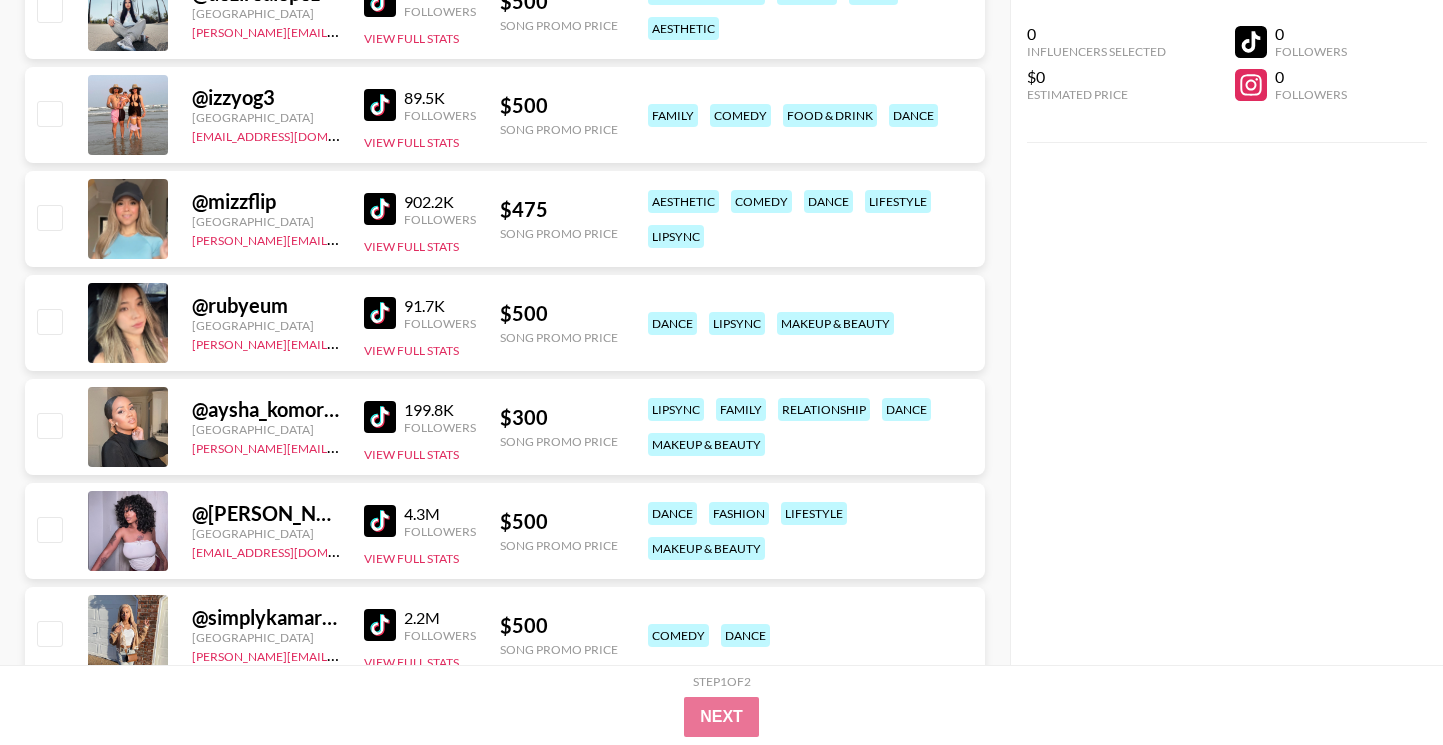 click at bounding box center (380, 417) 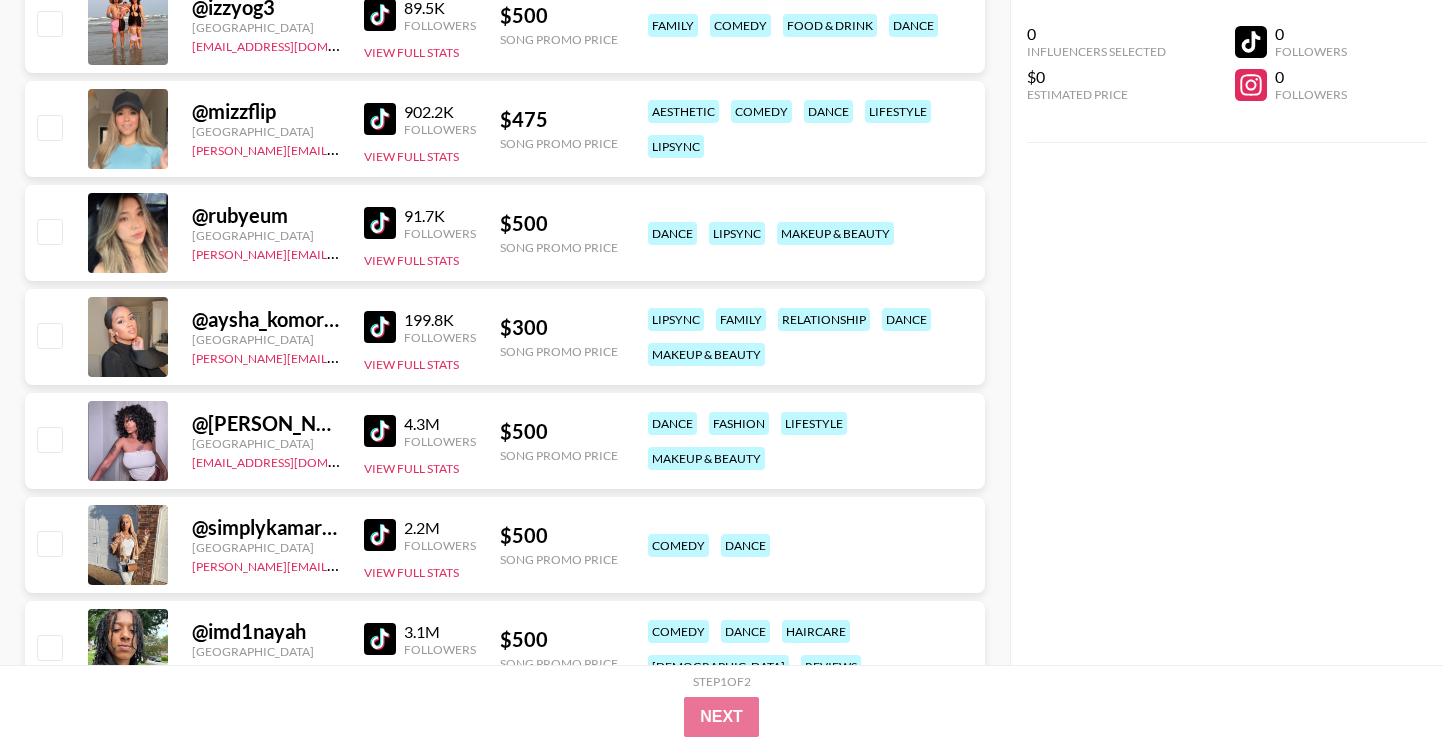 scroll, scrollTop: 2449, scrollLeft: 0, axis: vertical 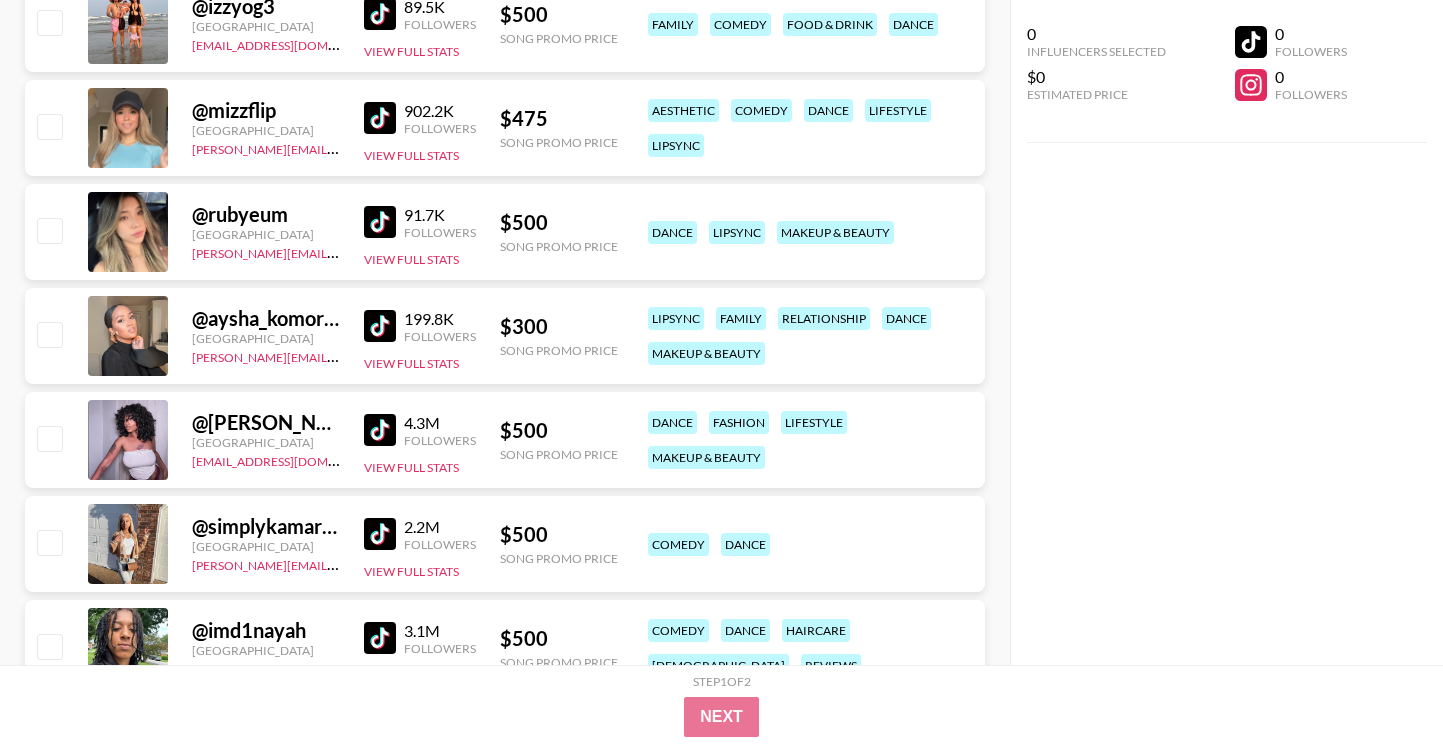 click at bounding box center (380, 430) 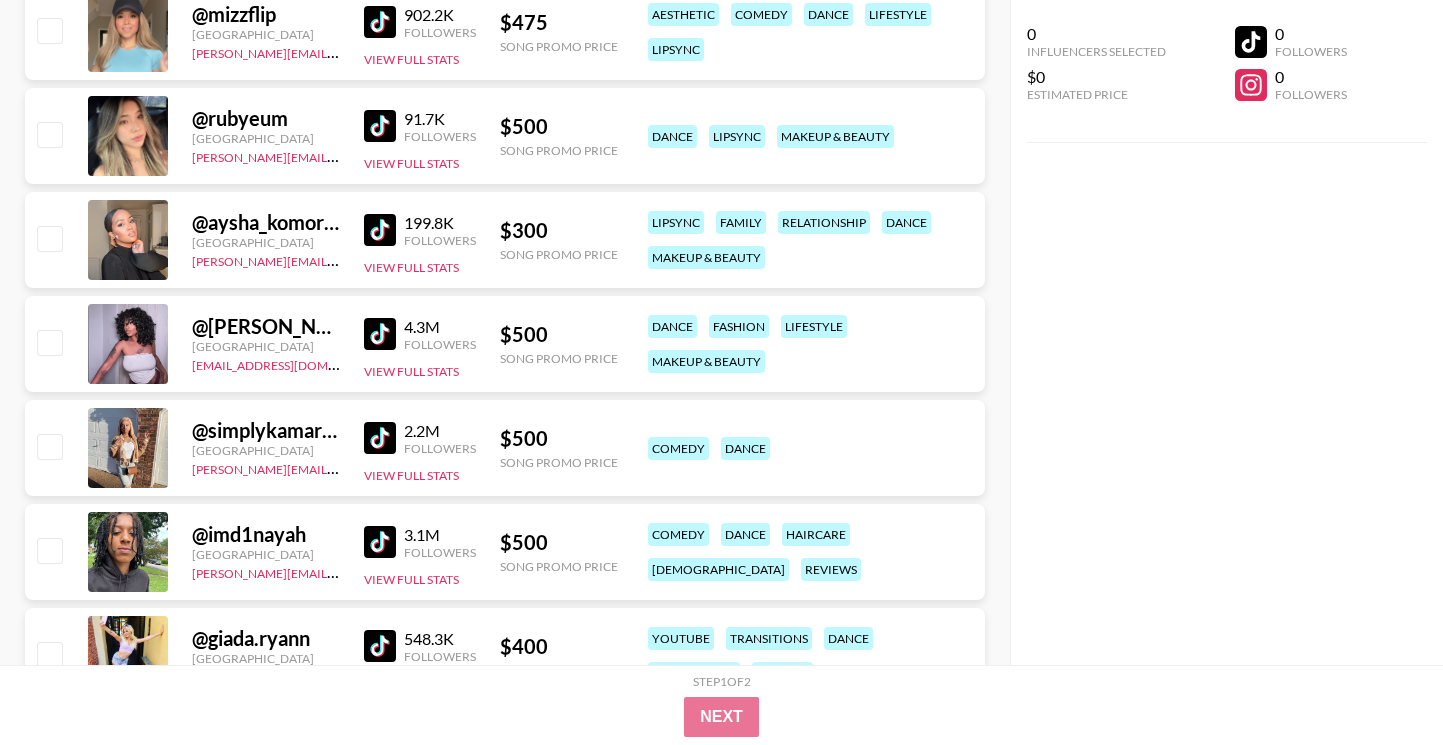 scroll, scrollTop: 2586, scrollLeft: 0, axis: vertical 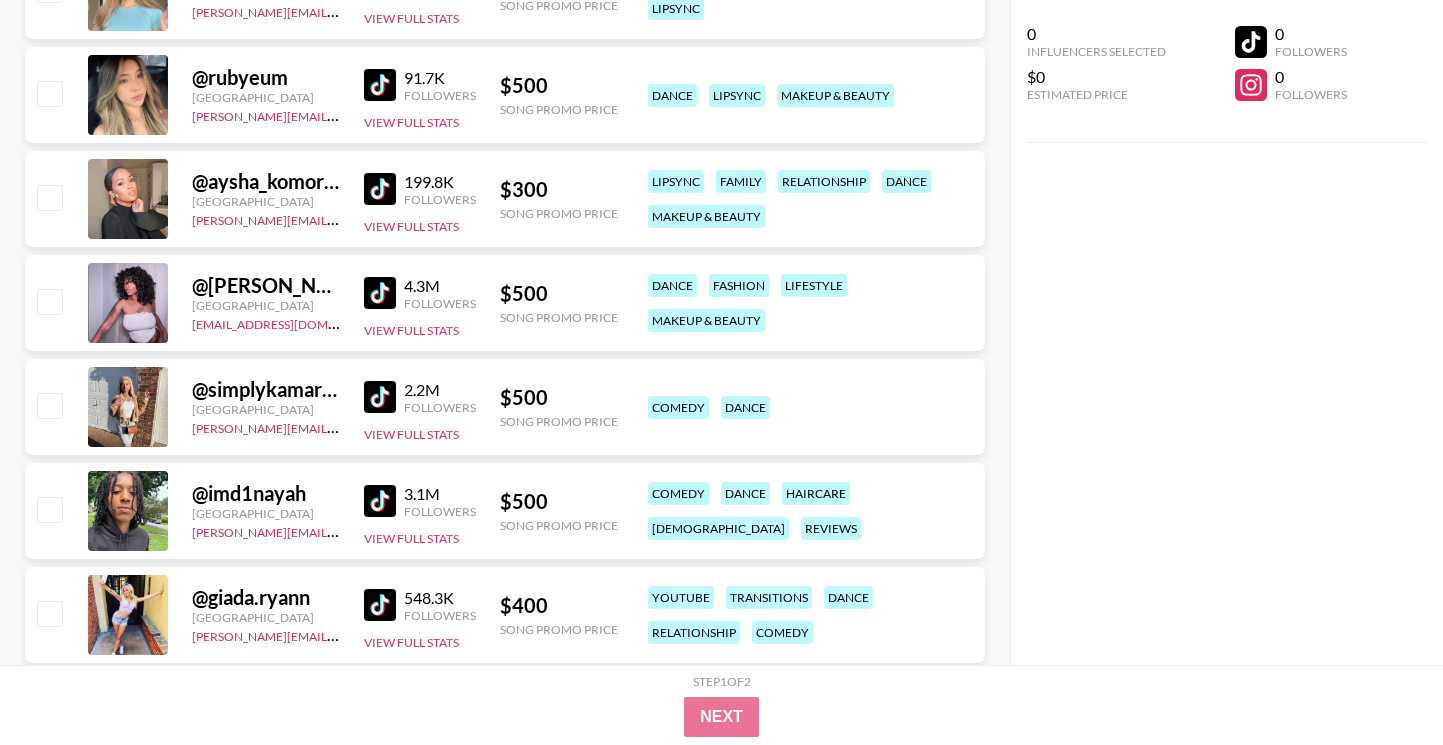 click at bounding box center (380, 397) 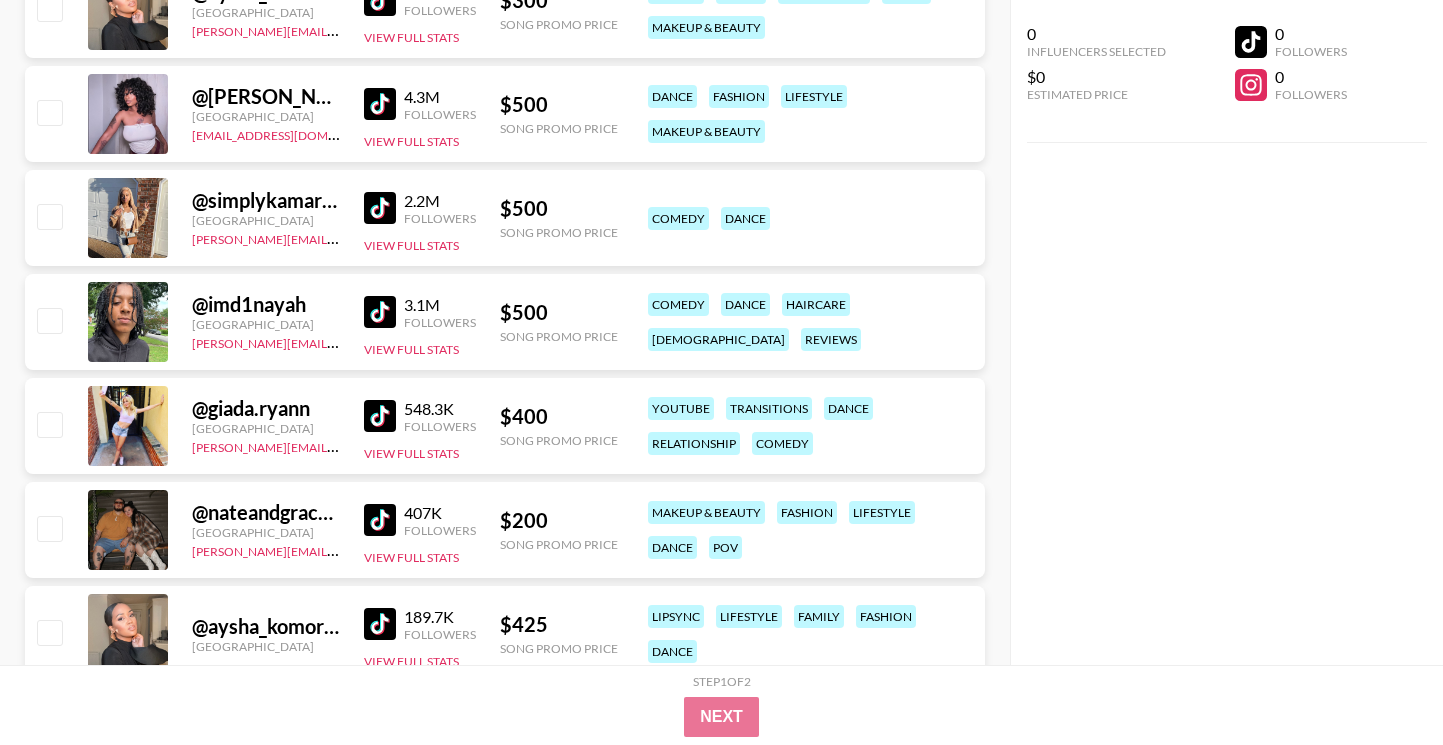 scroll, scrollTop: 2776, scrollLeft: 0, axis: vertical 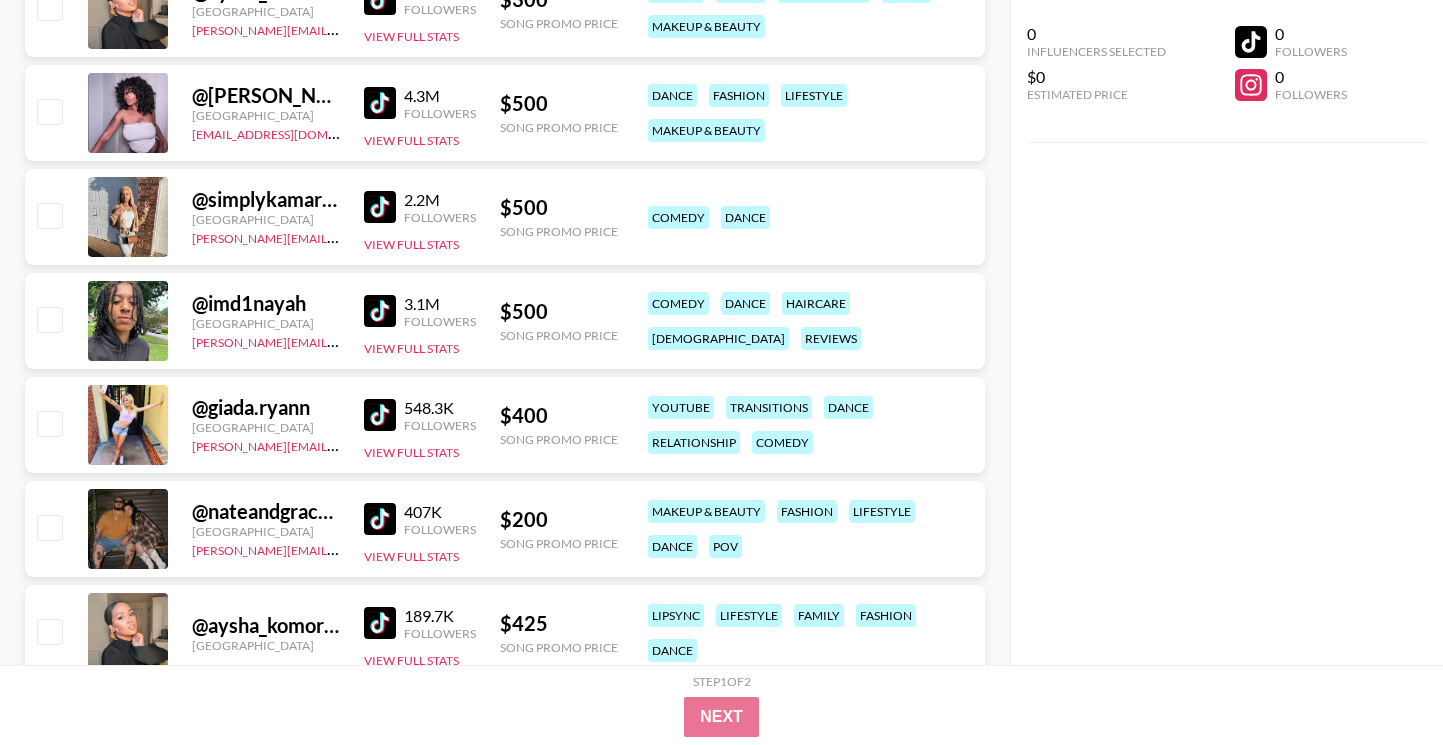 click at bounding box center (380, 415) 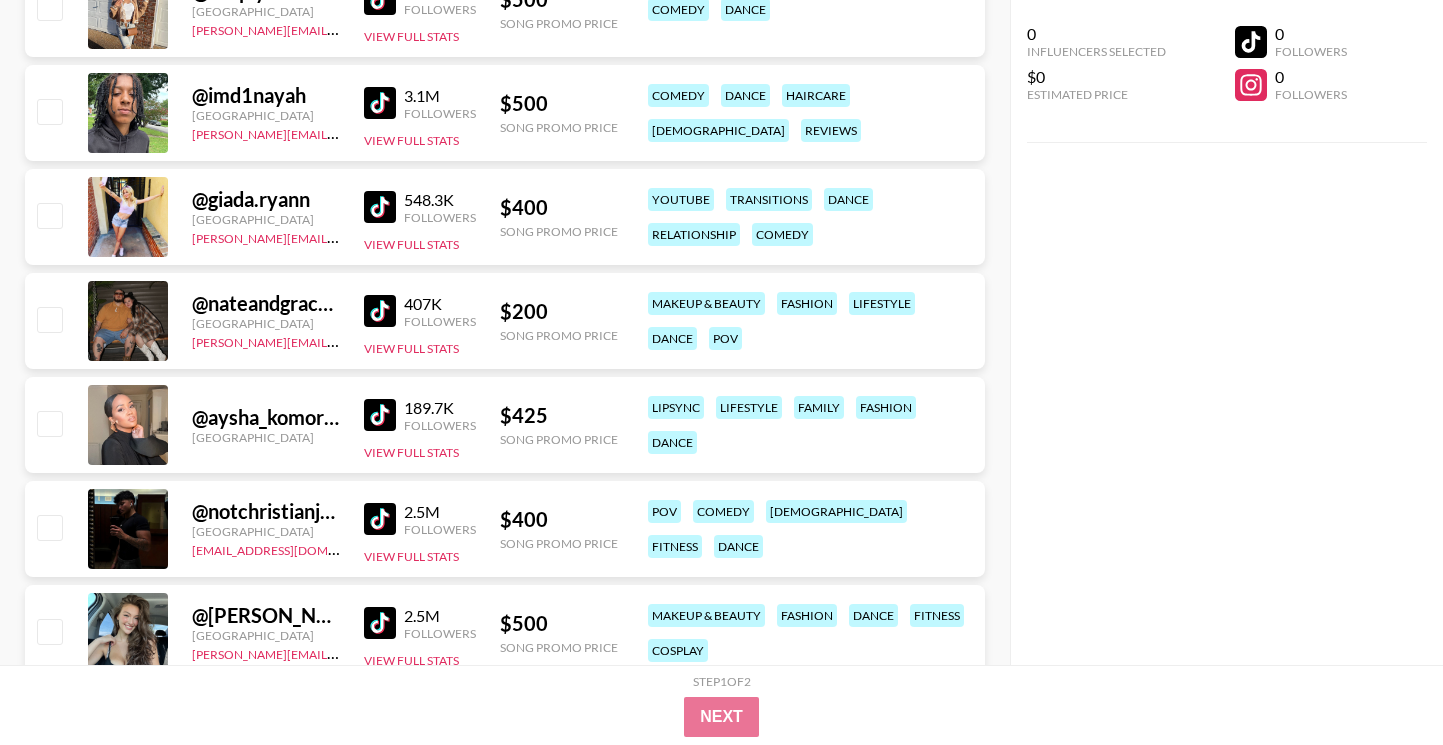 scroll, scrollTop: 2981, scrollLeft: 0, axis: vertical 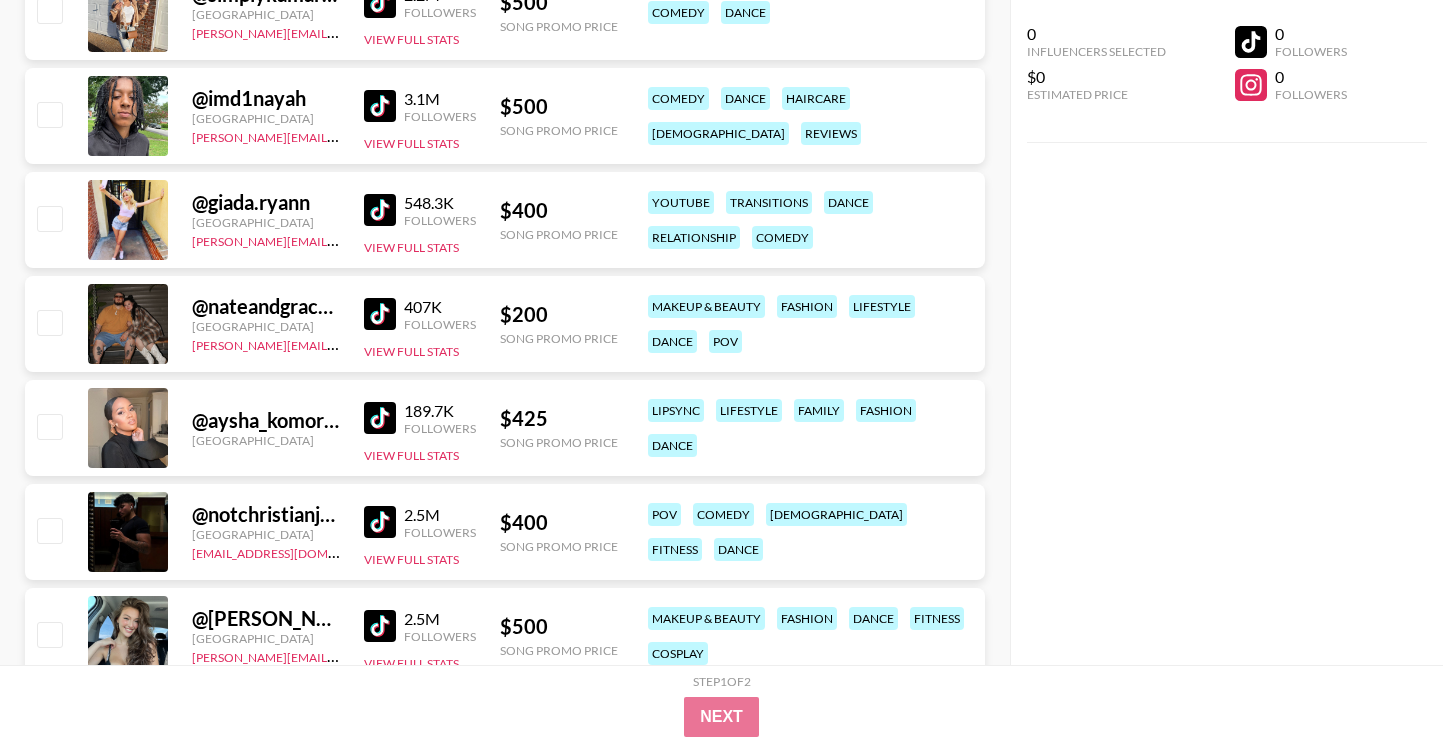 click at bounding box center [380, 418] 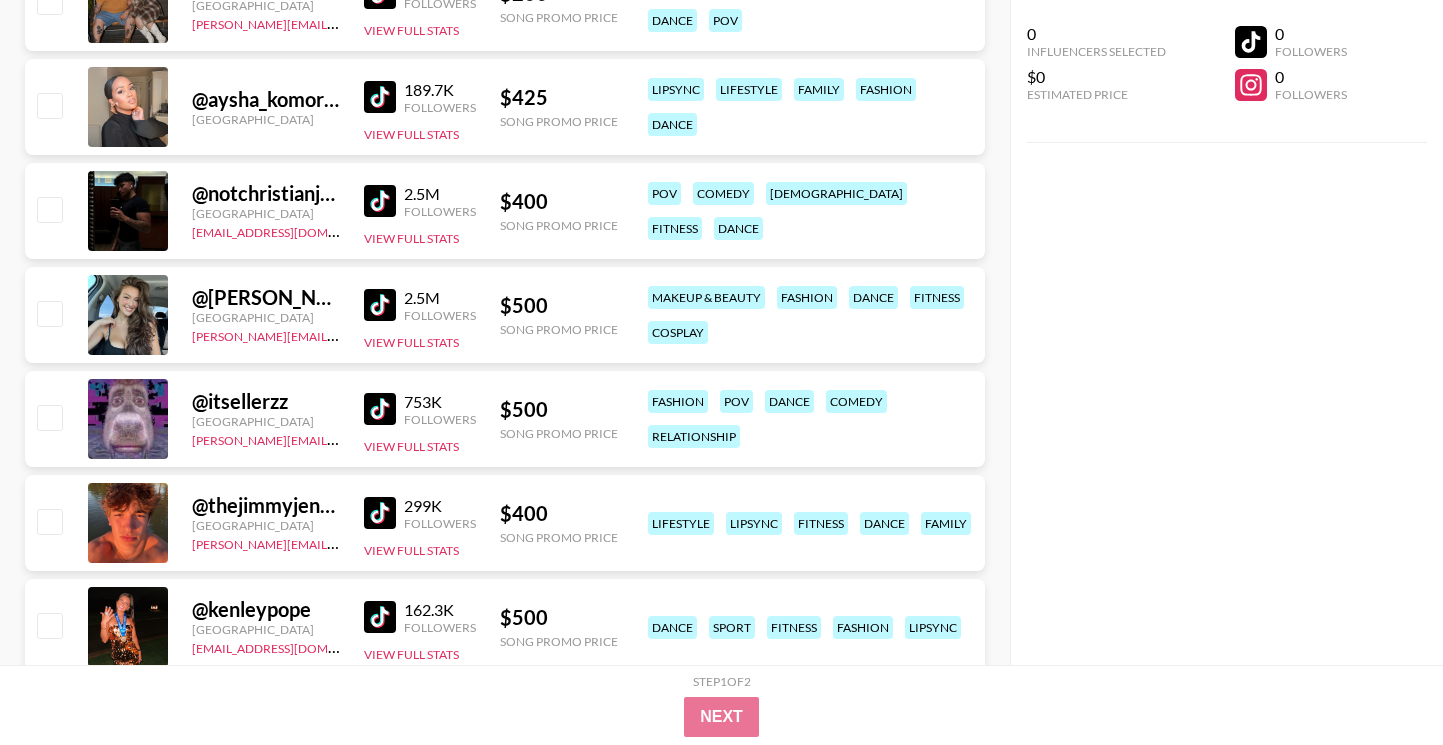 scroll, scrollTop: 3363, scrollLeft: 0, axis: vertical 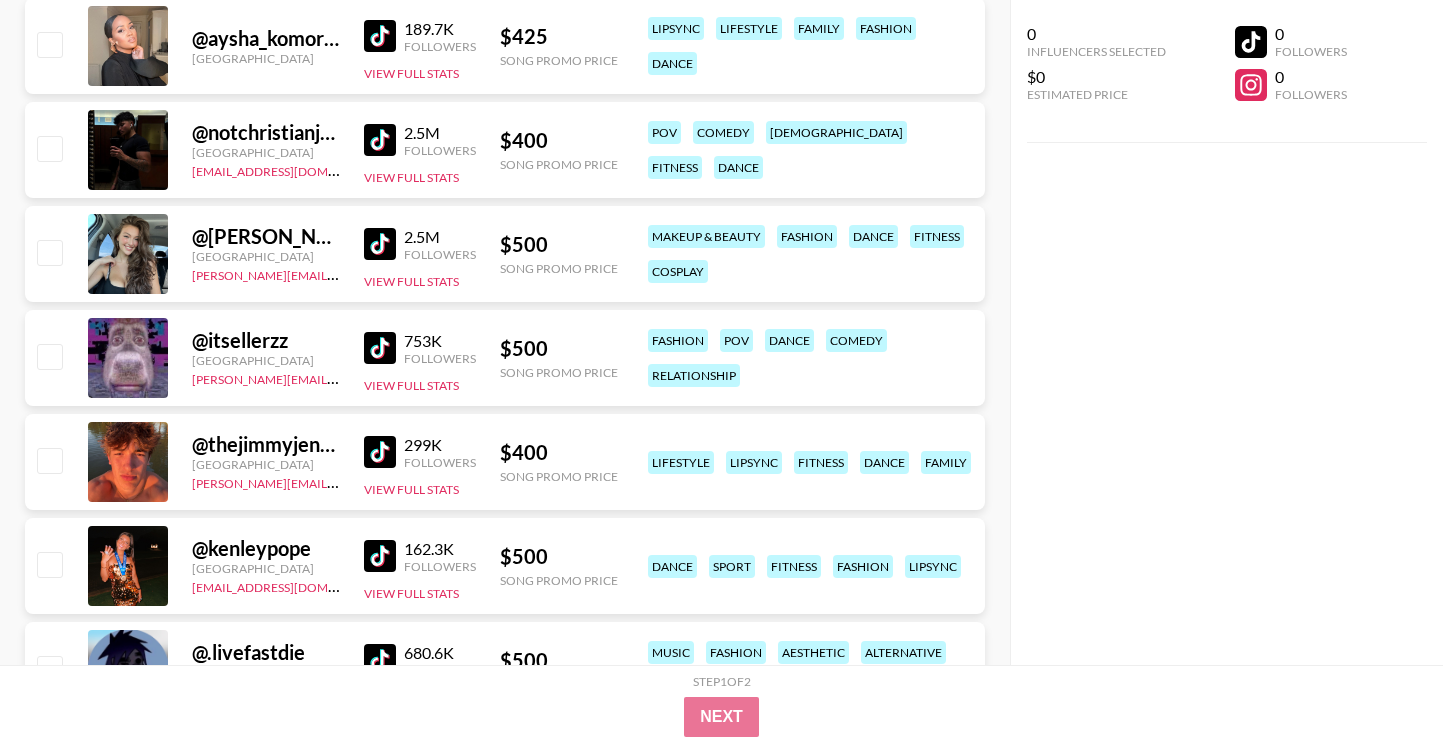 click at bounding box center (380, 348) 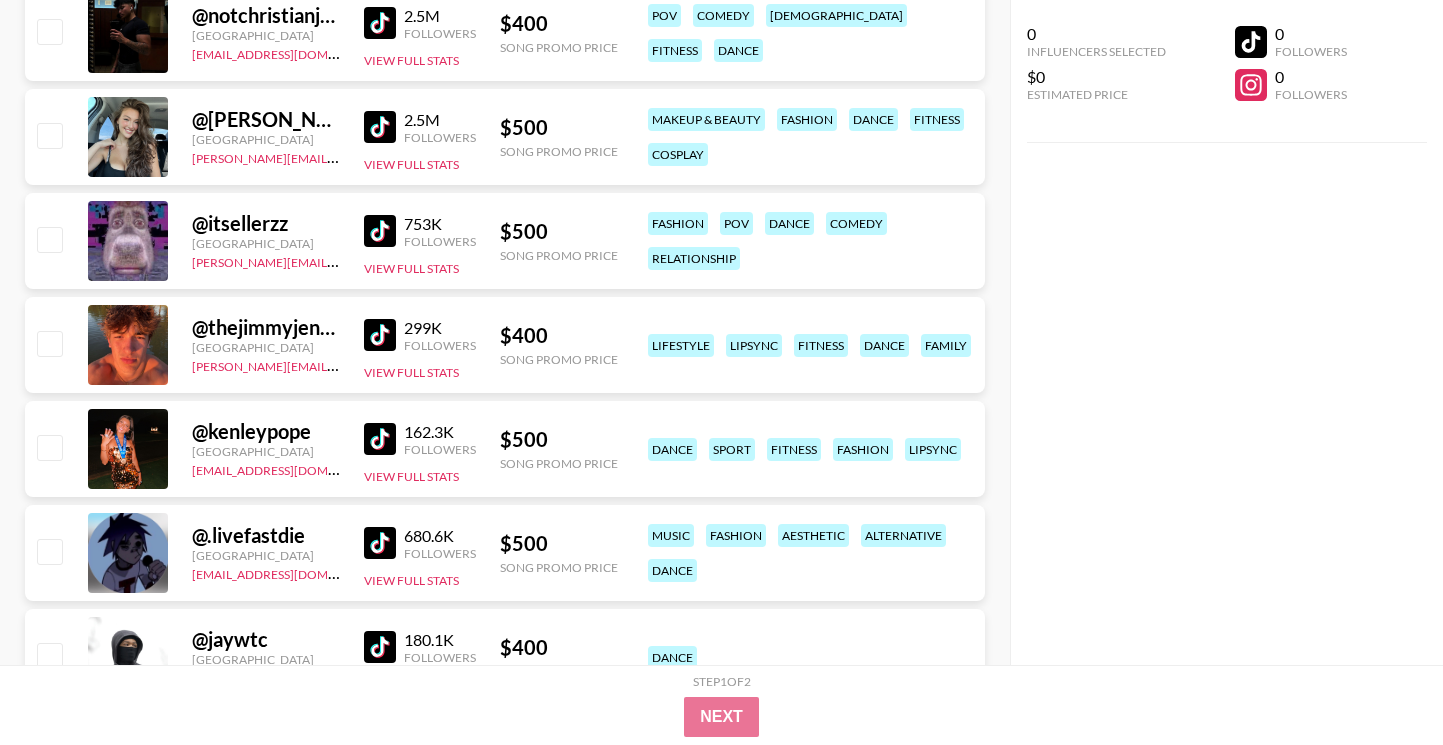 scroll, scrollTop: 3482, scrollLeft: 0, axis: vertical 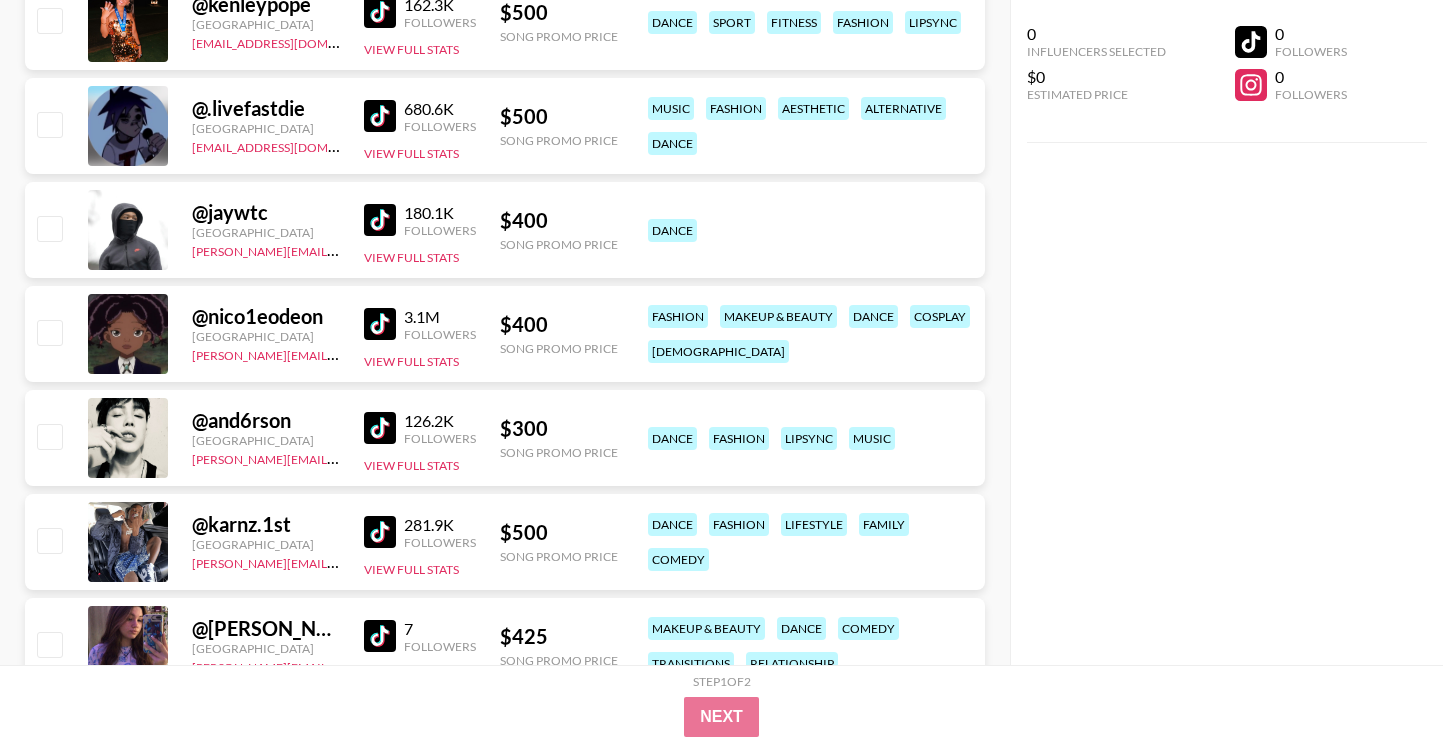 click at bounding box center (380, 428) 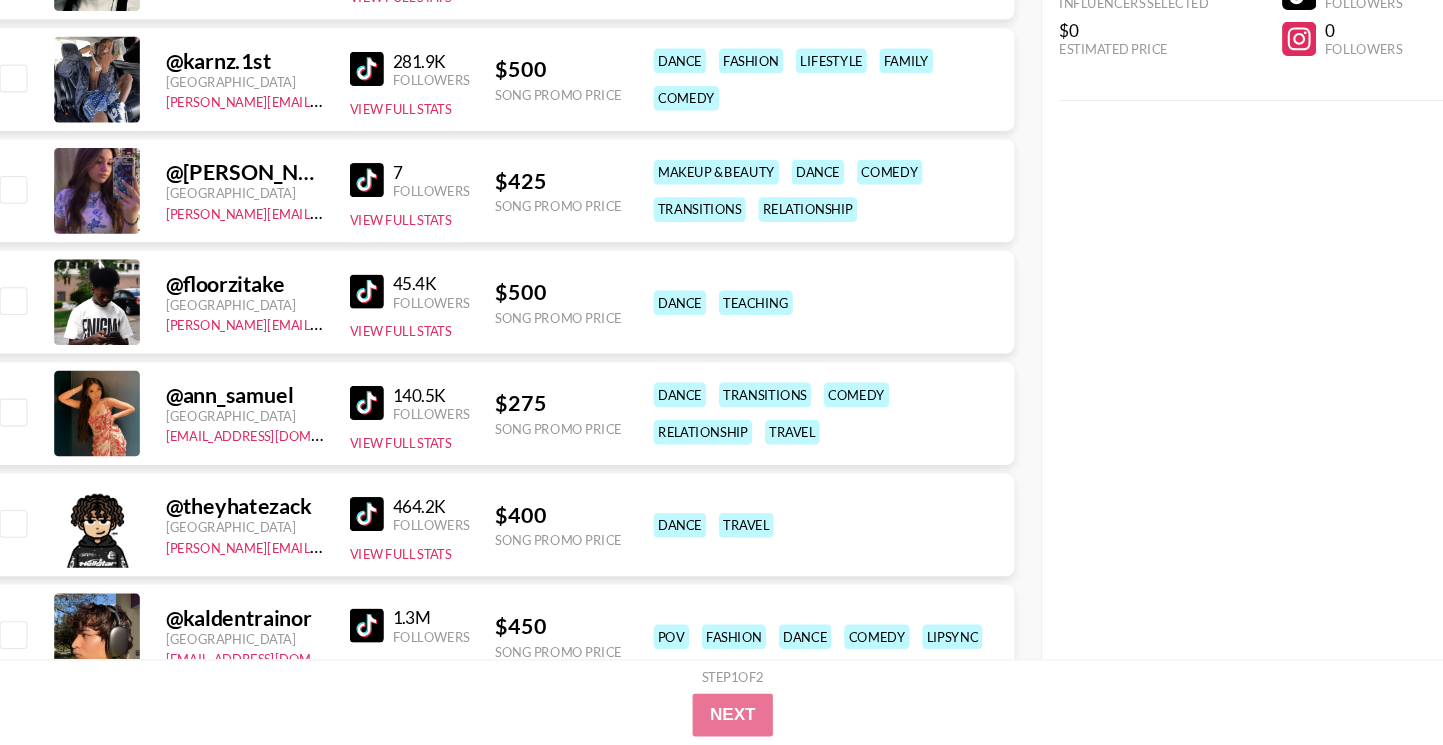 scroll, scrollTop: 4328, scrollLeft: 0, axis: vertical 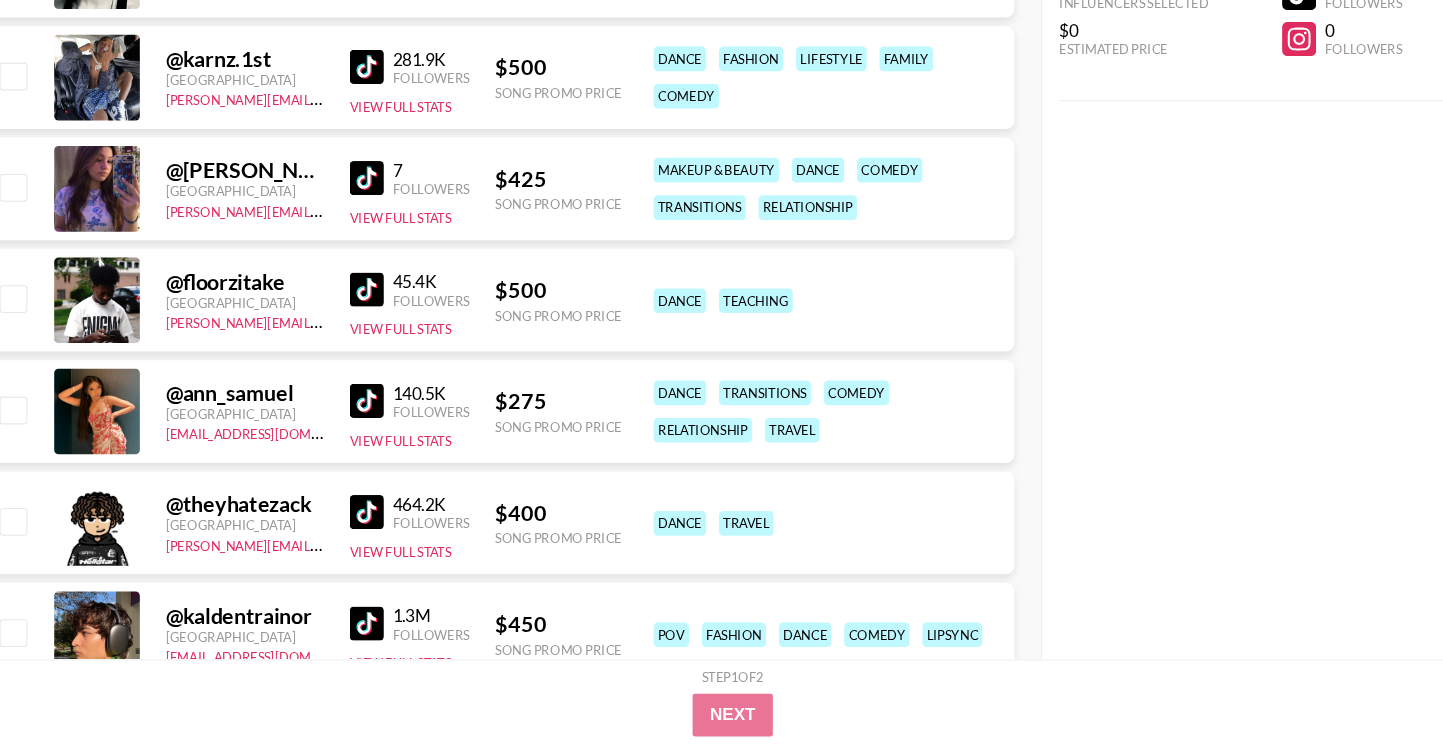 click at bounding box center (380, 423) 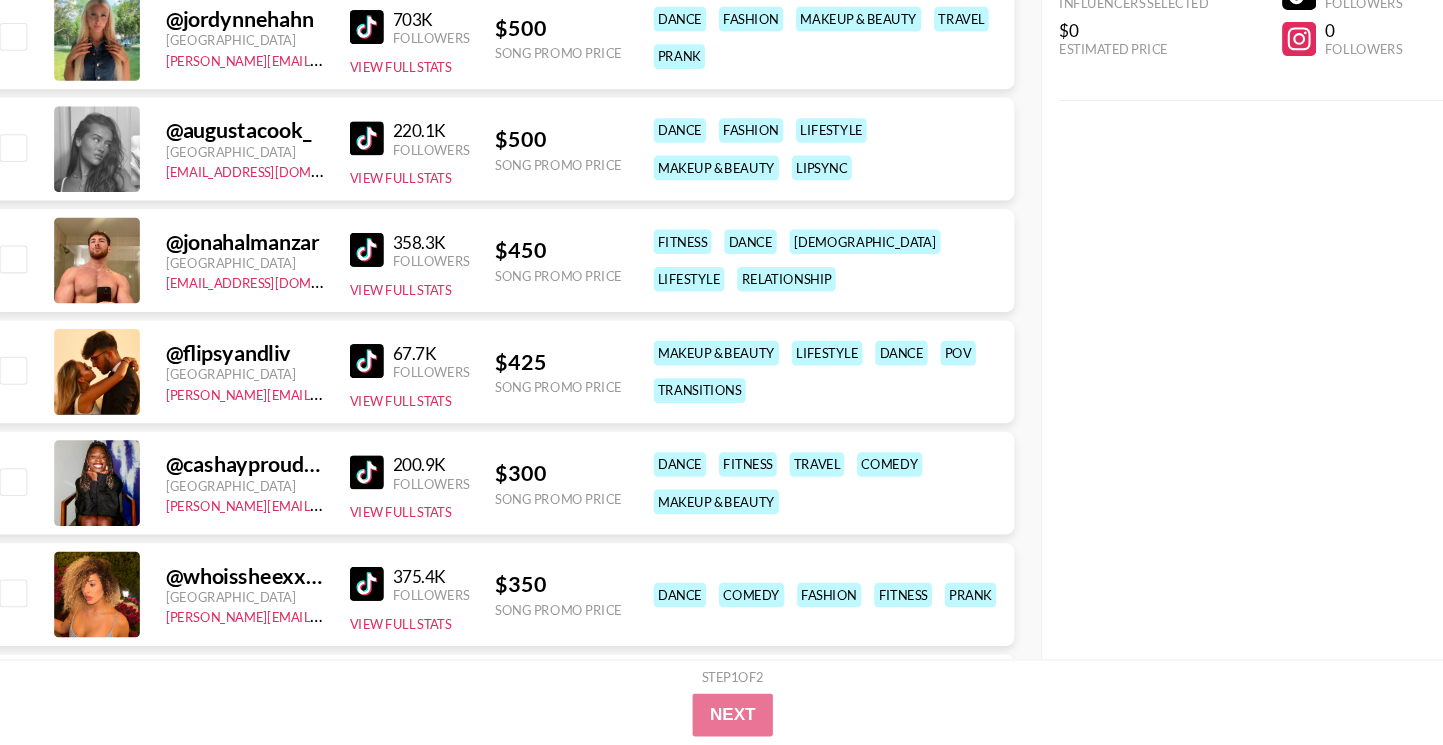 scroll, scrollTop: 5140, scrollLeft: 0, axis: vertical 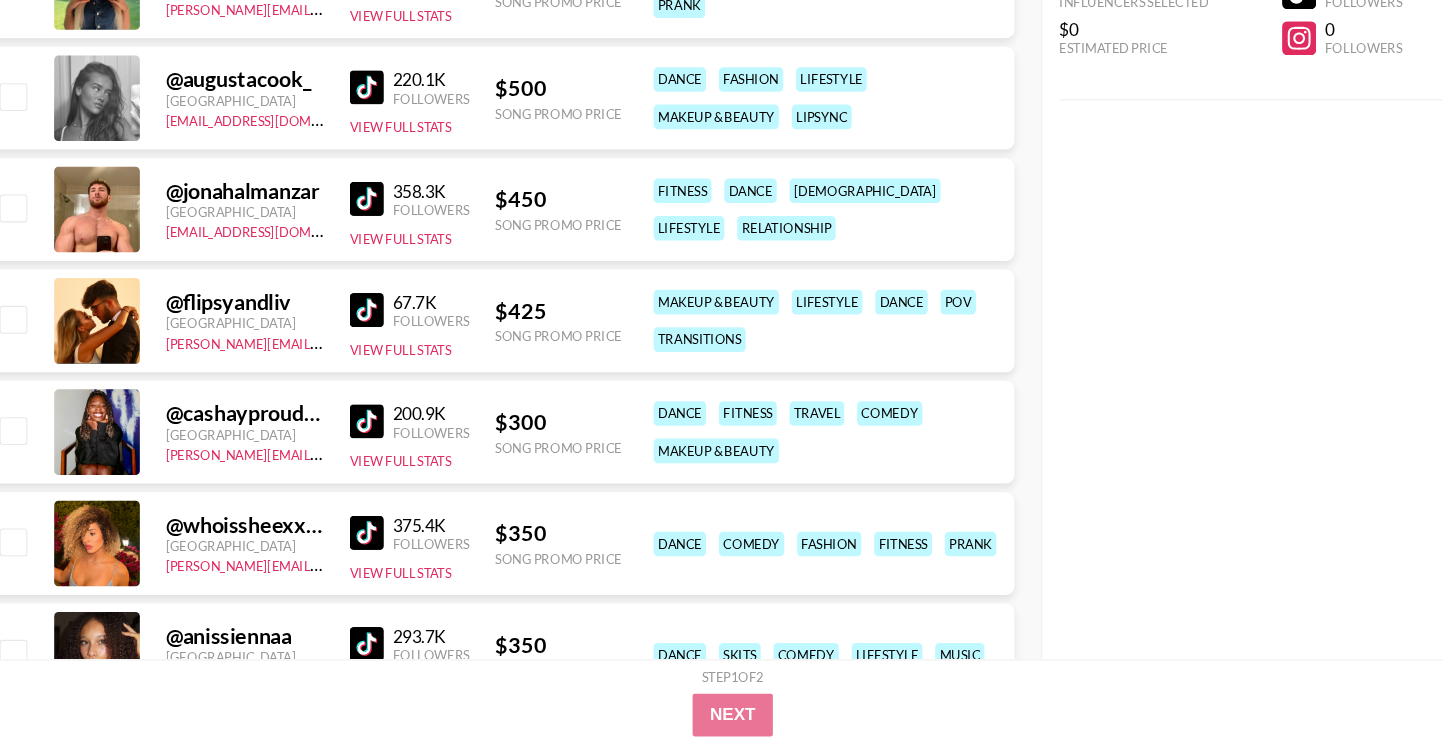 click at bounding box center (380, 443) 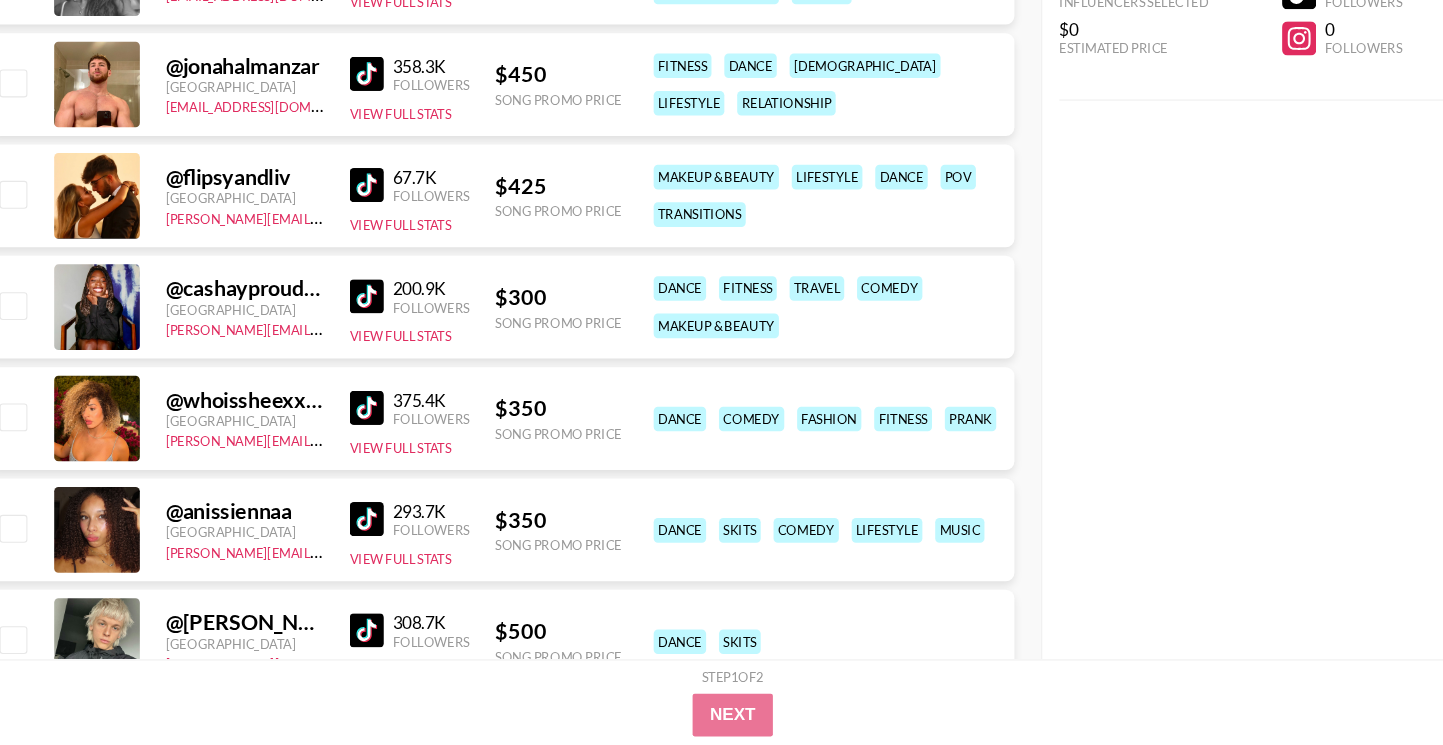 scroll, scrollTop: 5430, scrollLeft: 0, axis: vertical 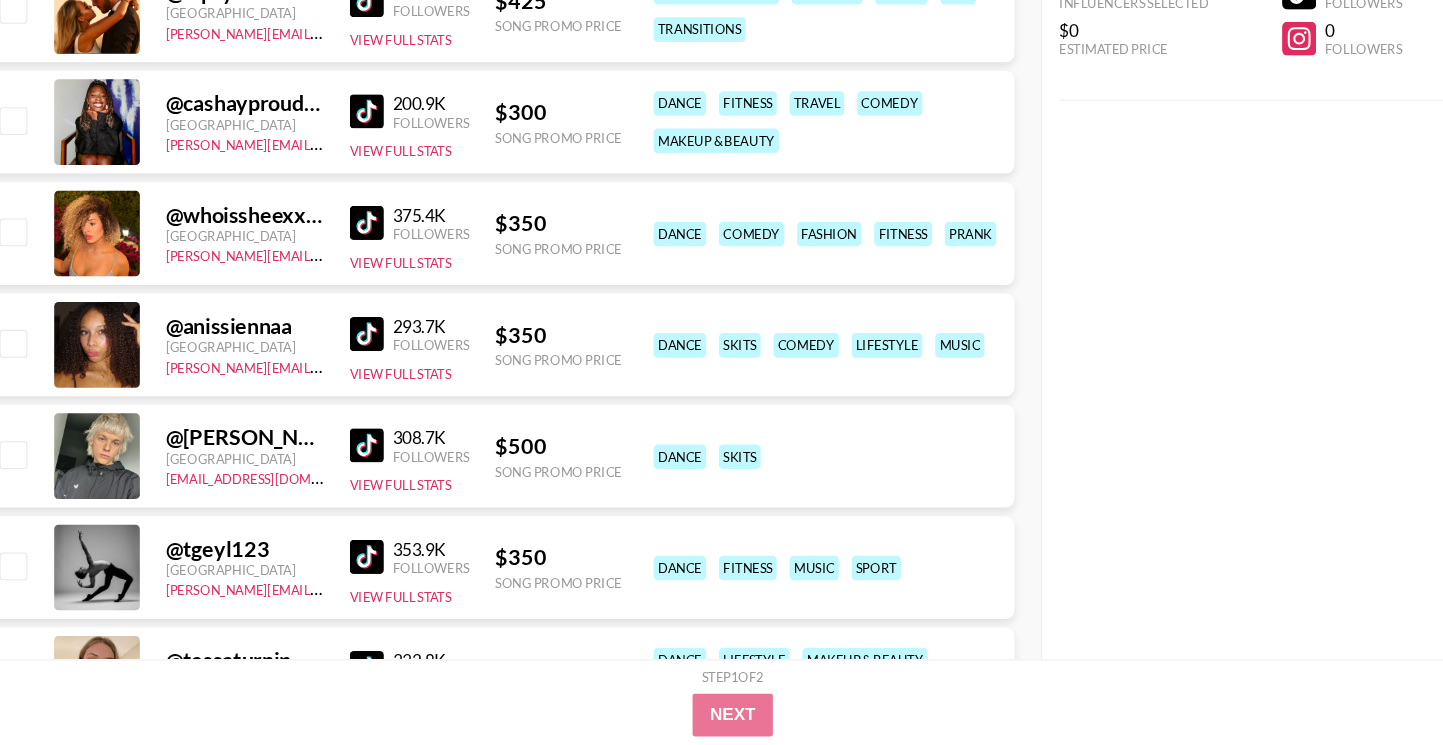 click at bounding box center [380, 361] 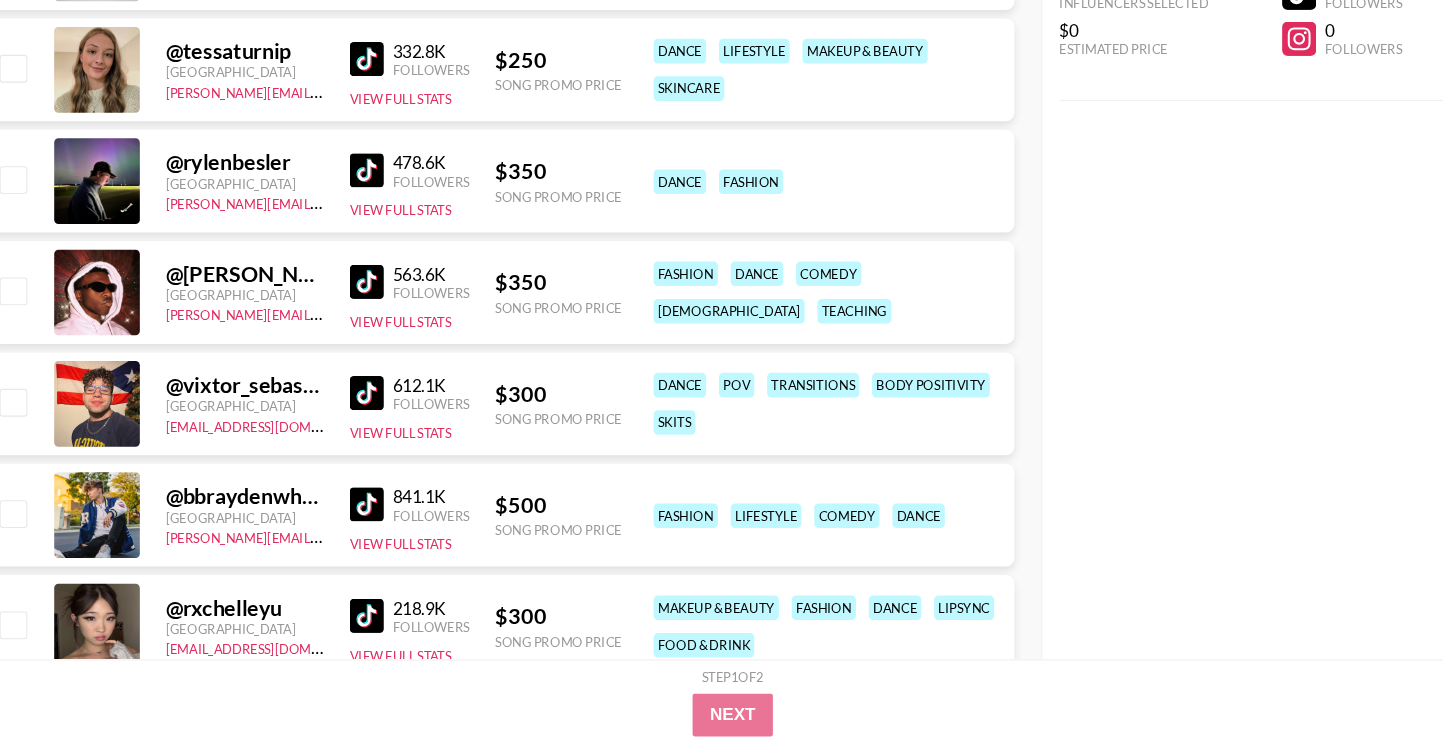 scroll, scrollTop: 6014, scrollLeft: 0, axis: vertical 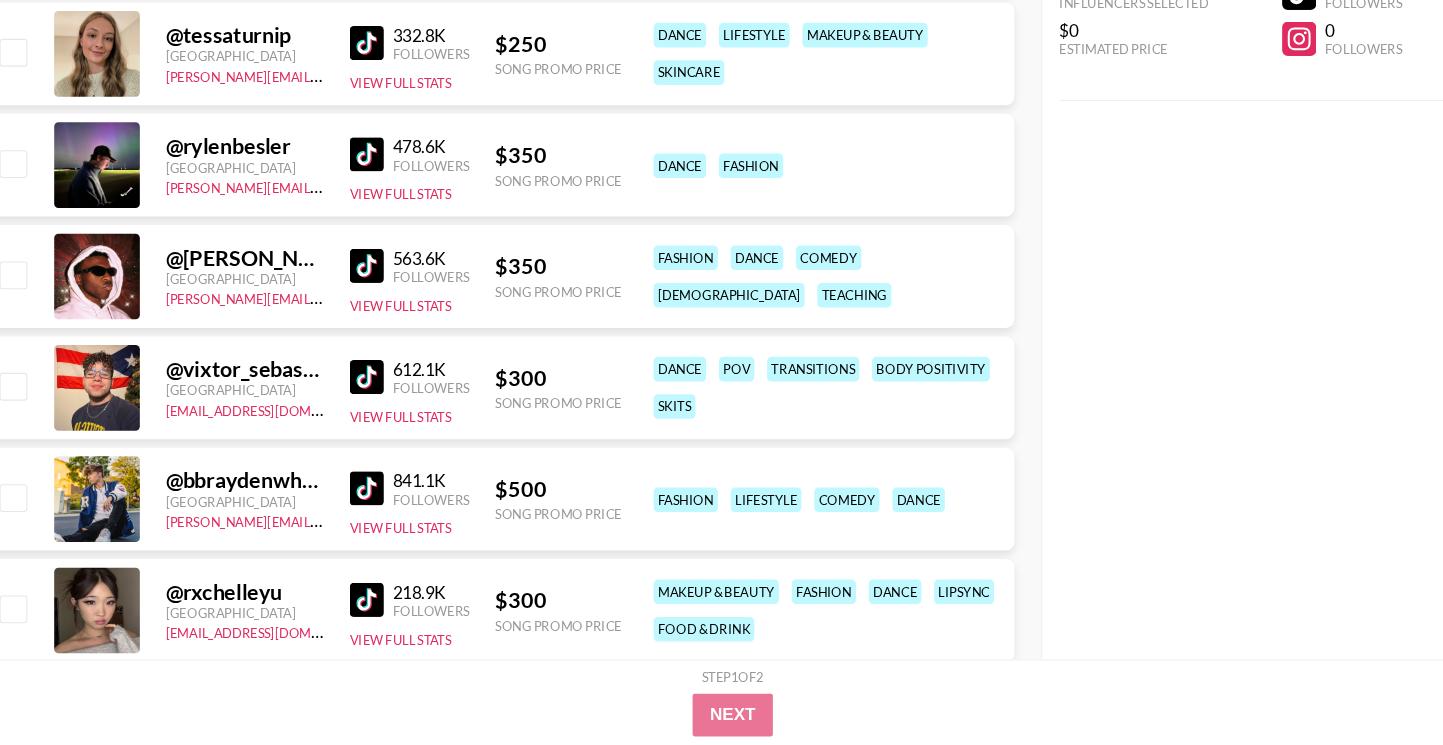 click at bounding box center (380, 297) 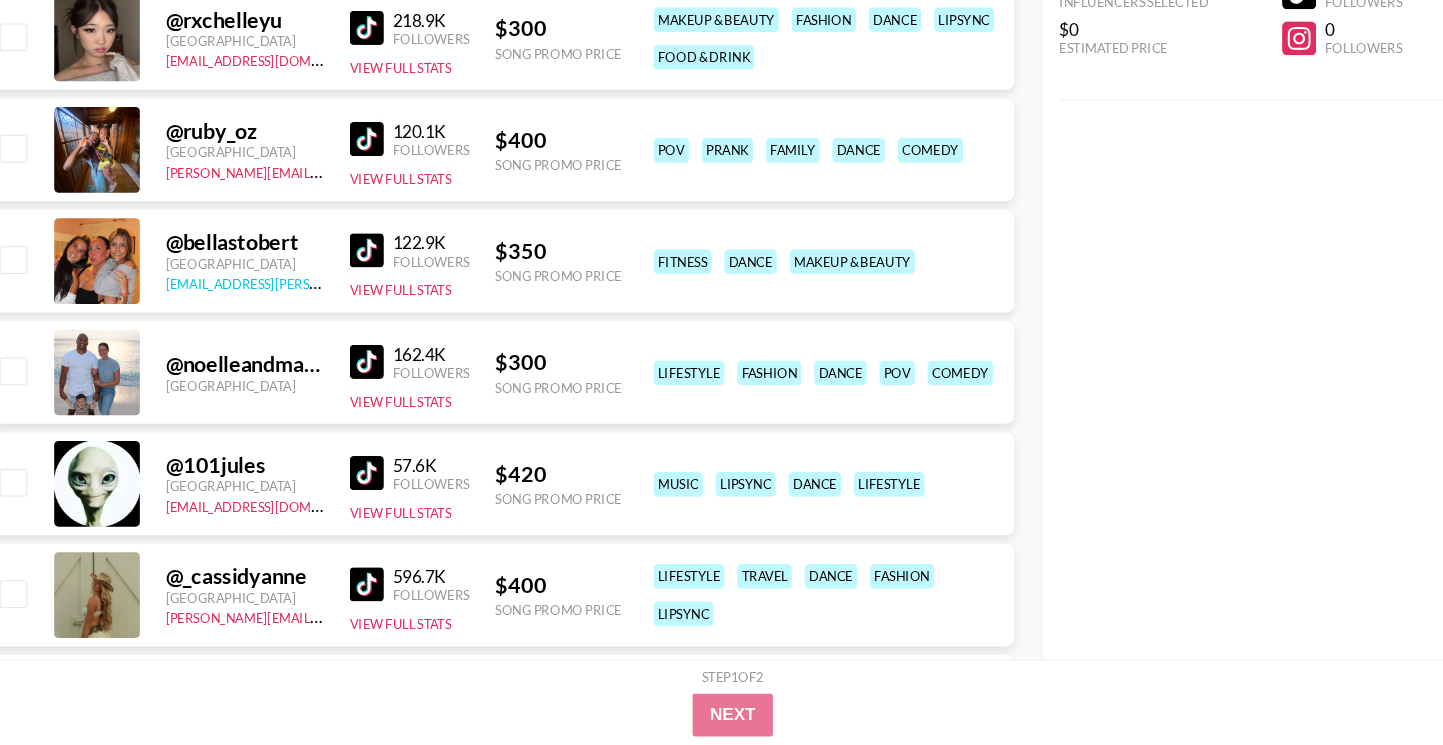 scroll, scrollTop: 6553, scrollLeft: 0, axis: vertical 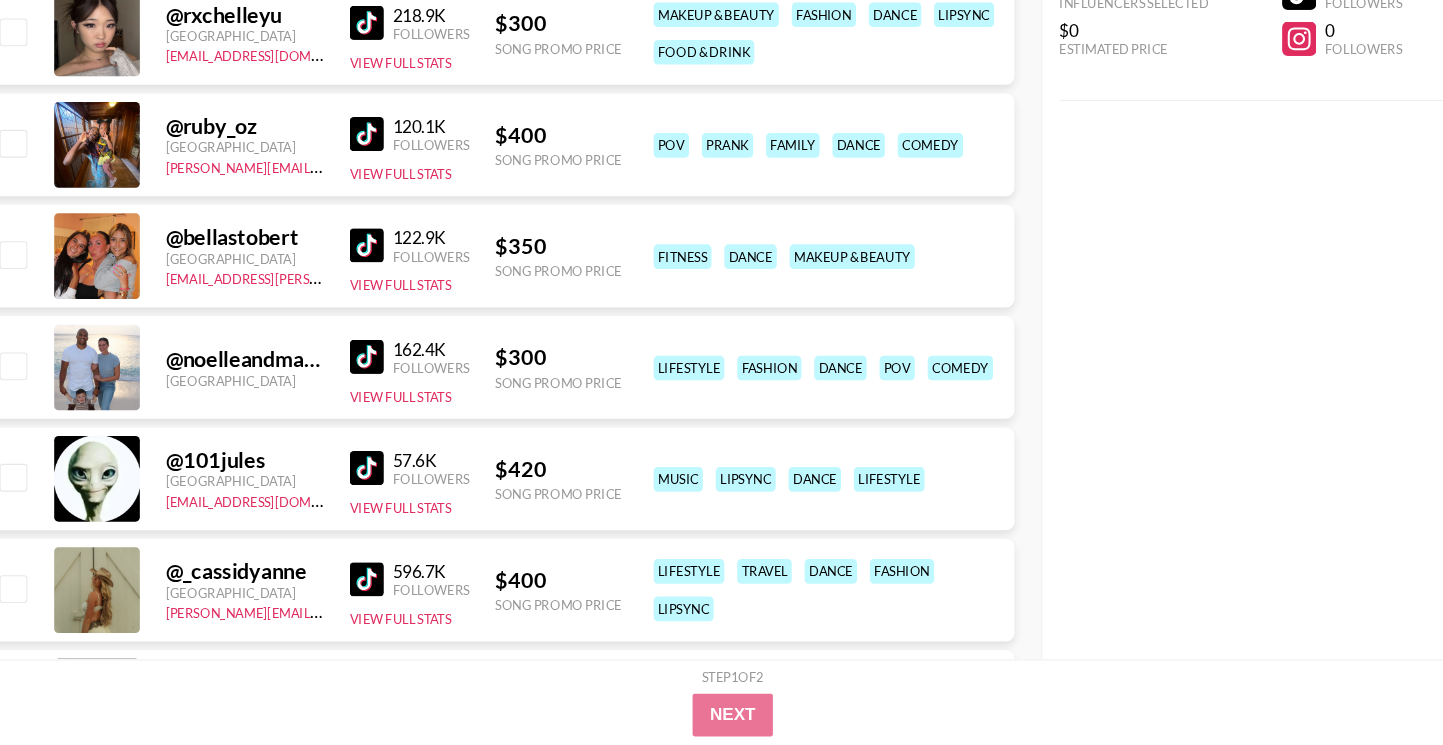 click at bounding box center (380, 486) 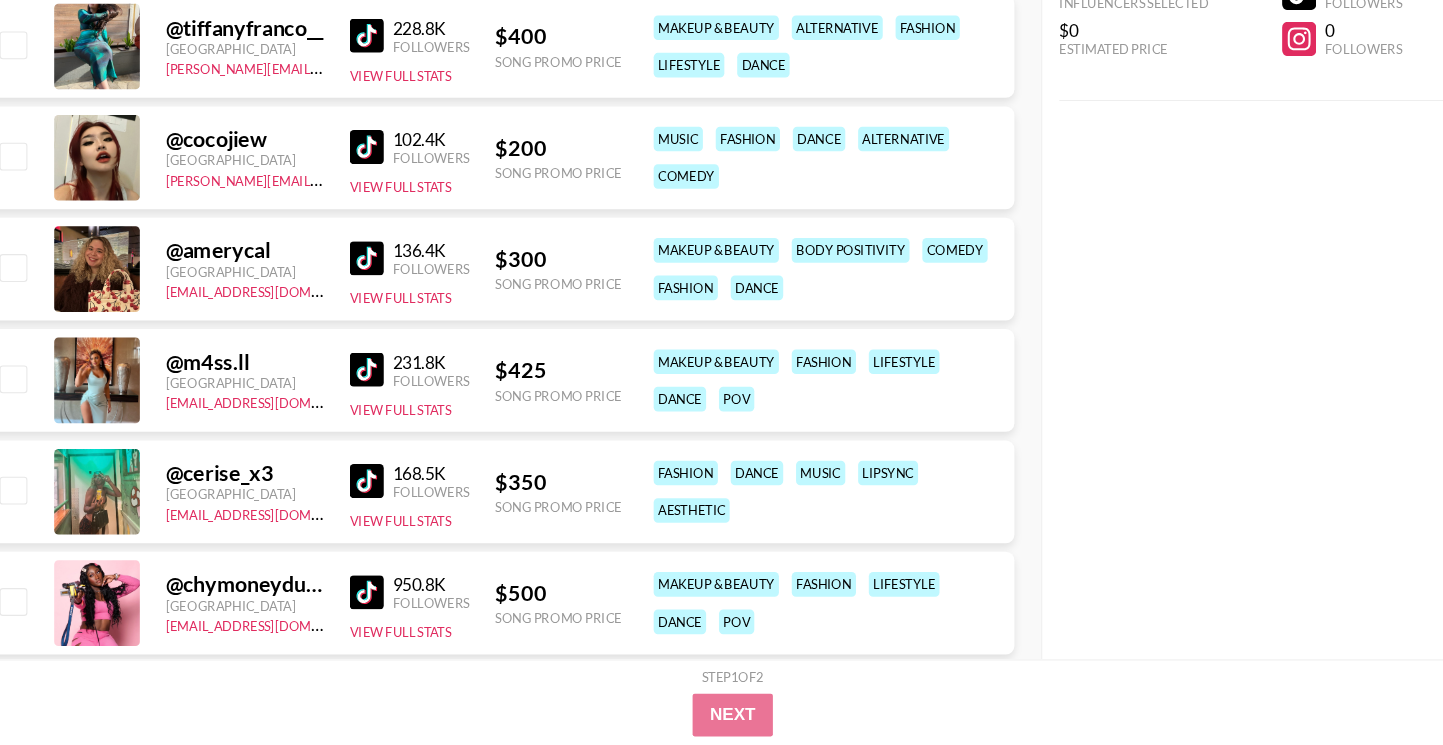 scroll, scrollTop: 7792, scrollLeft: 0, axis: vertical 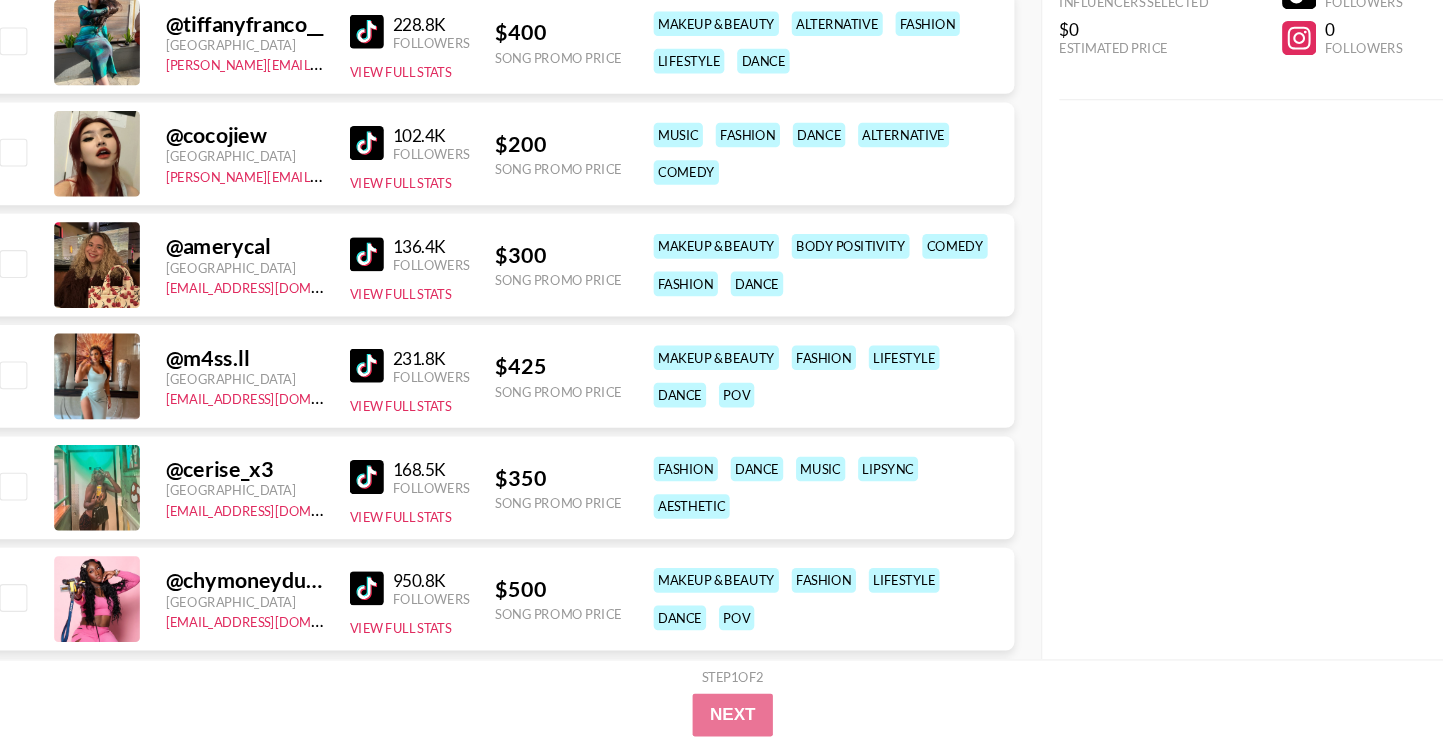 click at bounding box center (380, 599) 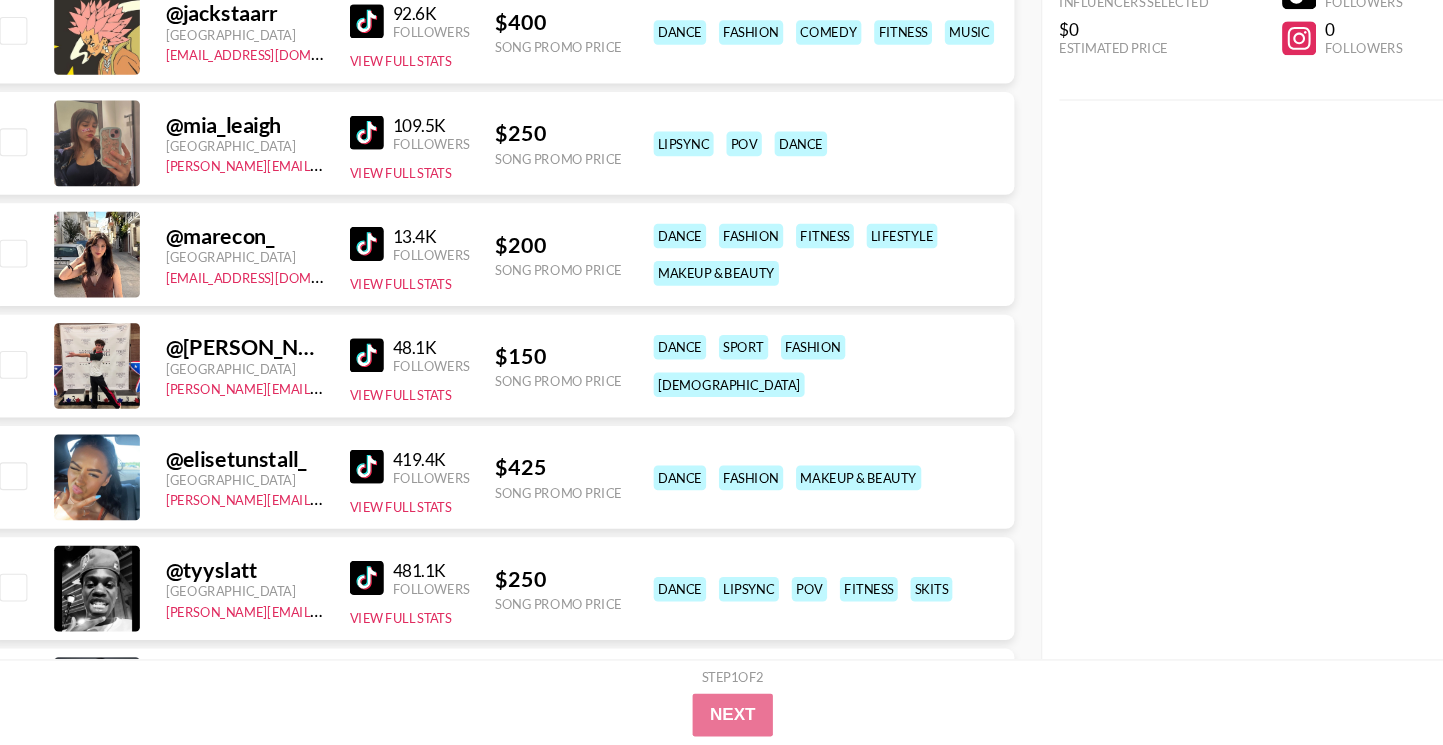 scroll, scrollTop: 10507, scrollLeft: 0, axis: vertical 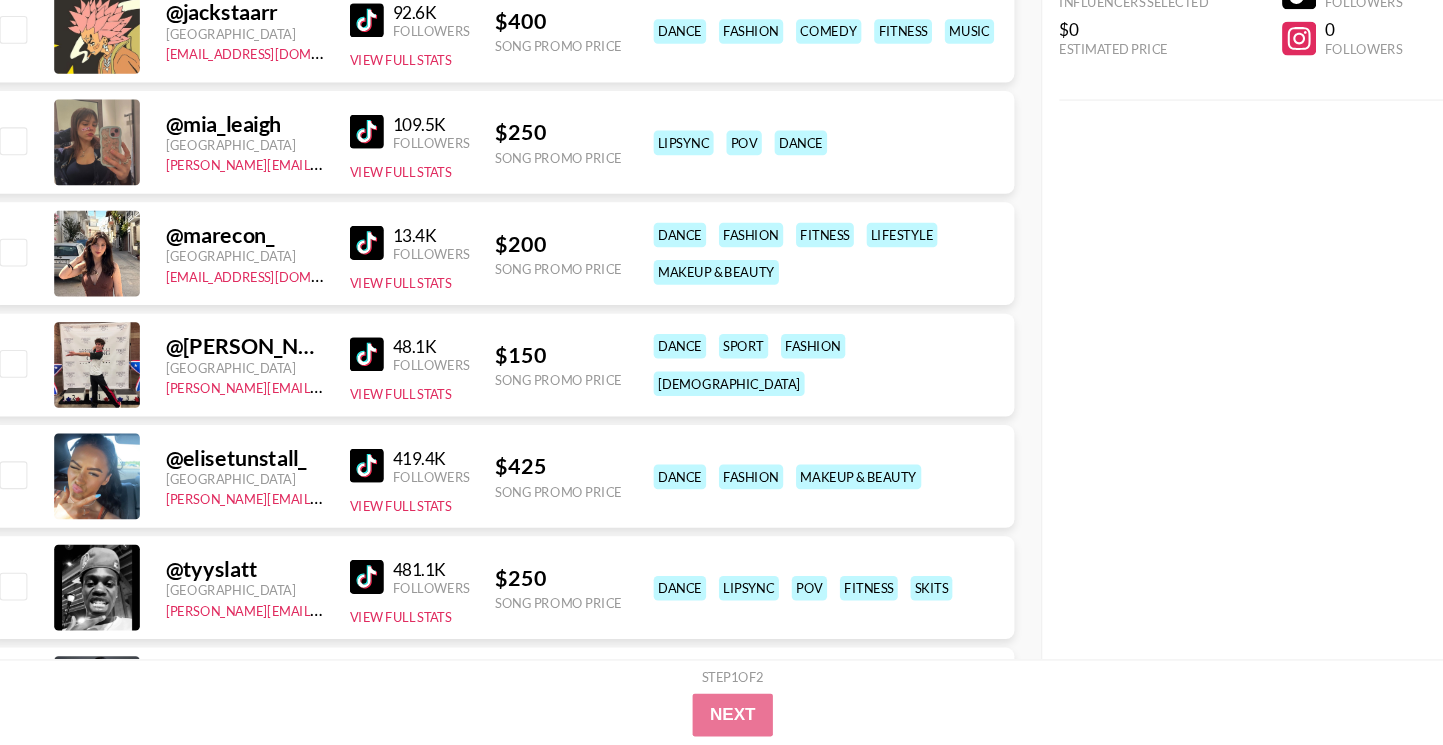 click at bounding box center (380, 380) 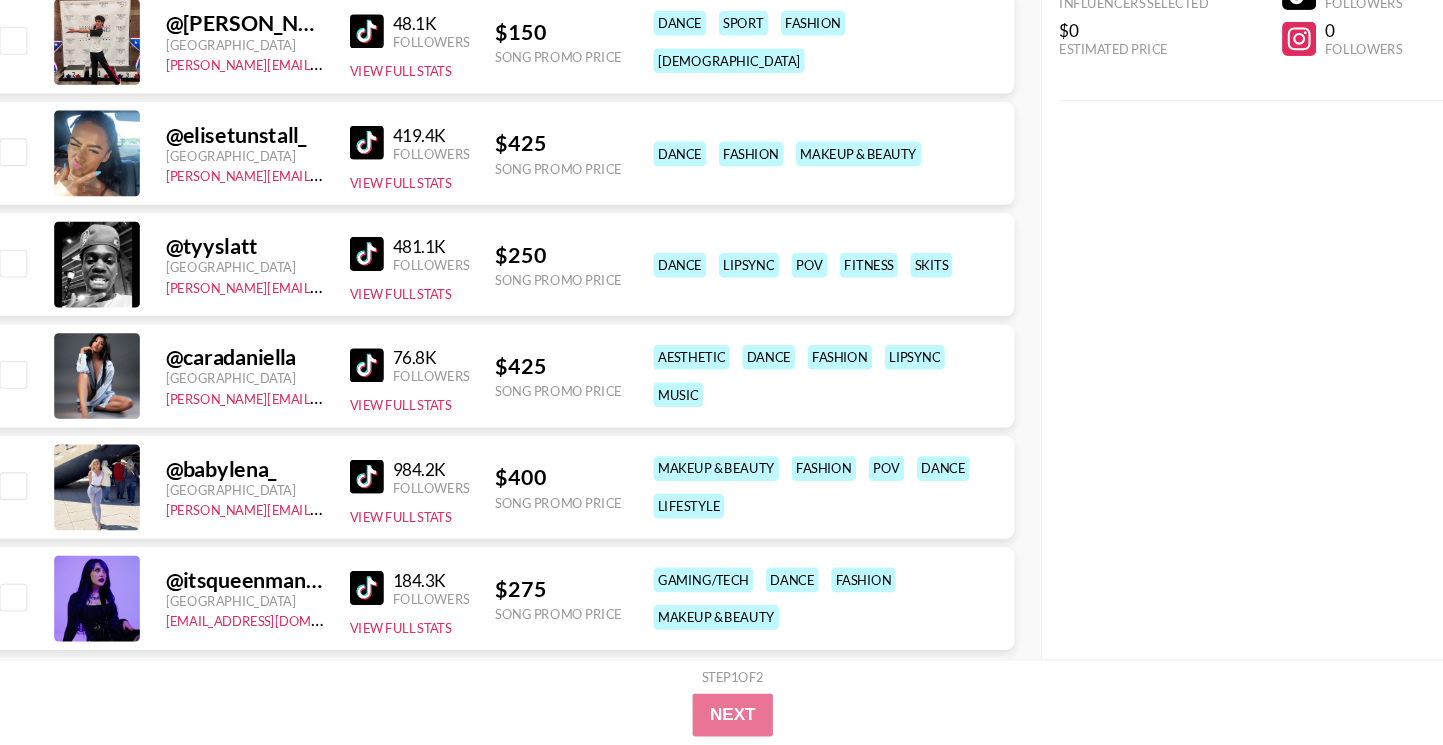 scroll, scrollTop: 10811, scrollLeft: 0, axis: vertical 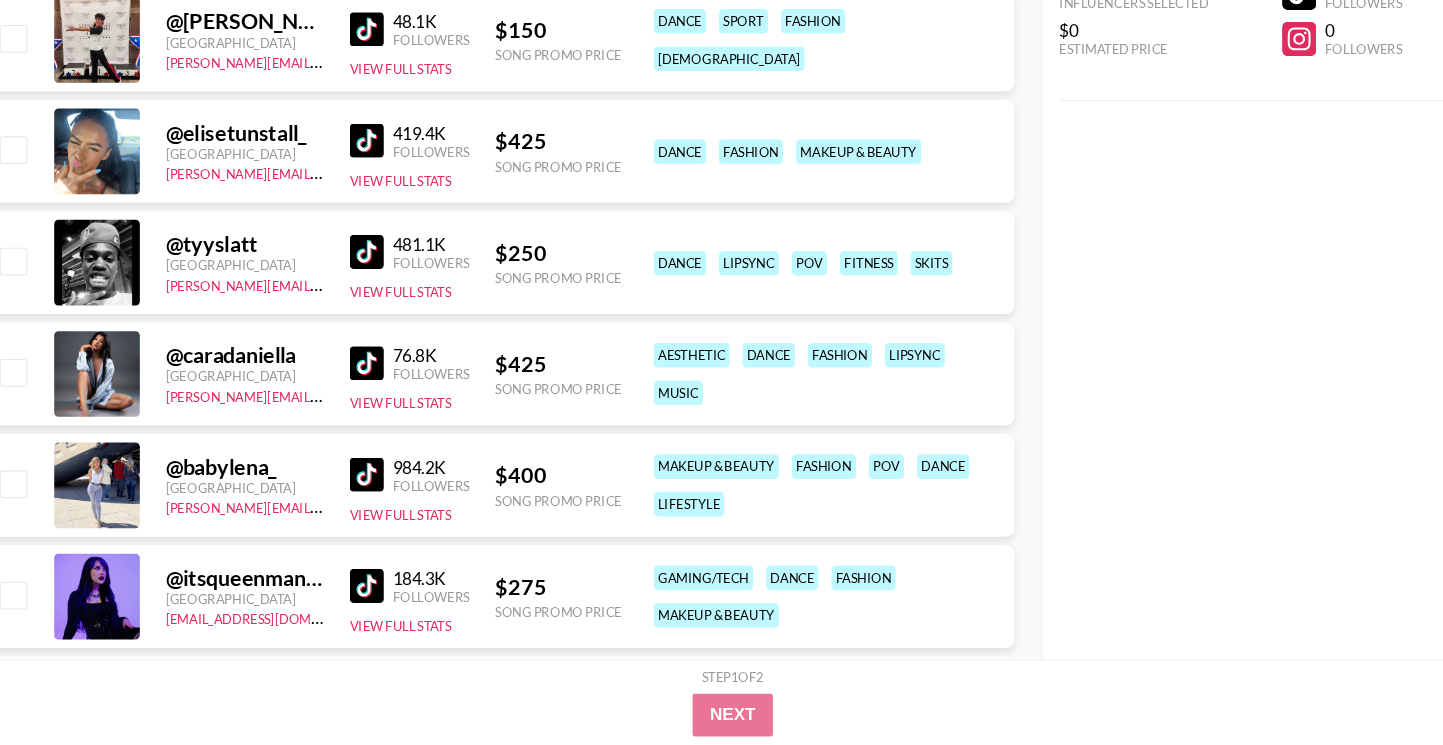 click at bounding box center [380, 388] 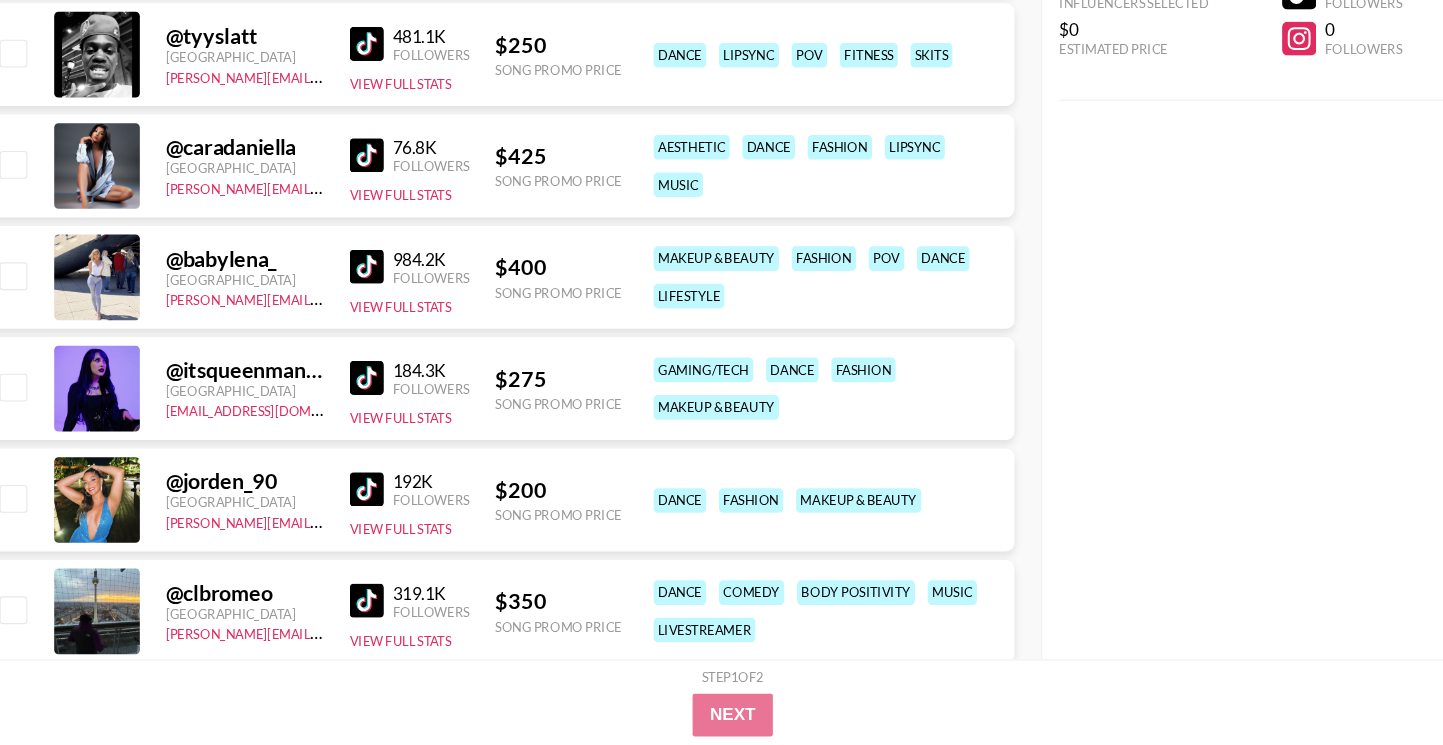 scroll, scrollTop: 11009, scrollLeft: 0, axis: vertical 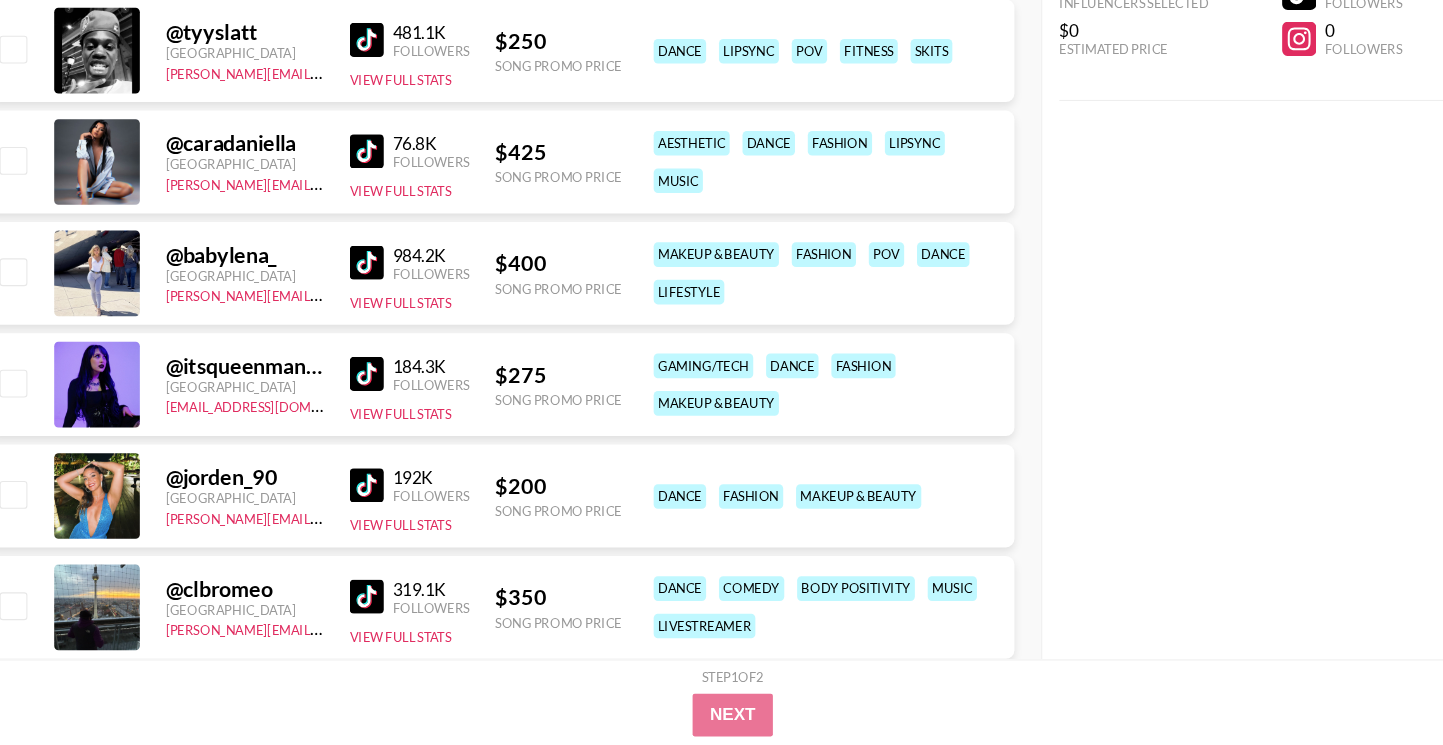 click at bounding box center (380, 294) 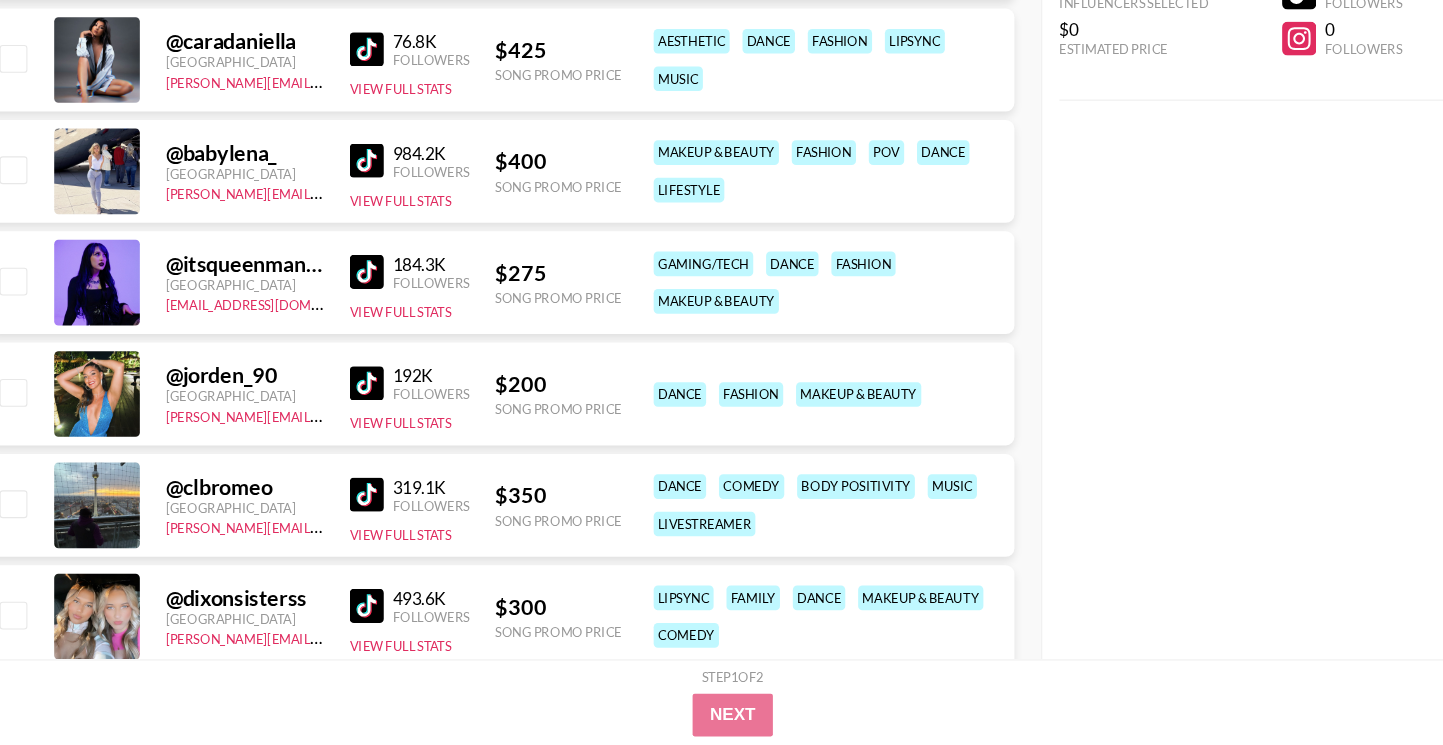 scroll, scrollTop: 11139, scrollLeft: 0, axis: vertical 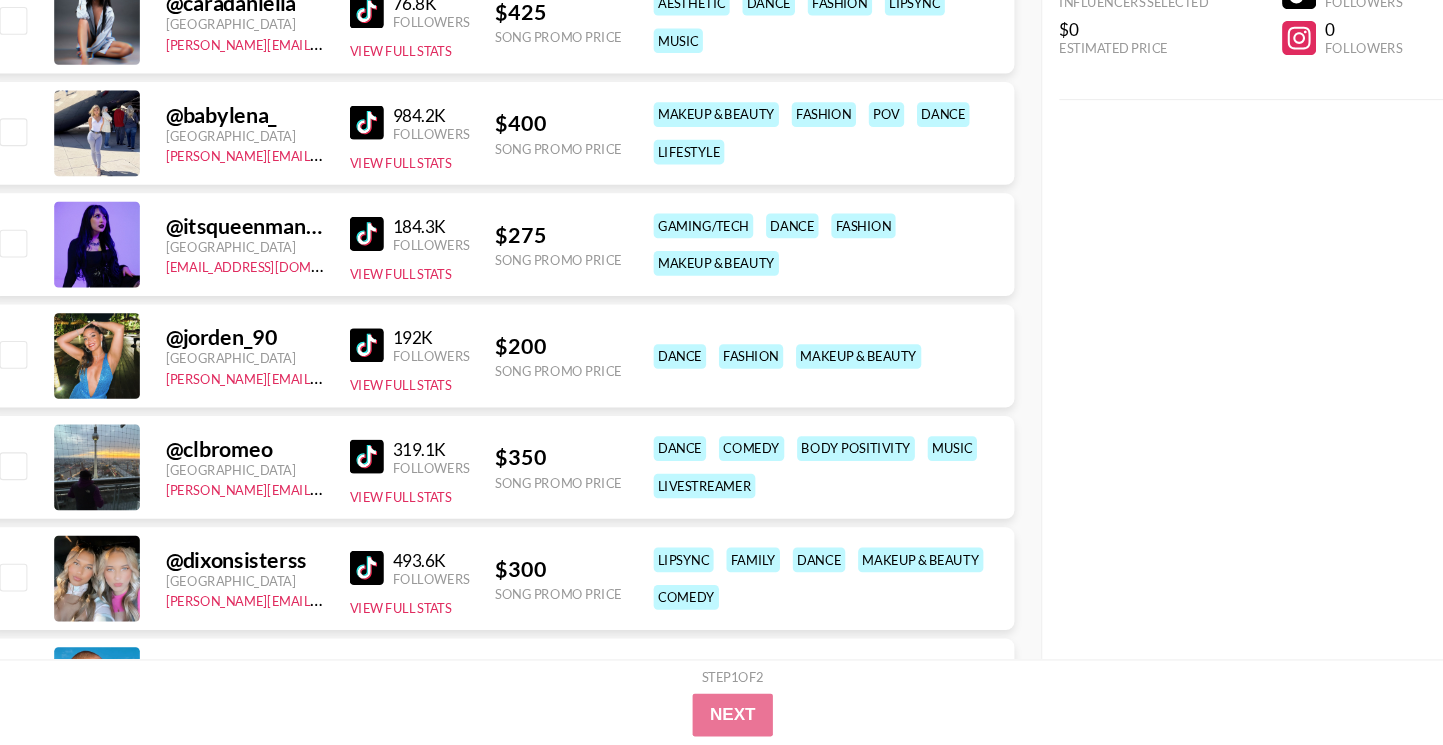 click at bounding box center (380, 372) 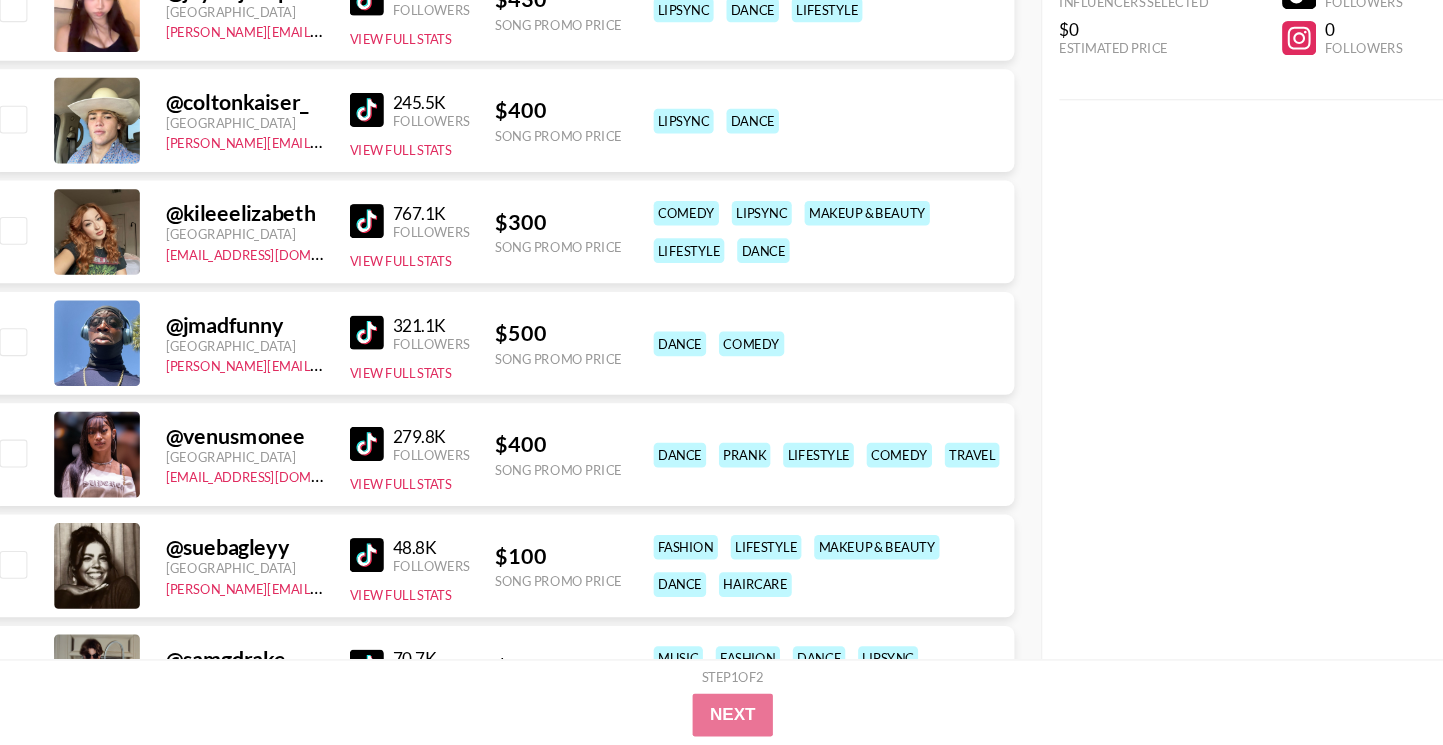 scroll, scrollTop: 12538, scrollLeft: 0, axis: vertical 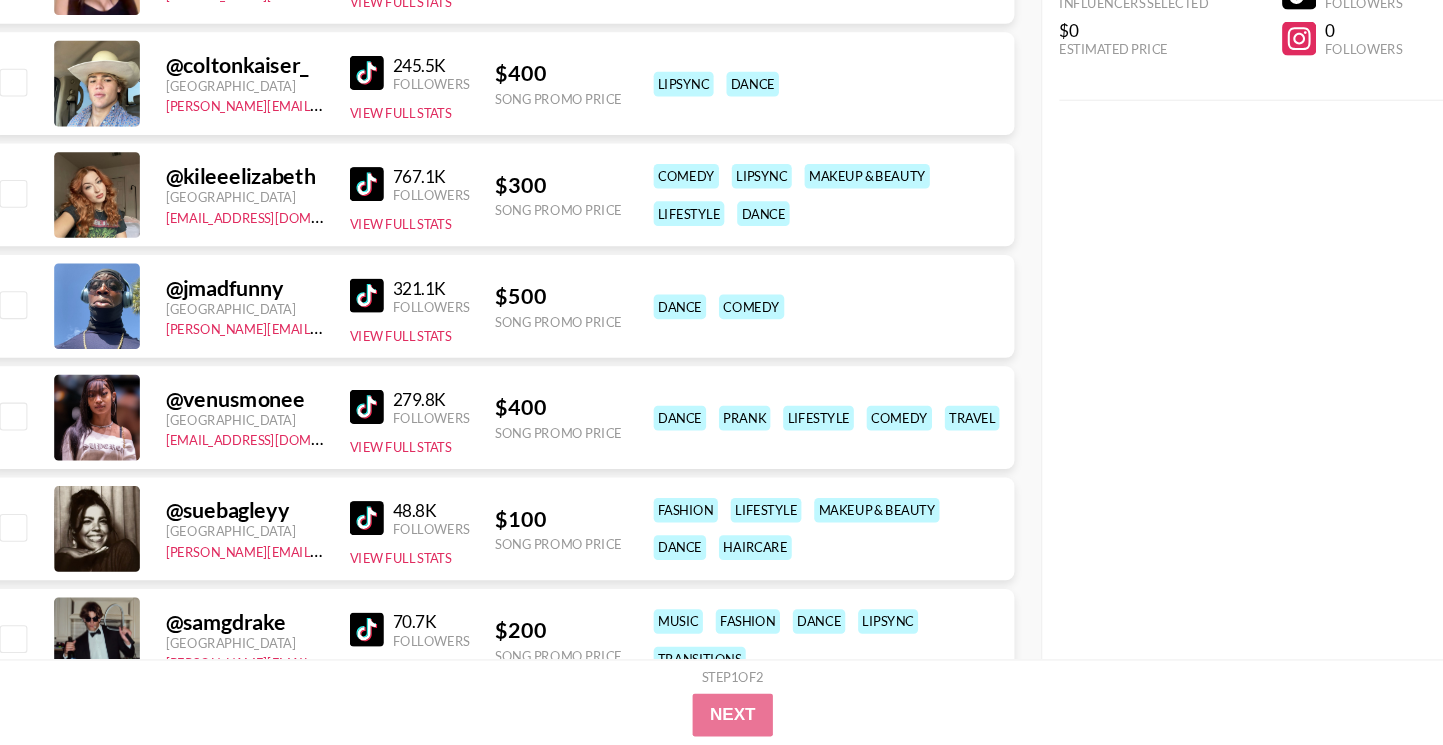 click at bounding box center [380, 429] 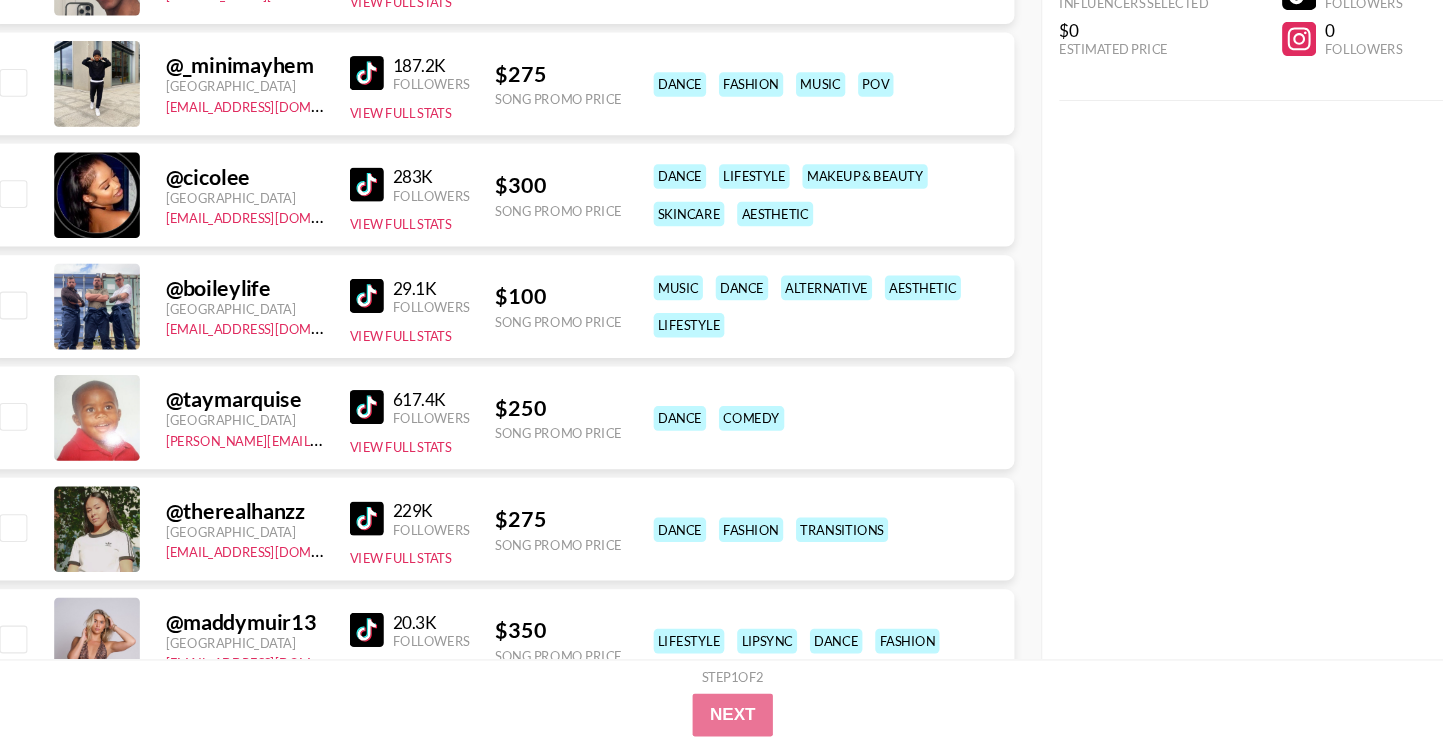 scroll, scrollTop: 13893, scrollLeft: 0, axis: vertical 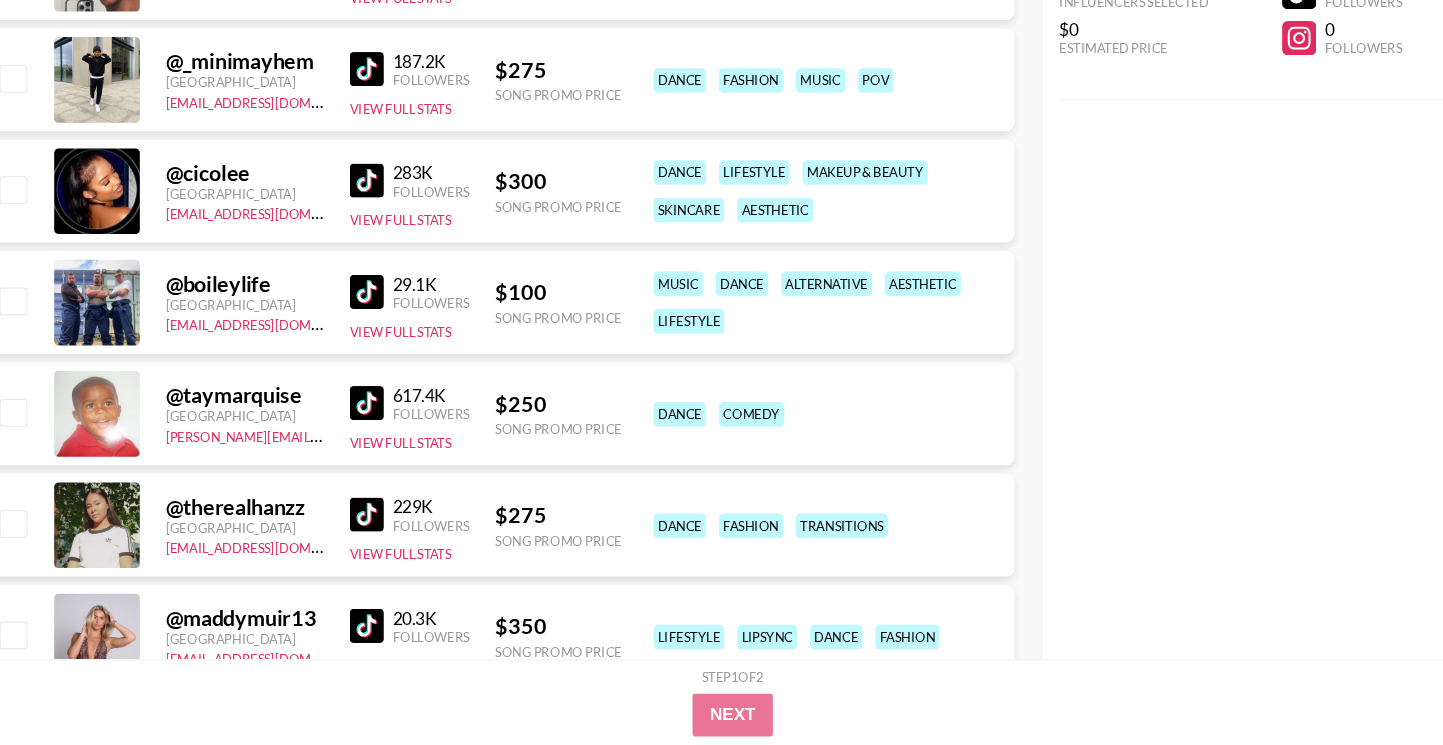 click at bounding box center [380, 426] 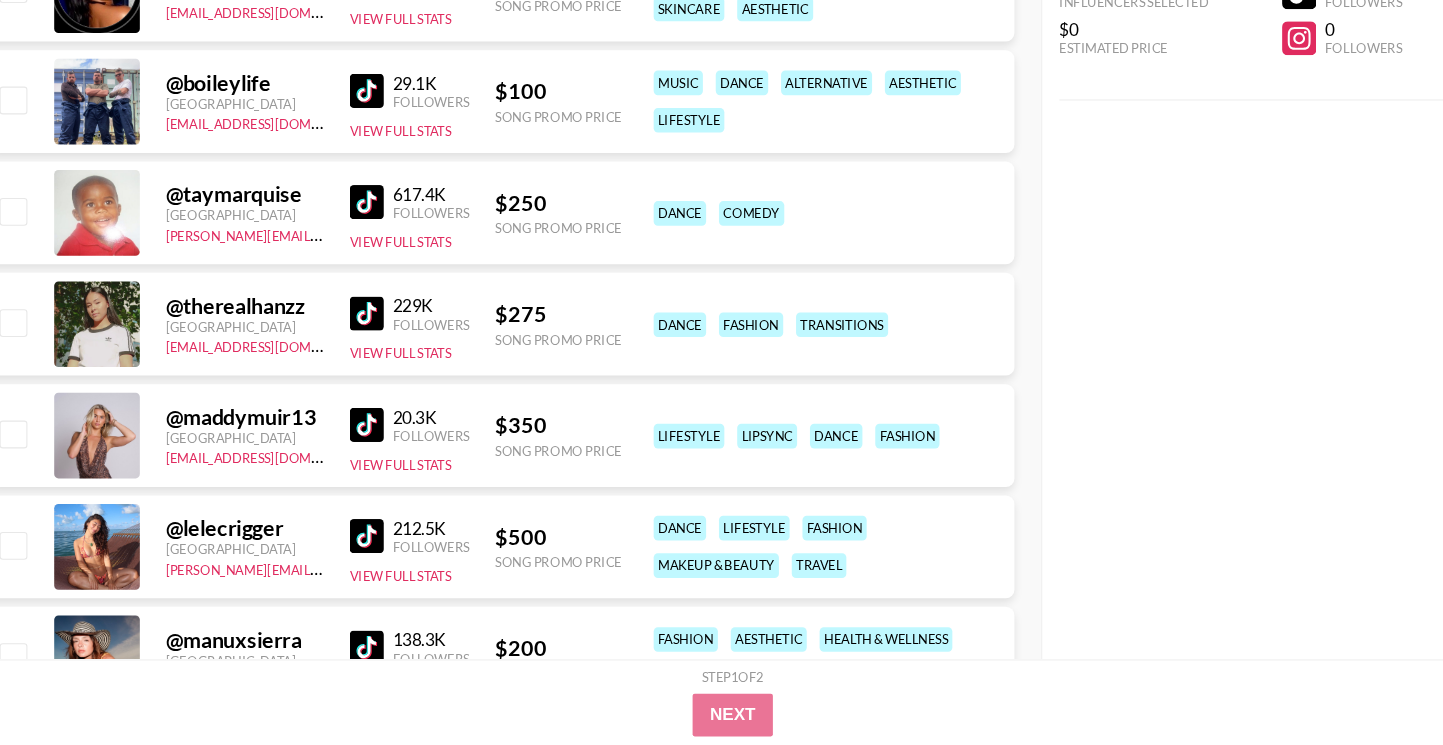 scroll, scrollTop: 14087, scrollLeft: 0, axis: vertical 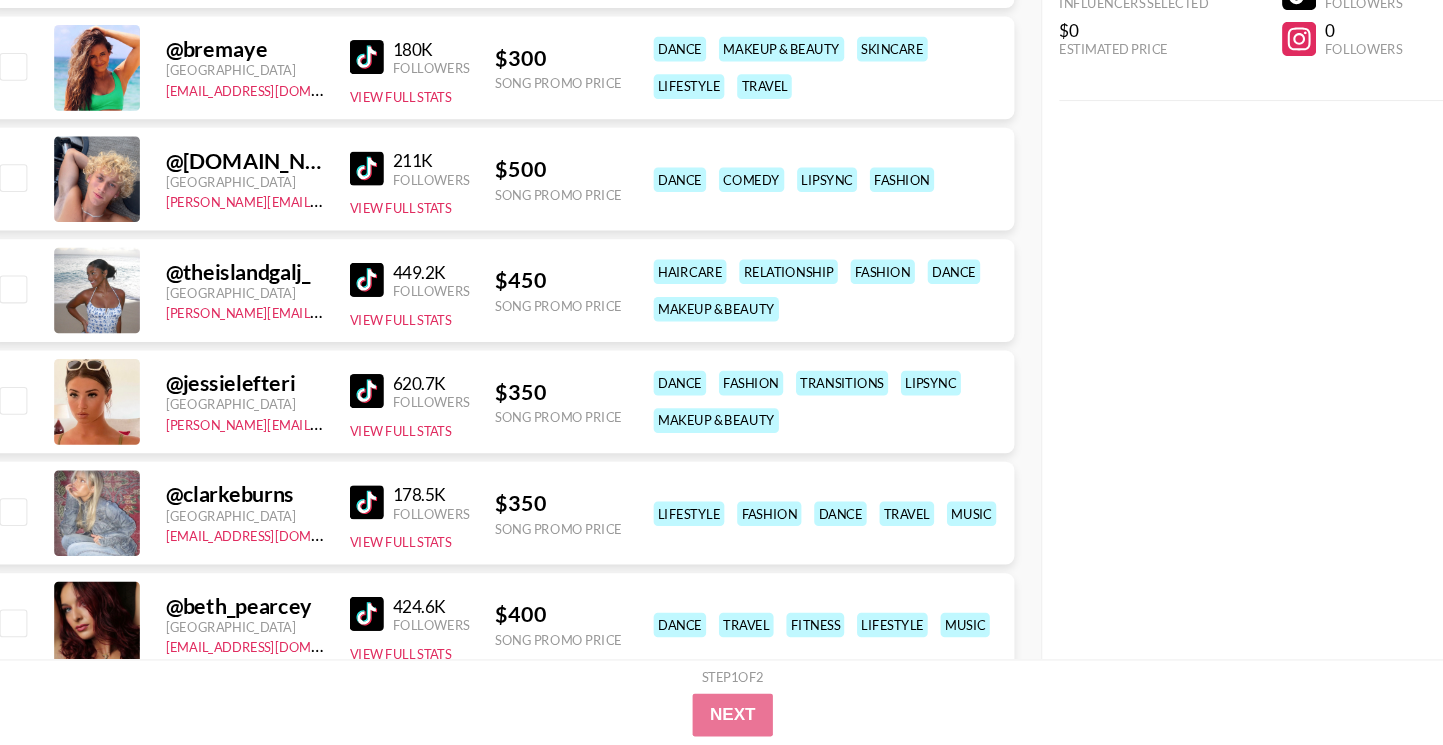 click at bounding box center [380, 206] 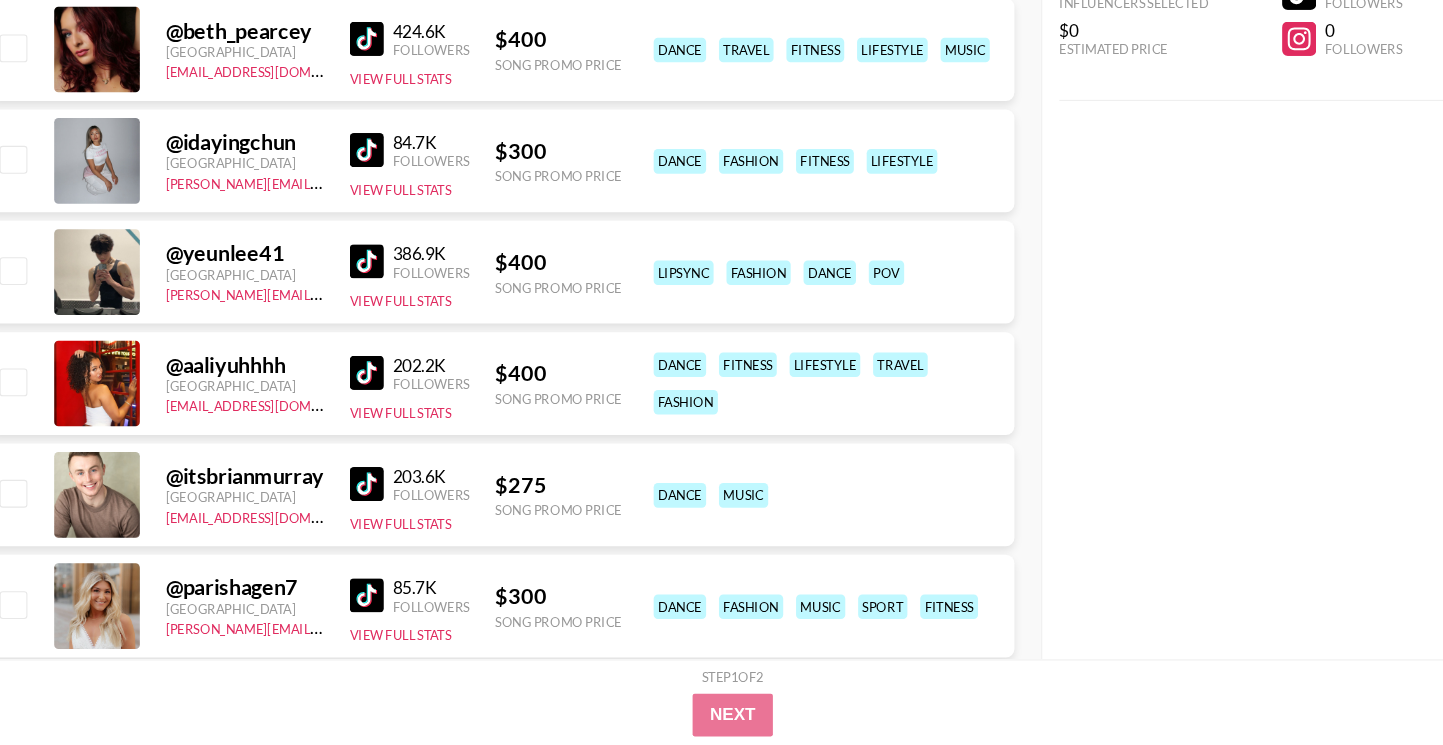scroll, scrollTop: 15380, scrollLeft: 0, axis: vertical 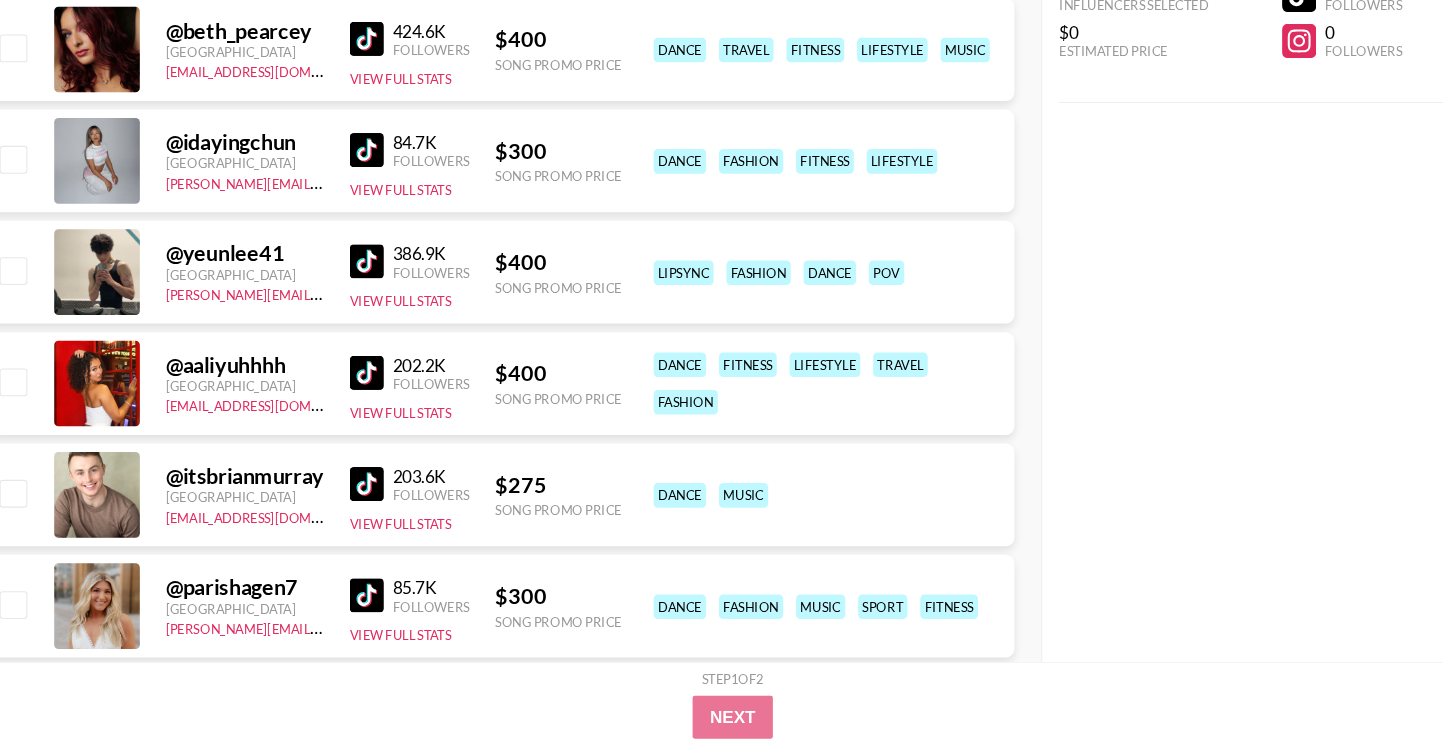 click at bounding box center (380, 499) 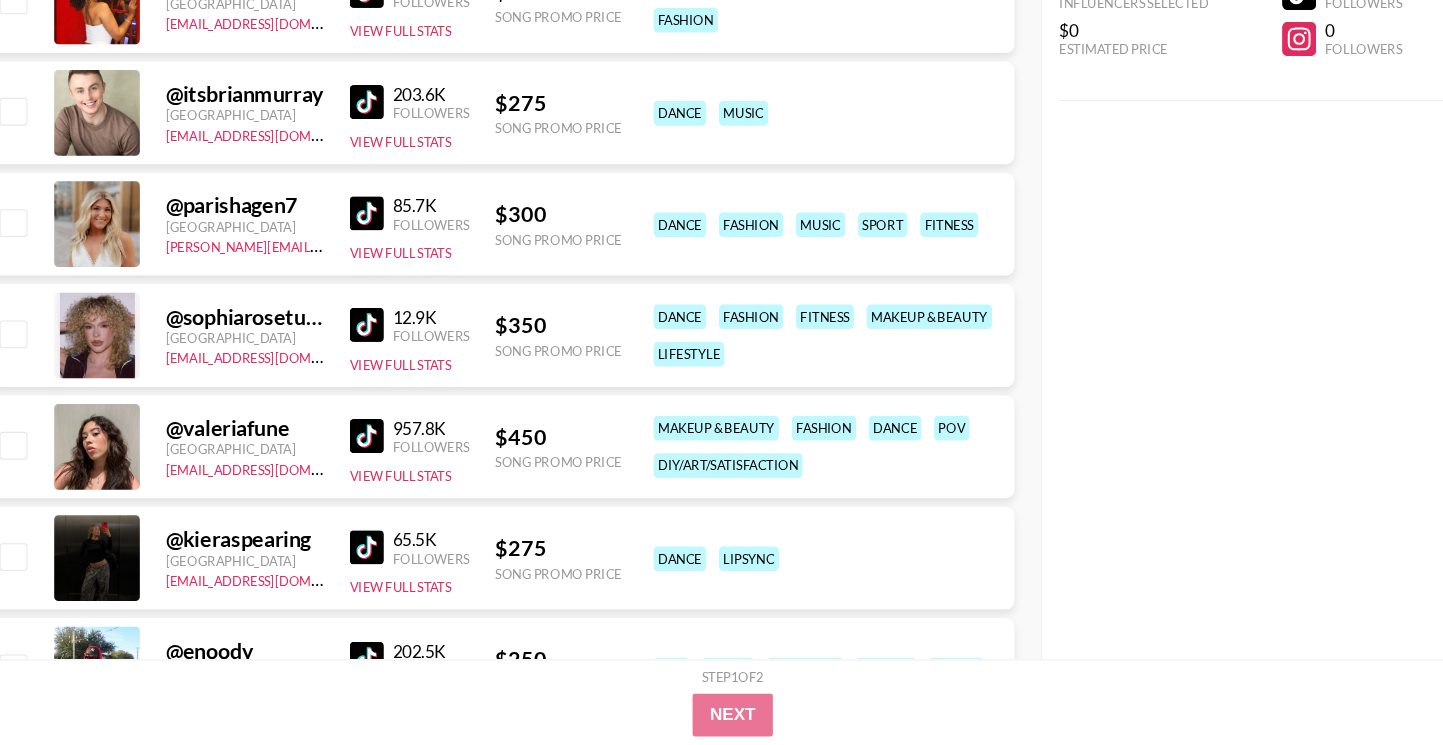 scroll, scrollTop: 15738, scrollLeft: 0, axis: vertical 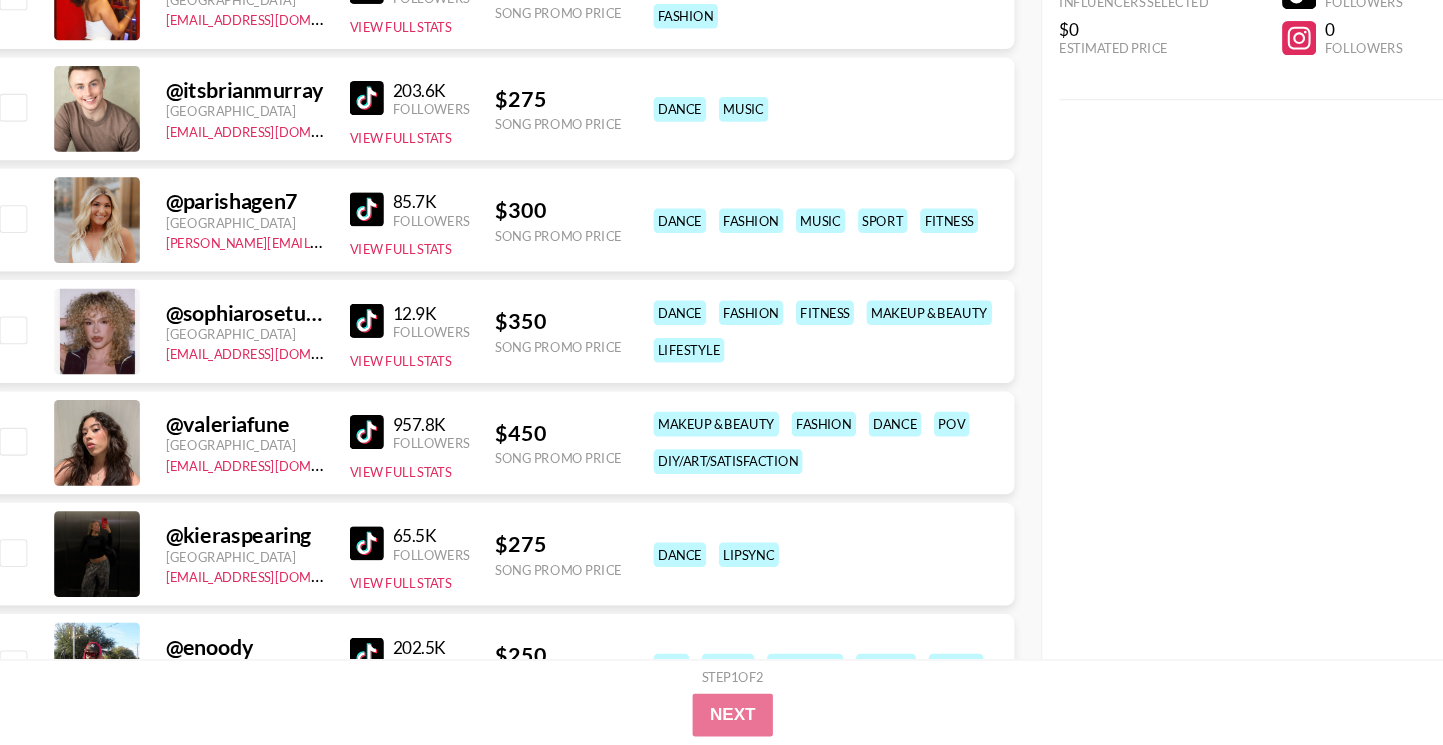 click at bounding box center [380, 349] 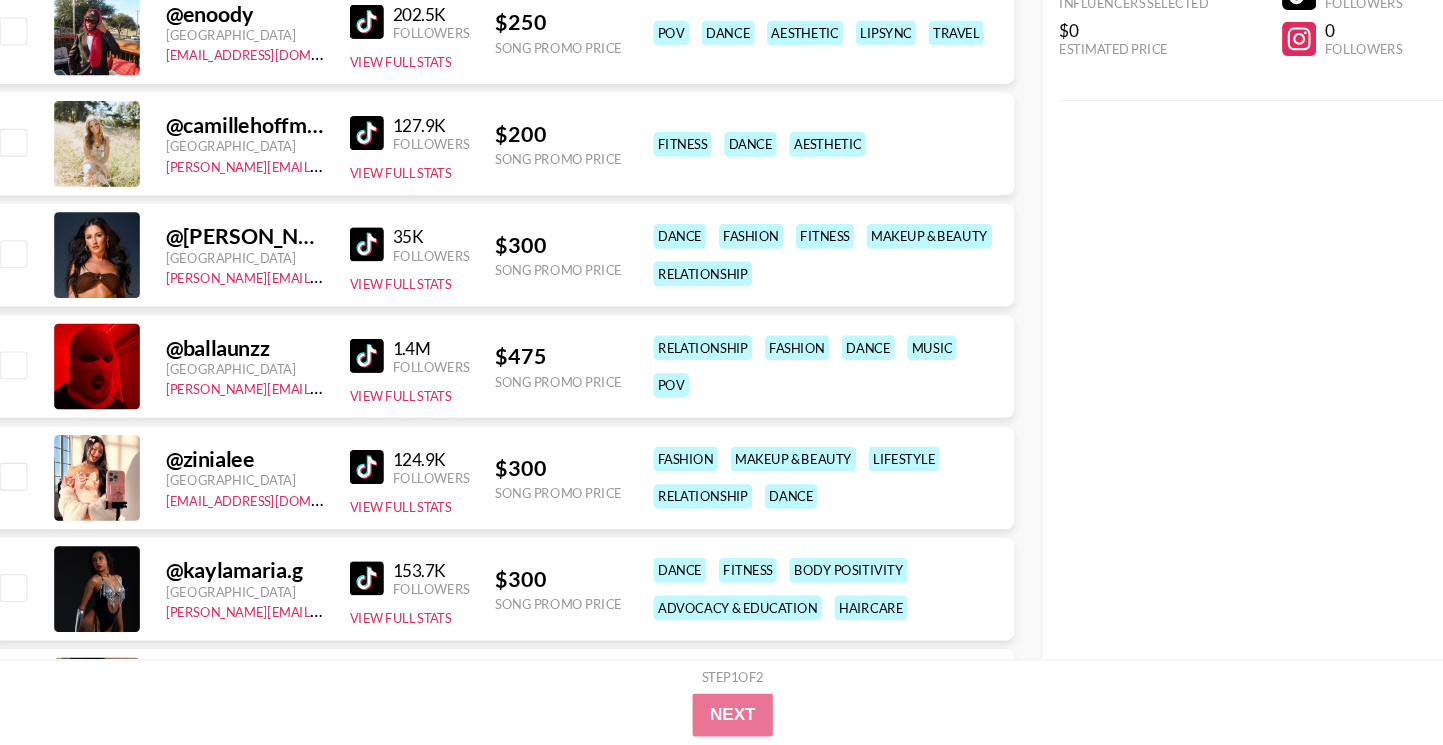 scroll, scrollTop: 16352, scrollLeft: 0, axis: vertical 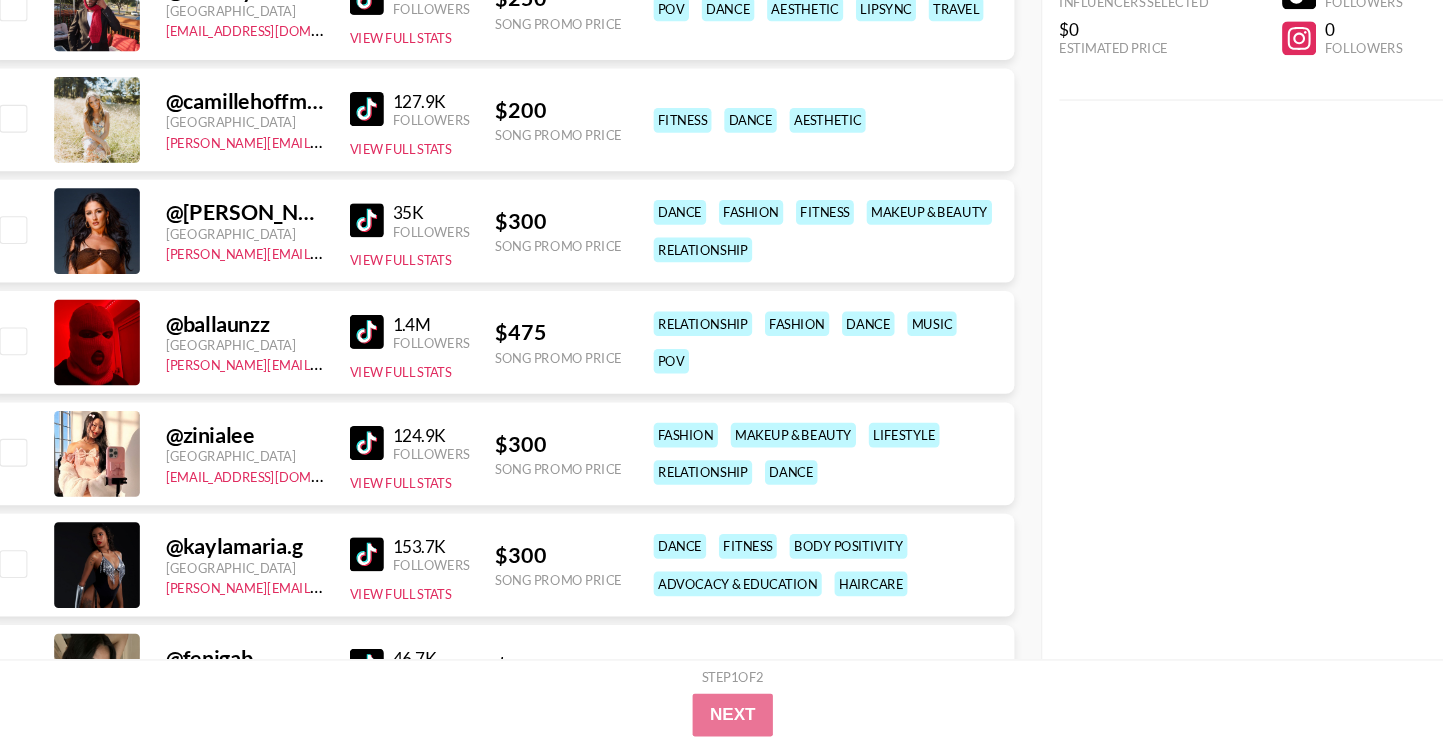 click at bounding box center [380, 463] 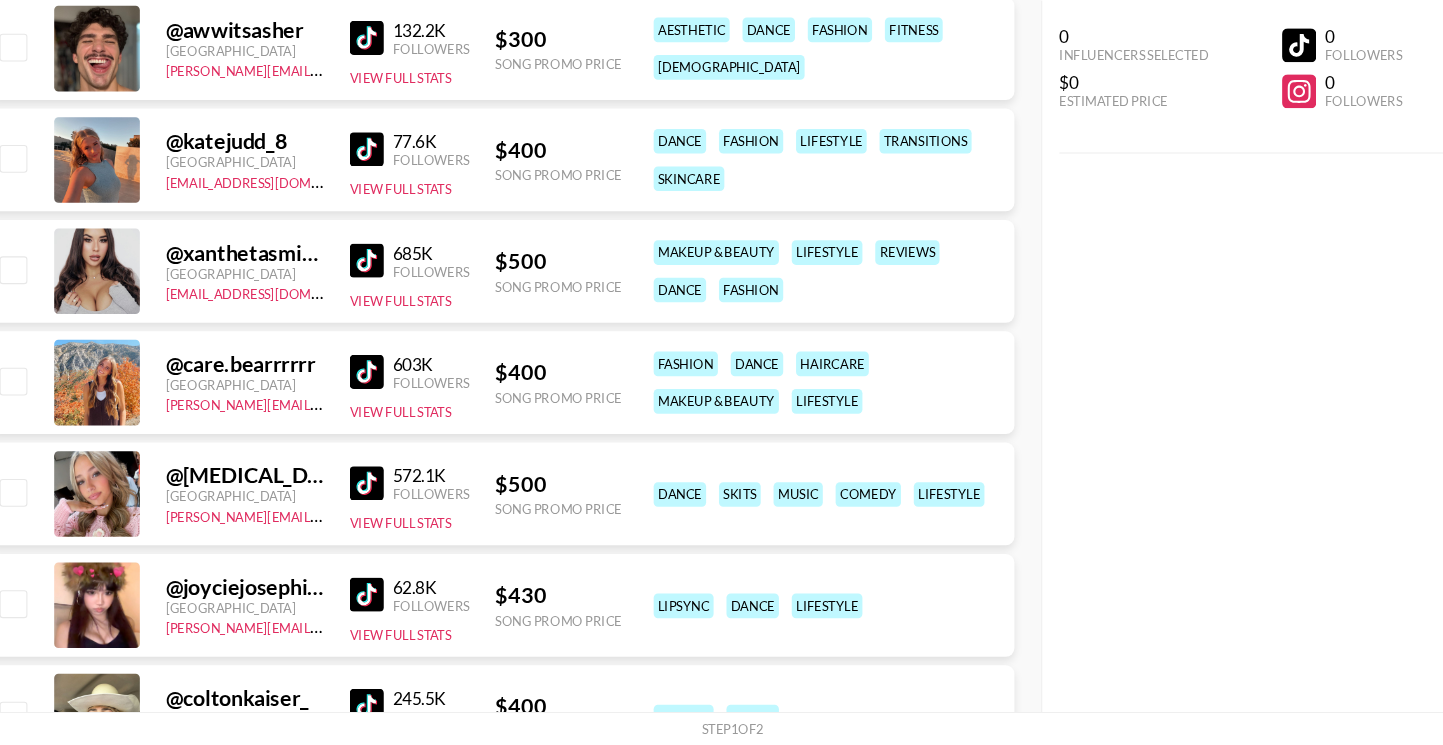 scroll, scrollTop: 11163, scrollLeft: 0, axis: vertical 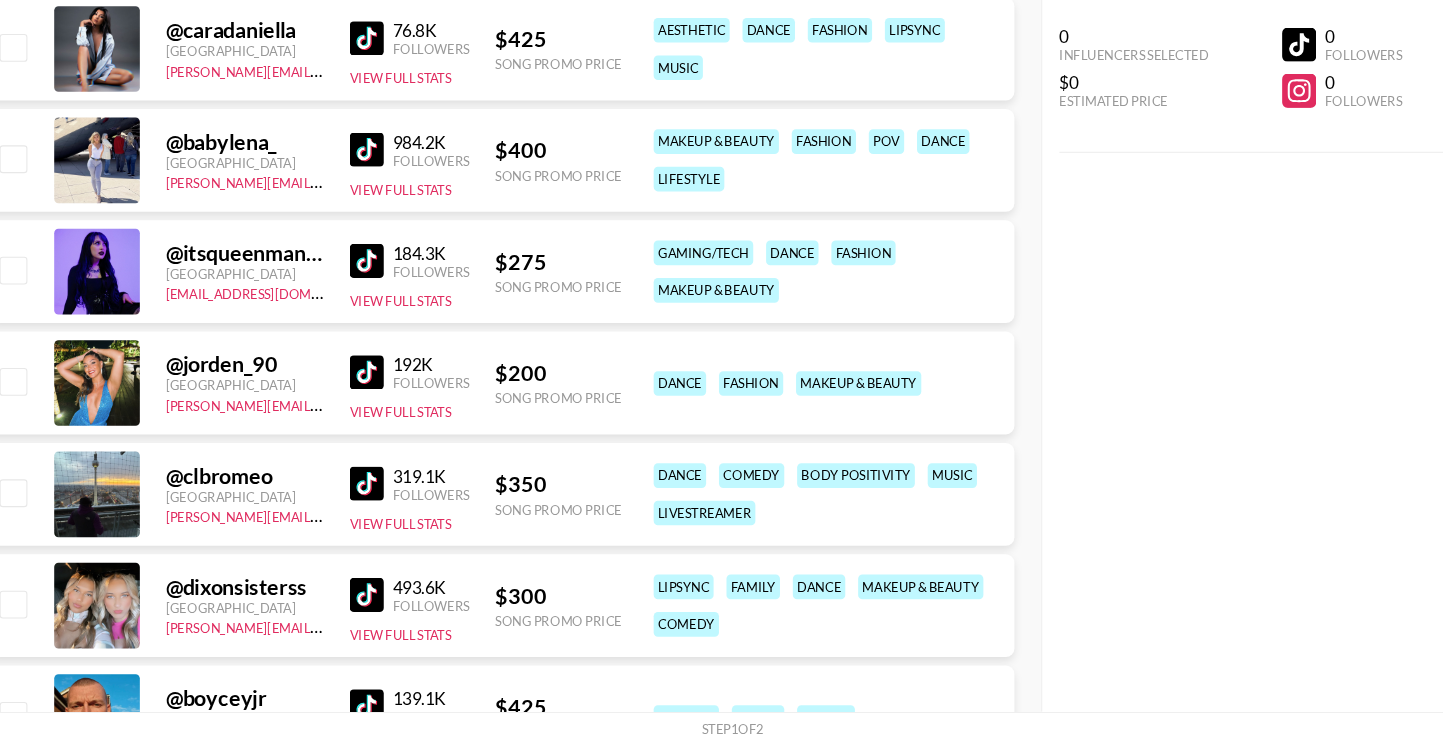 click at bounding box center (380, 348) 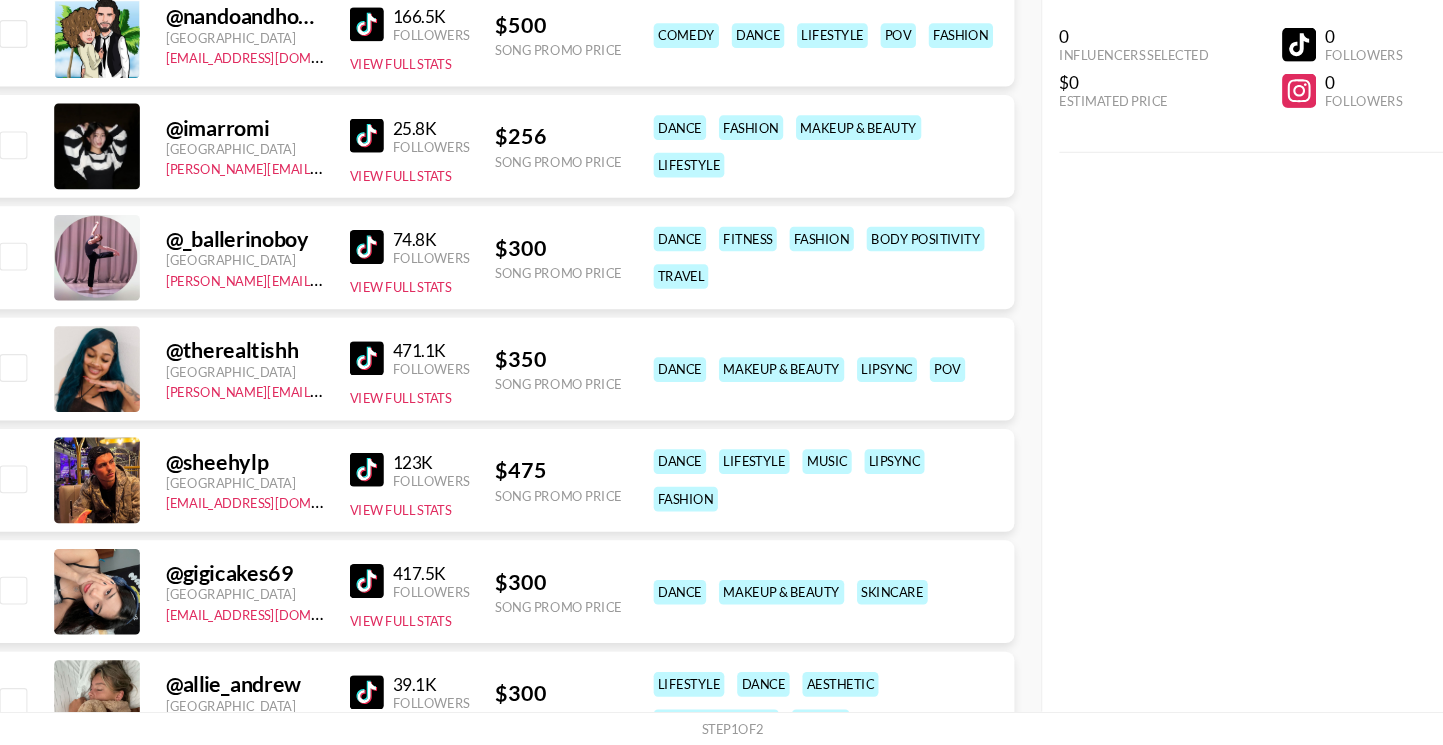 scroll, scrollTop: 8679, scrollLeft: 0, axis: vertical 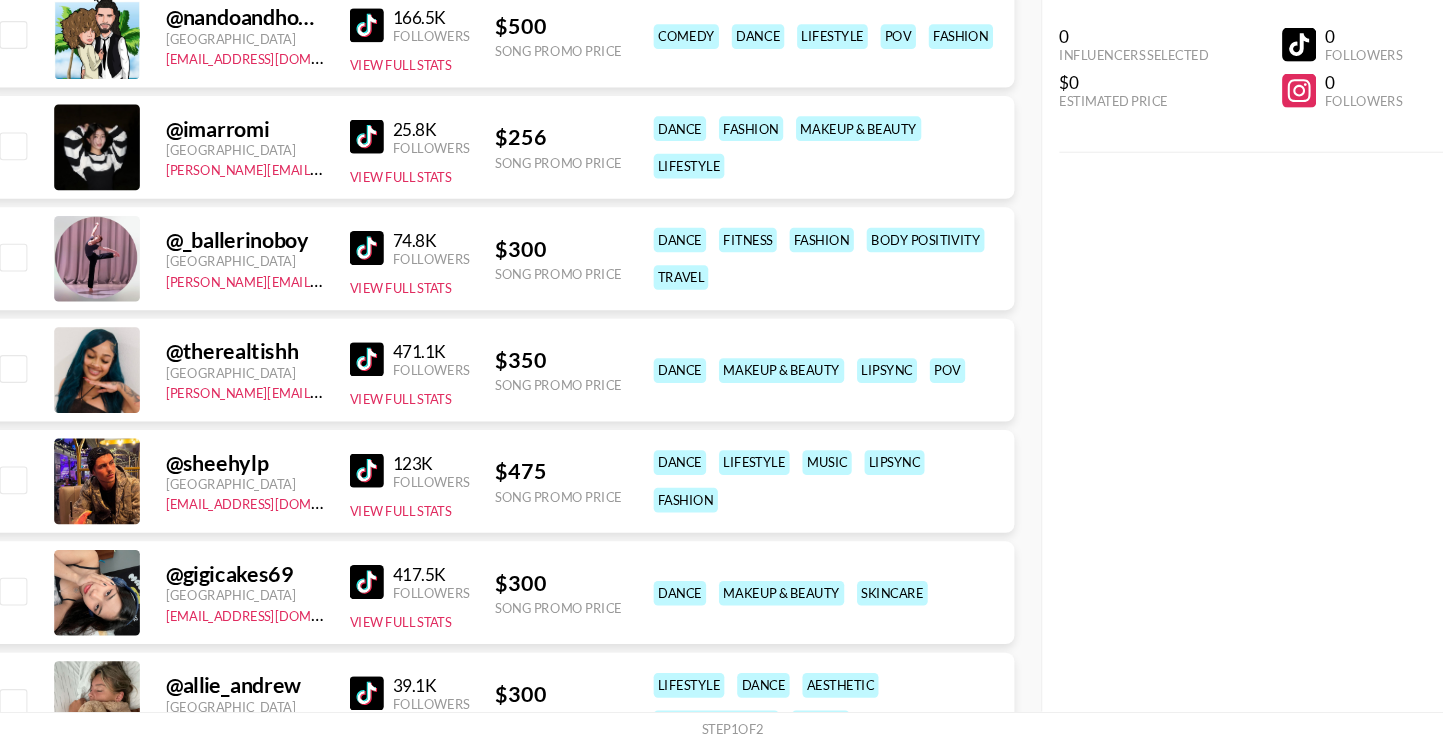 click at bounding box center [380, 440] 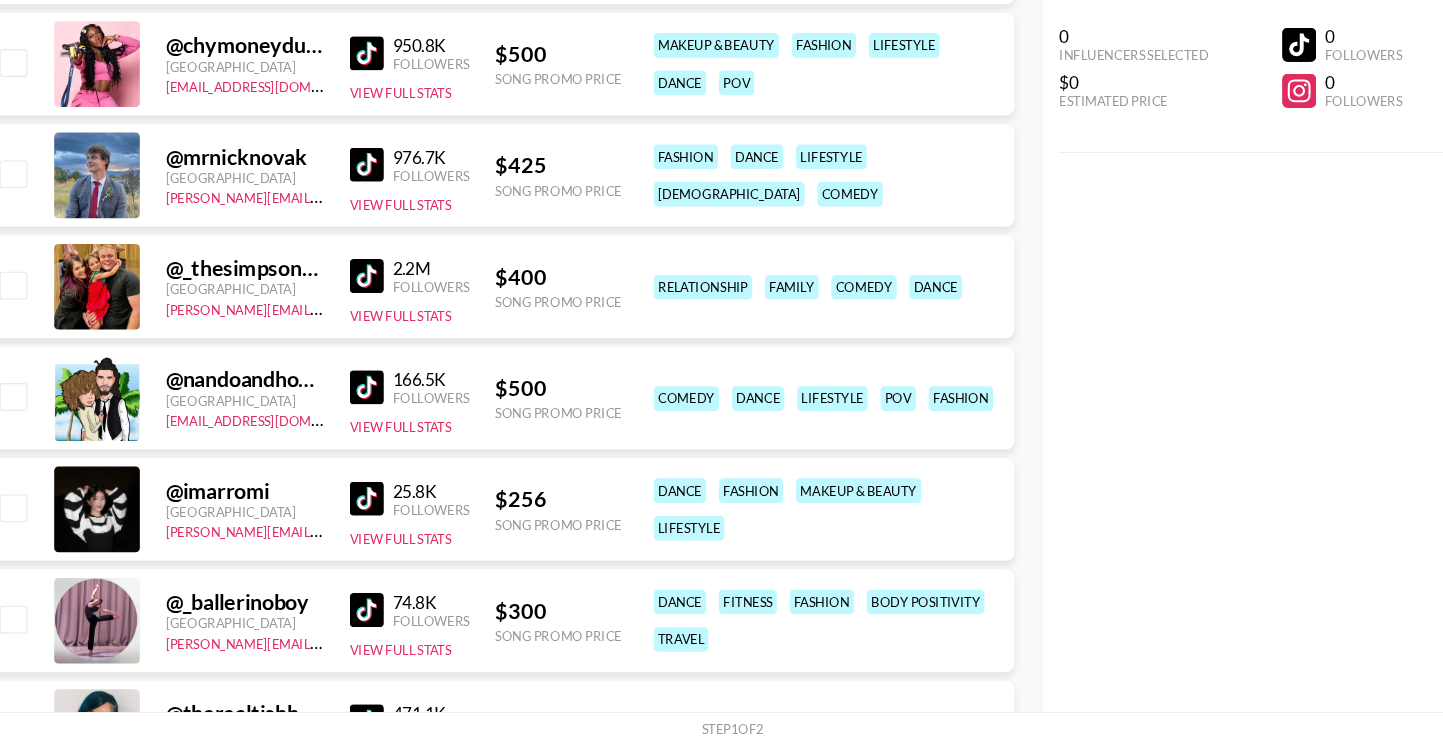 scroll, scrollTop: 8339, scrollLeft: 0, axis: vertical 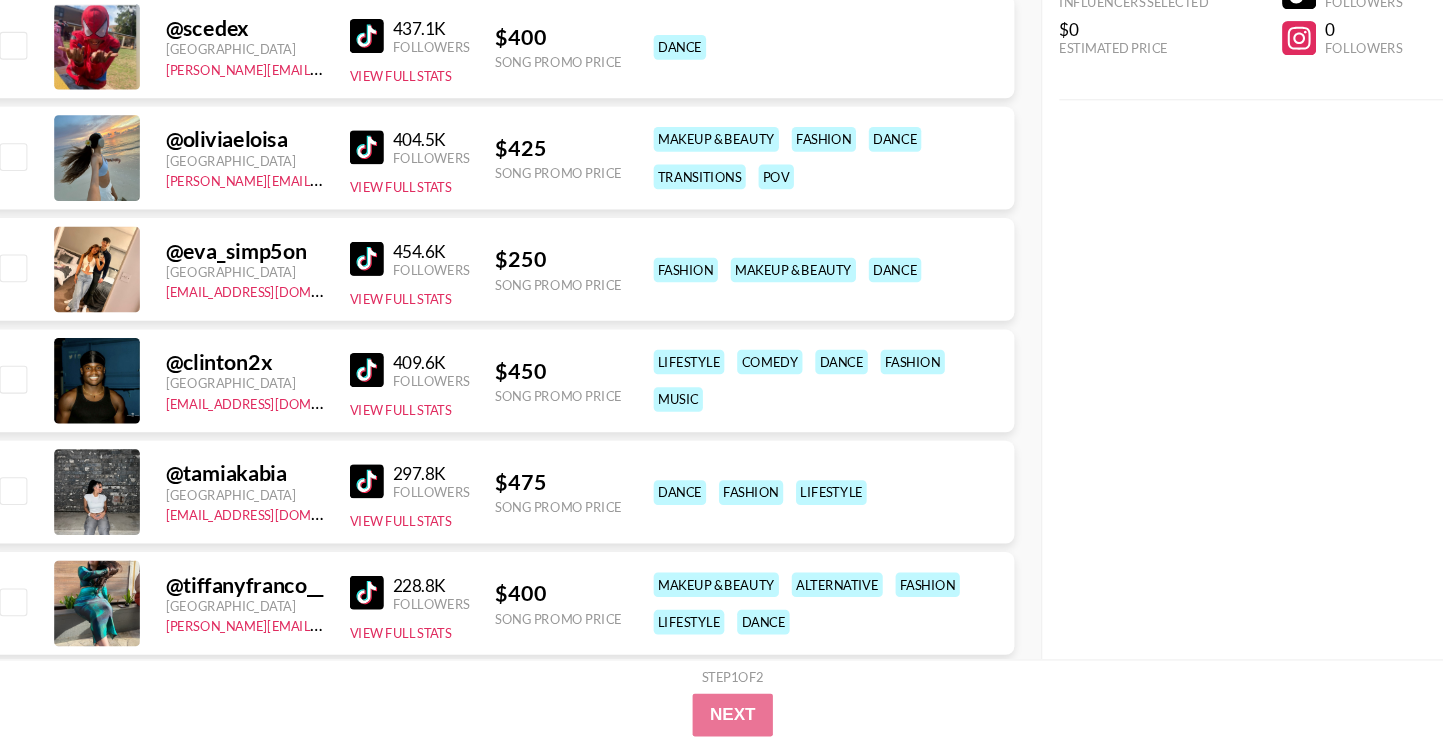 click at bounding box center (380, 395) 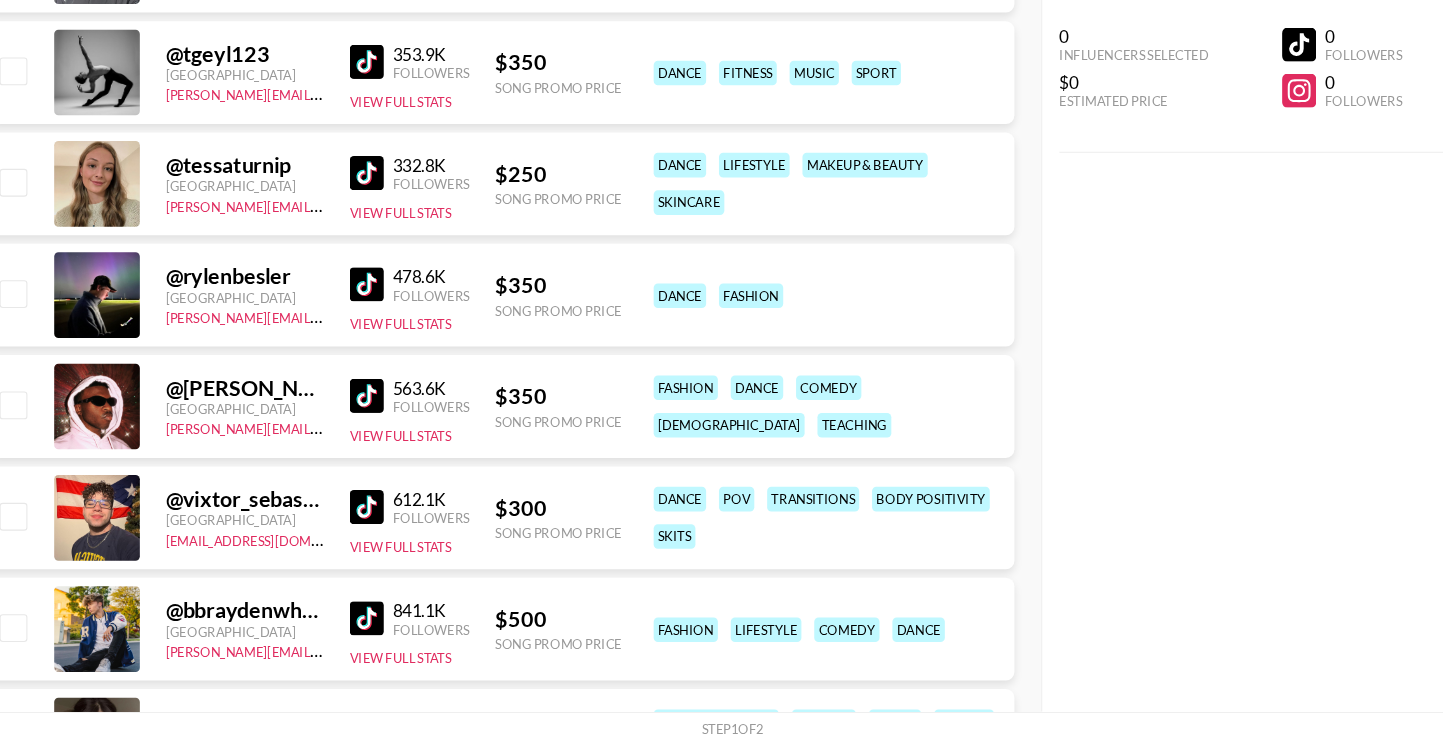 scroll, scrollTop: 5860, scrollLeft: 0, axis: vertical 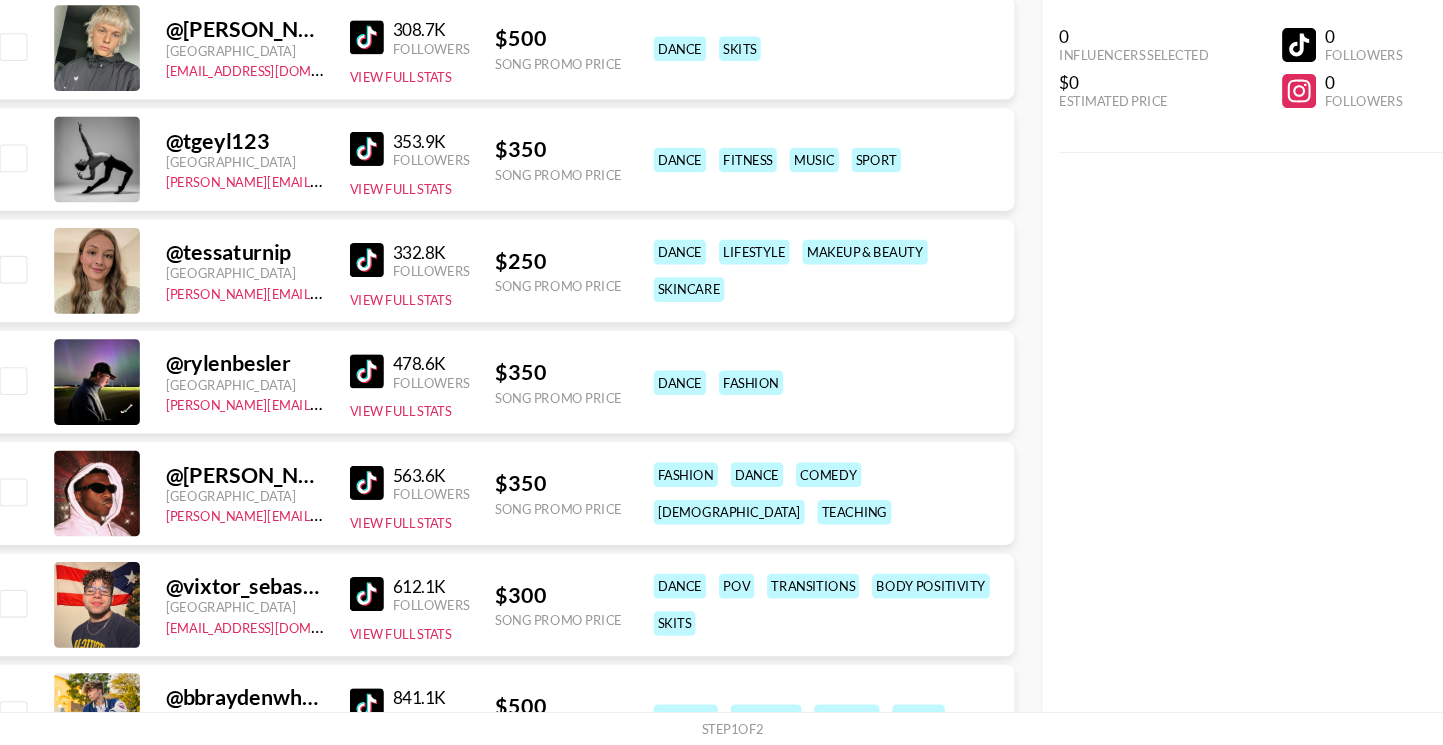 click at bounding box center (380, 347) 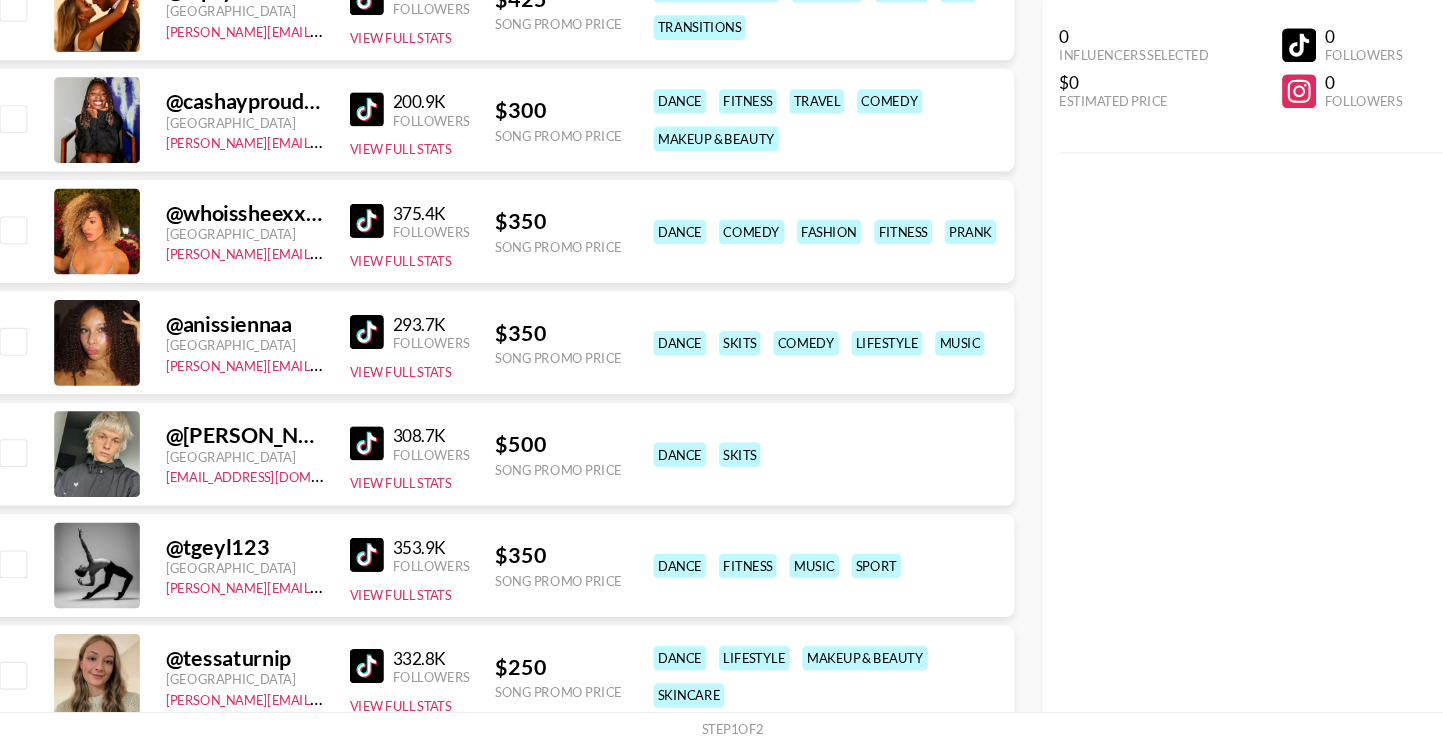 scroll, scrollTop: 5443, scrollLeft: 0, axis: vertical 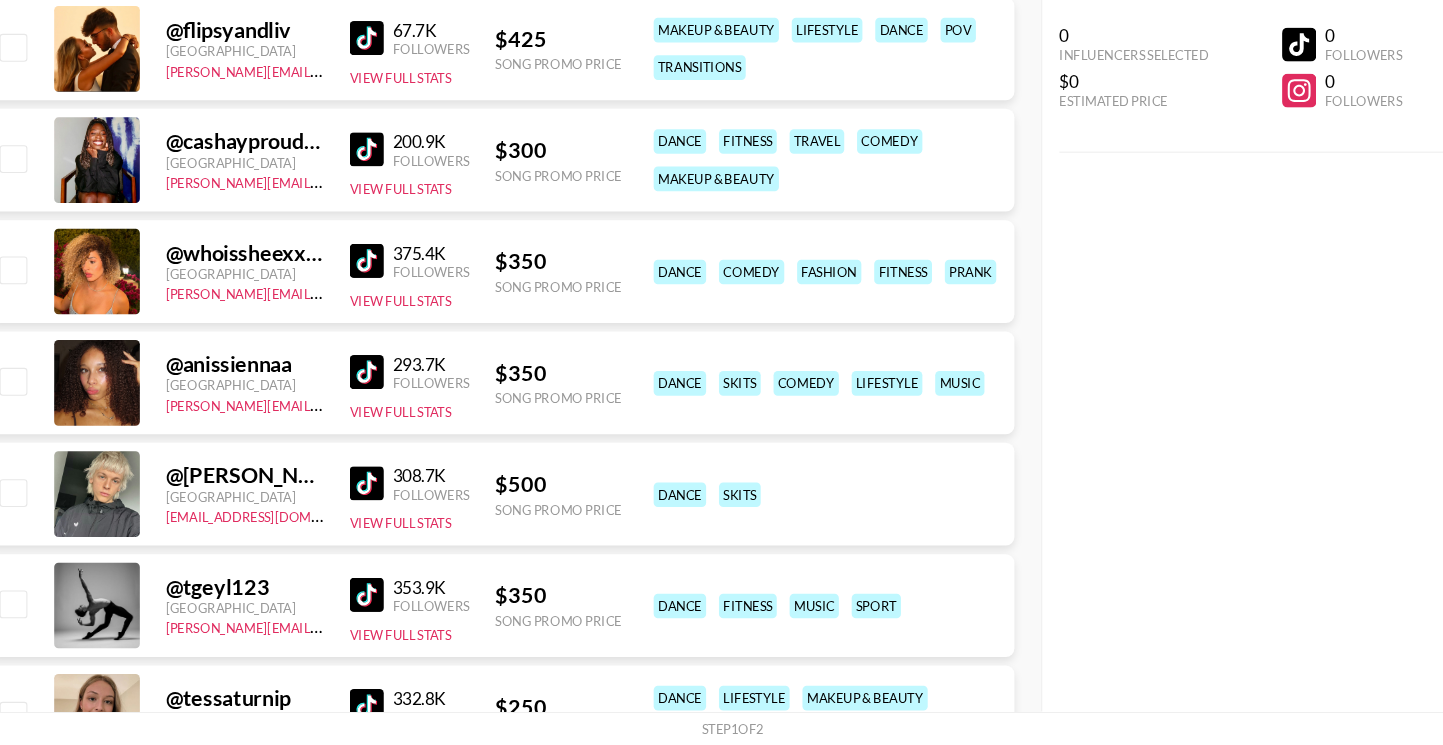 click at bounding box center [380, 452] 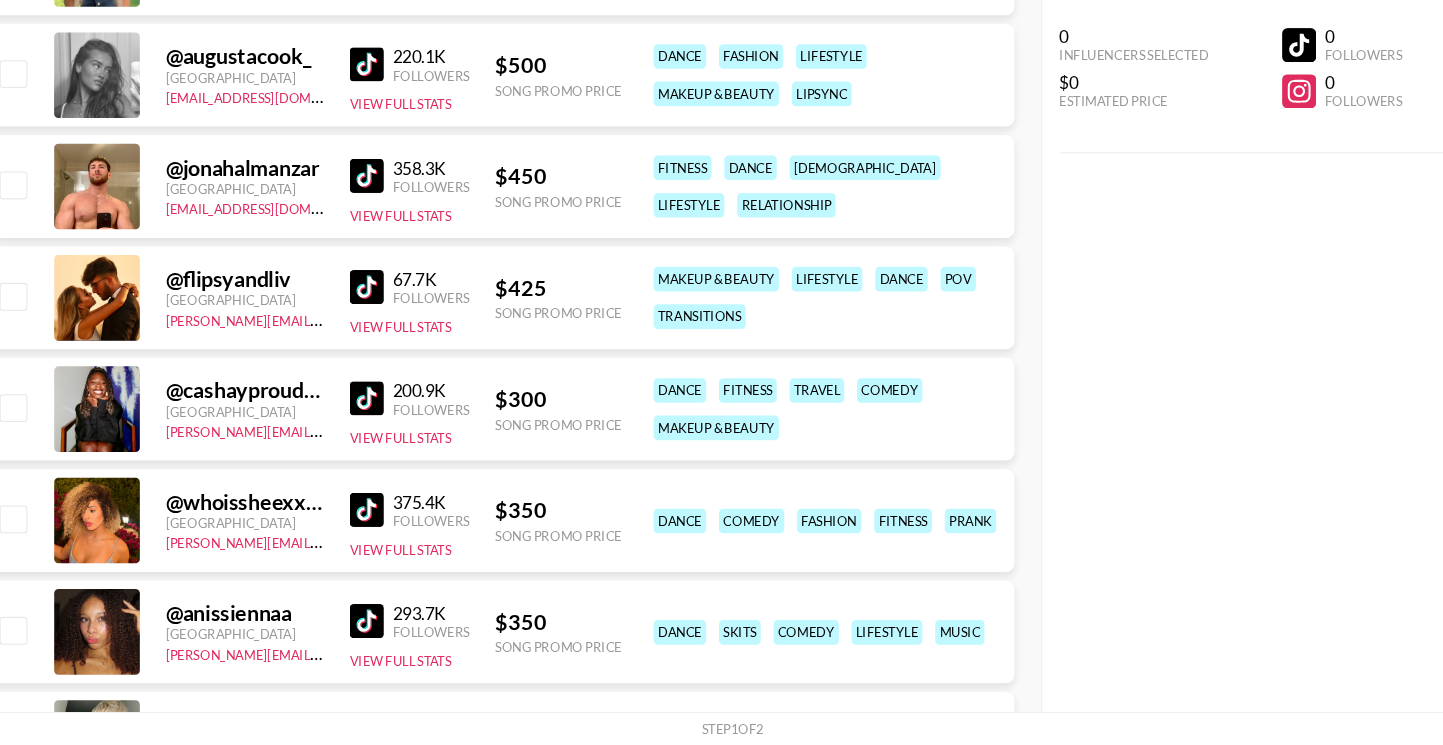 click on "@ cashayproudfoot [GEOGRAPHIC_DATA] [PERSON_NAME][EMAIL_ADDRESS][DOMAIN_NAME] 200.9K Followers View Full Stats   $ 300 Song Promo Price dance fitness travel comedy makeup & beauty" at bounding box center (505, 382) 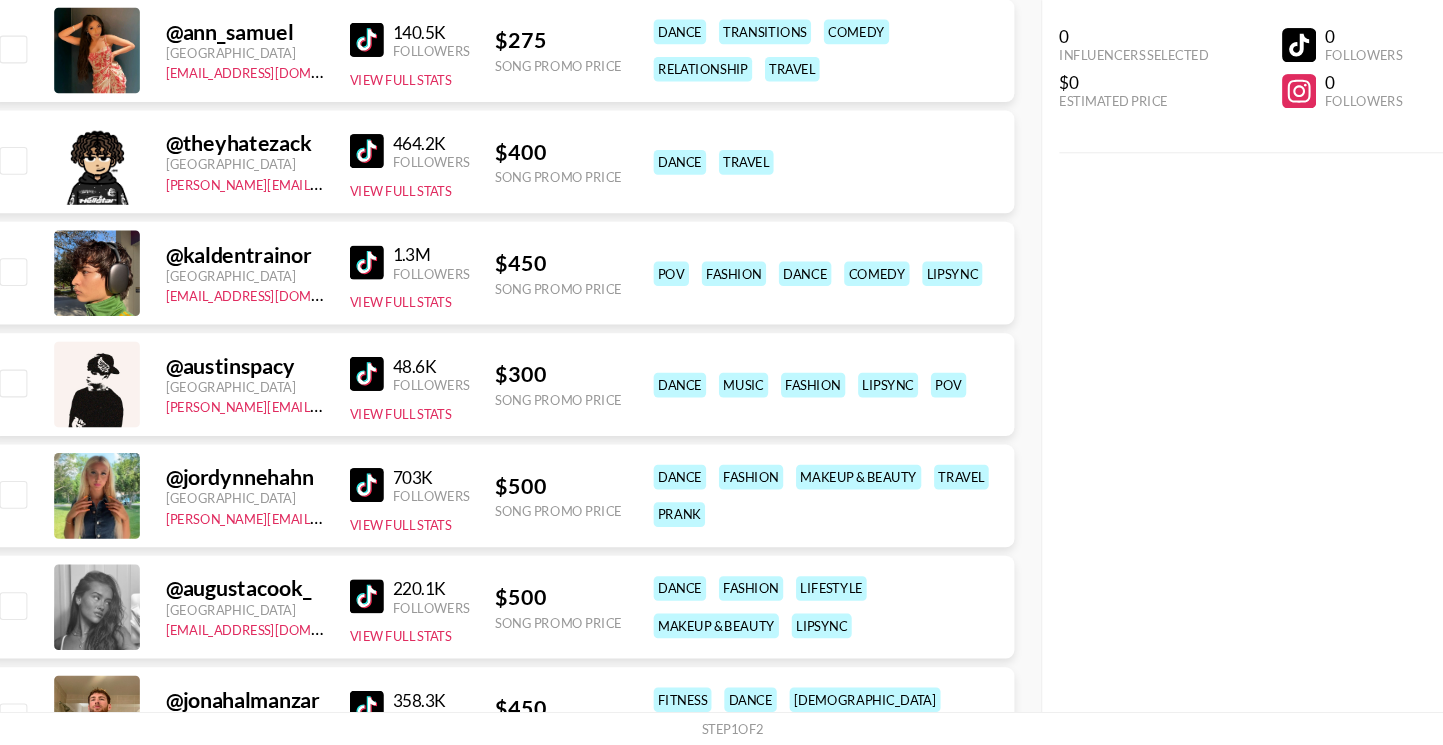 scroll, scrollTop: 4678, scrollLeft: 0, axis: vertical 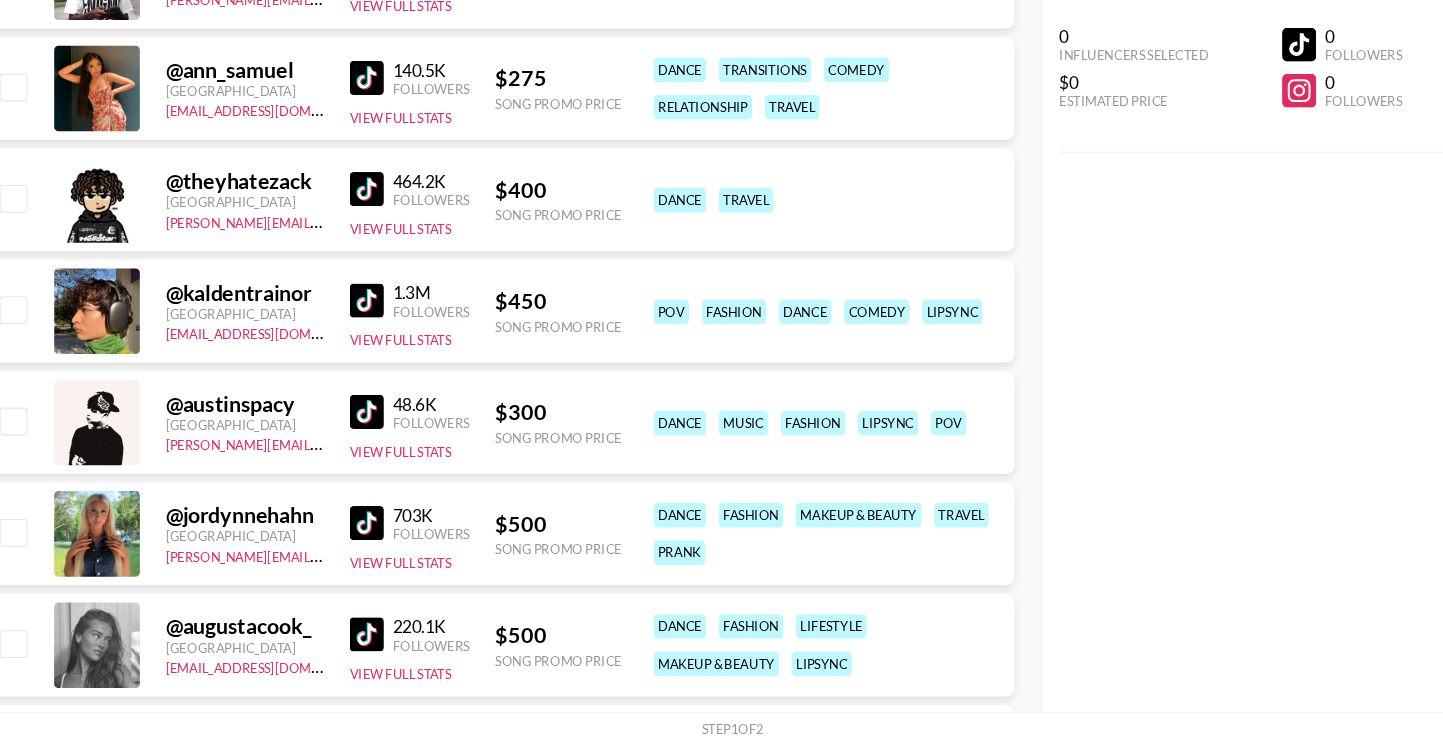 click at bounding box center [380, 281] 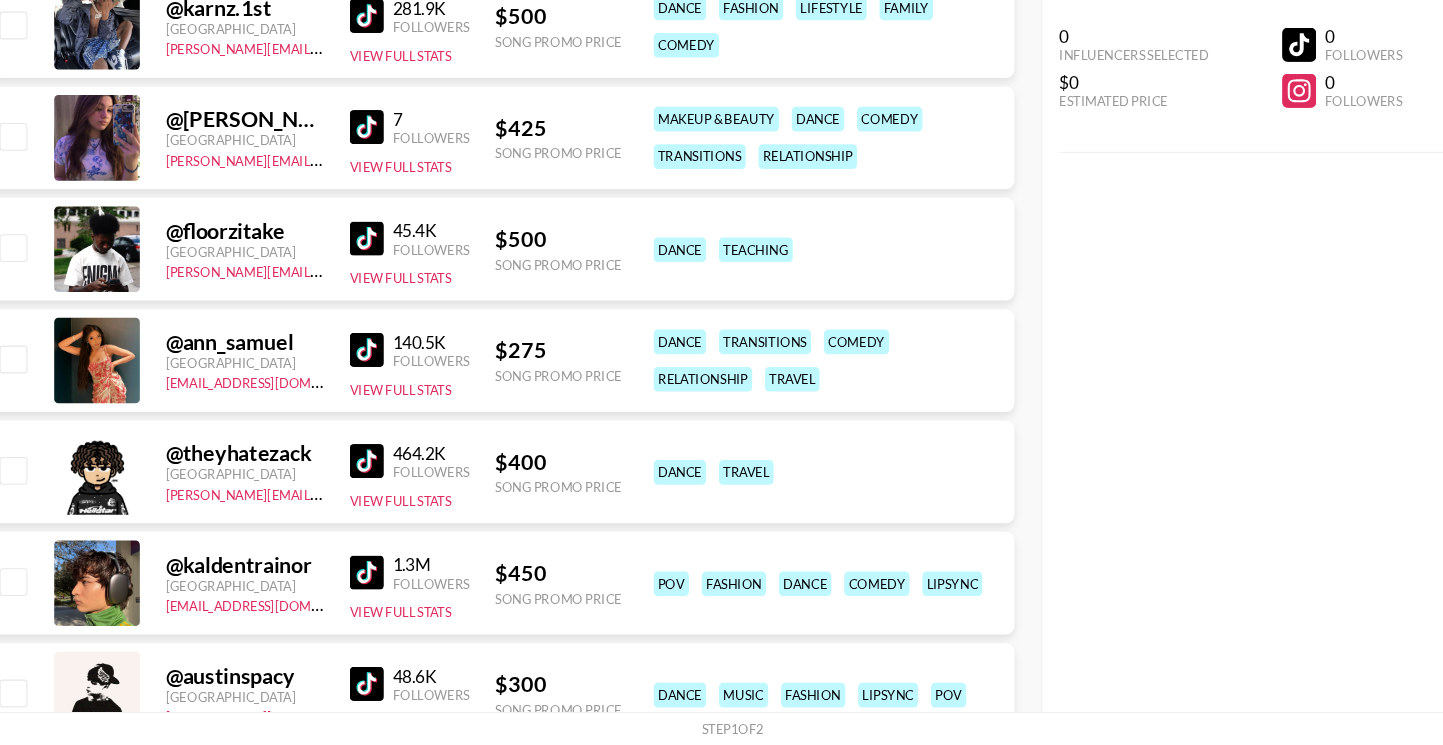 scroll, scrollTop: 4377, scrollLeft: 0, axis: vertical 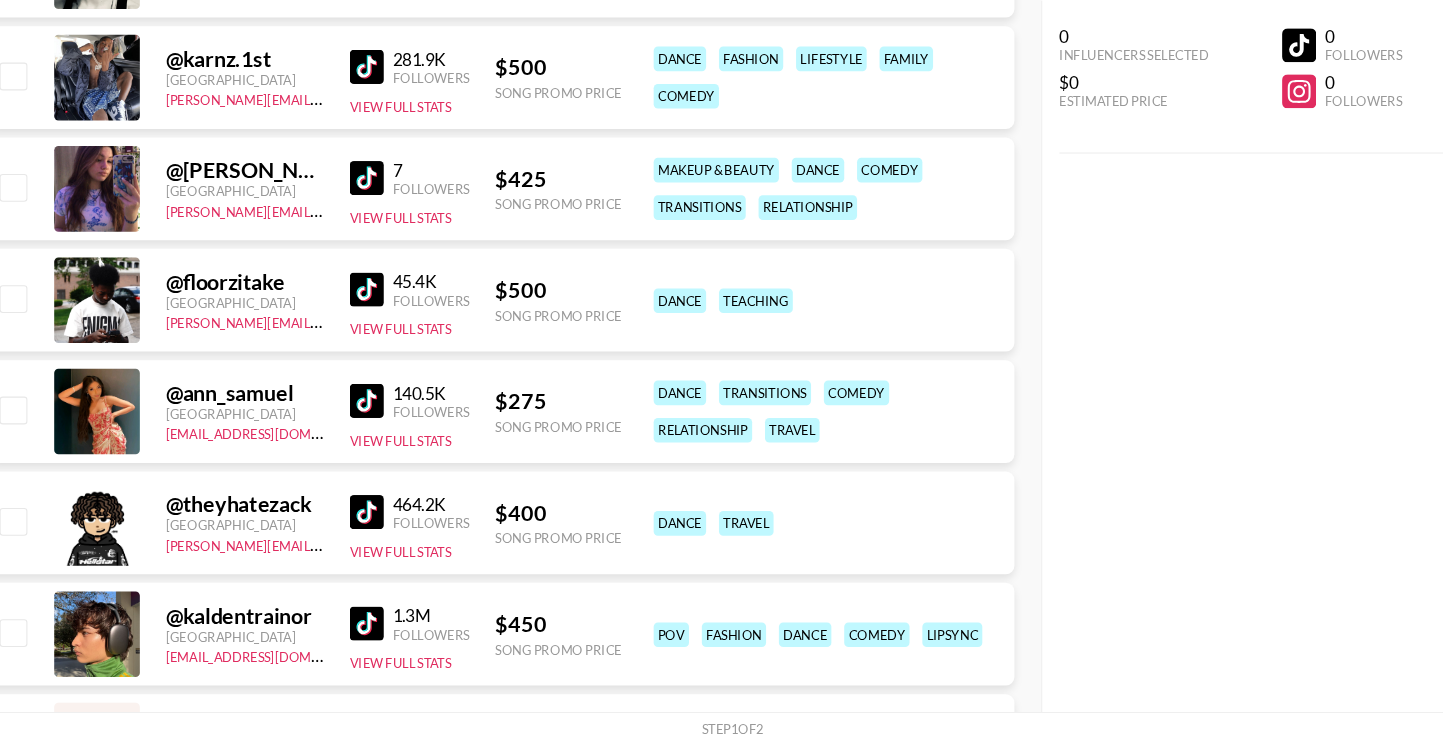 click at bounding box center (380, 374) 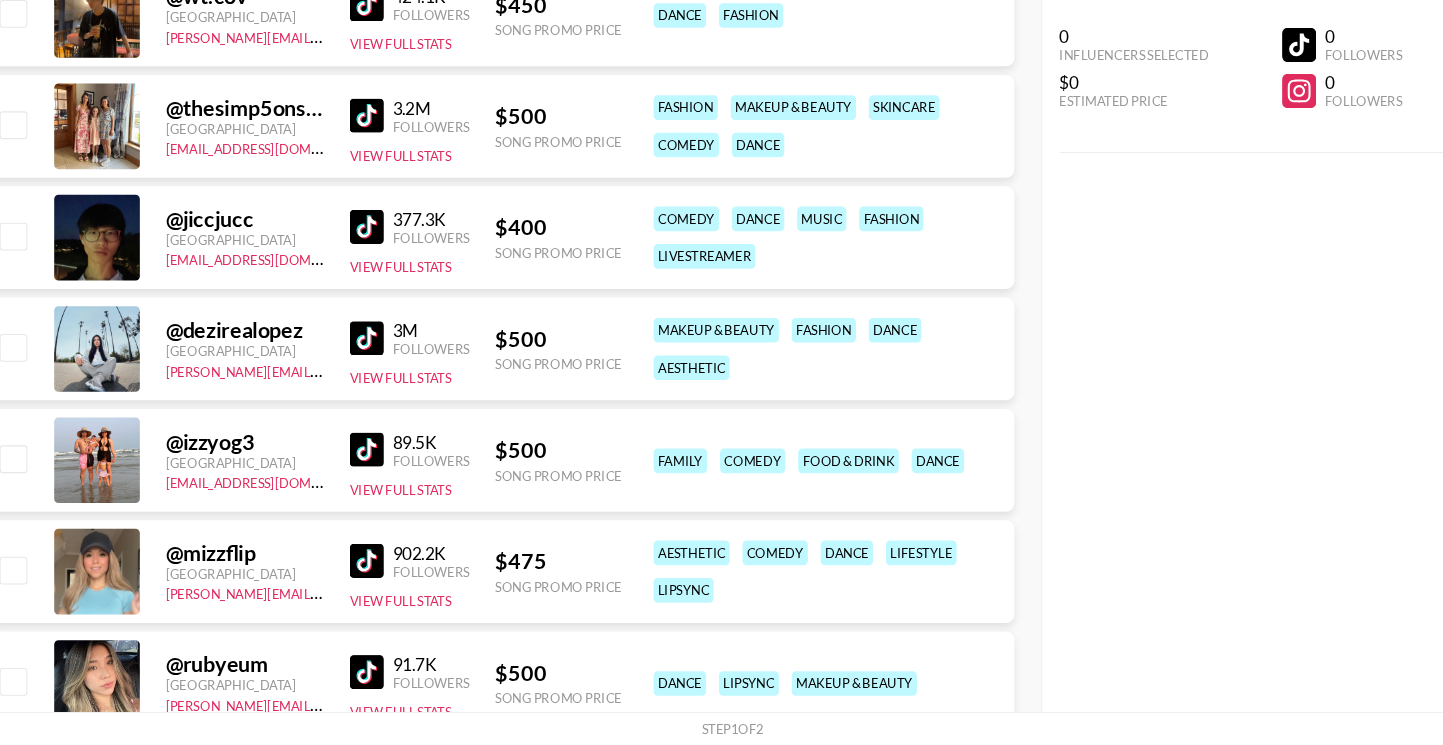 scroll, scrollTop: 2039, scrollLeft: 0, axis: vertical 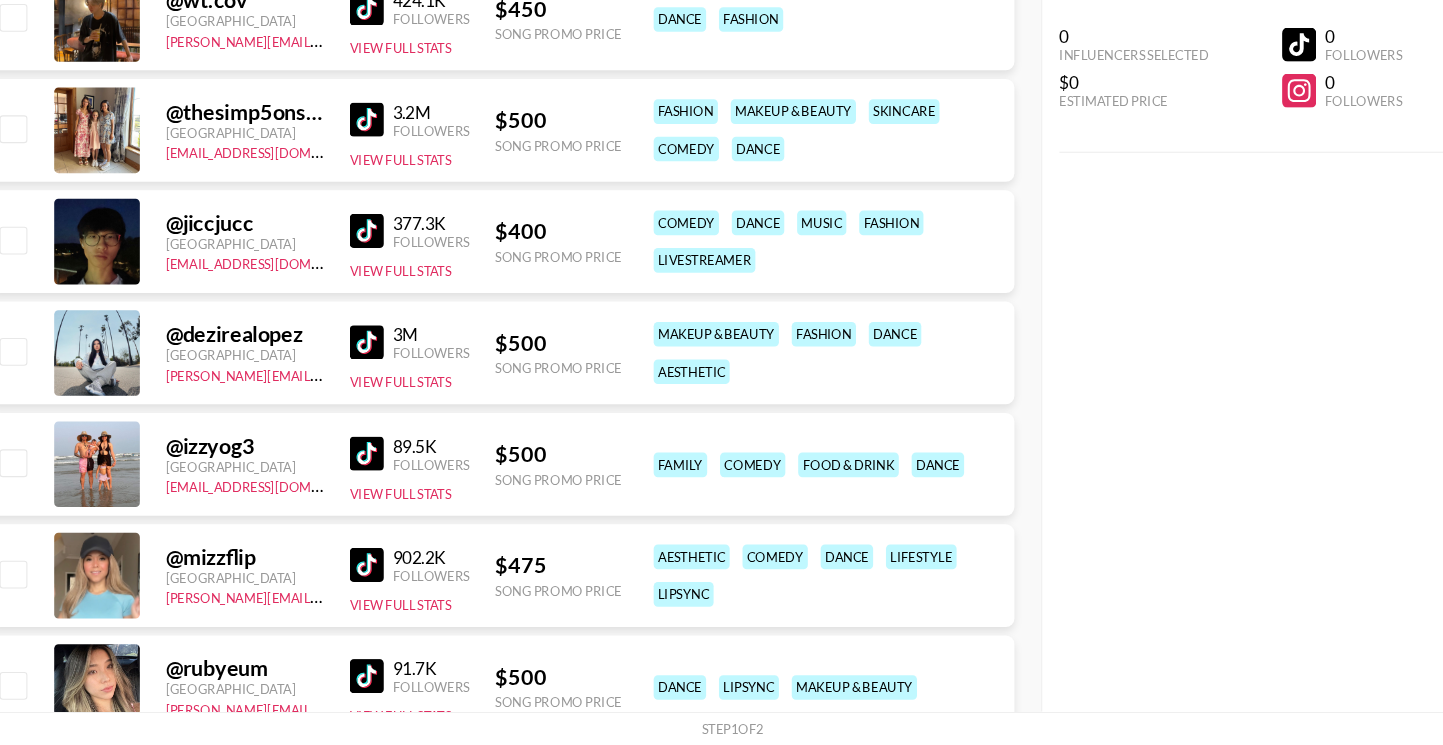 click at bounding box center (380, 216) 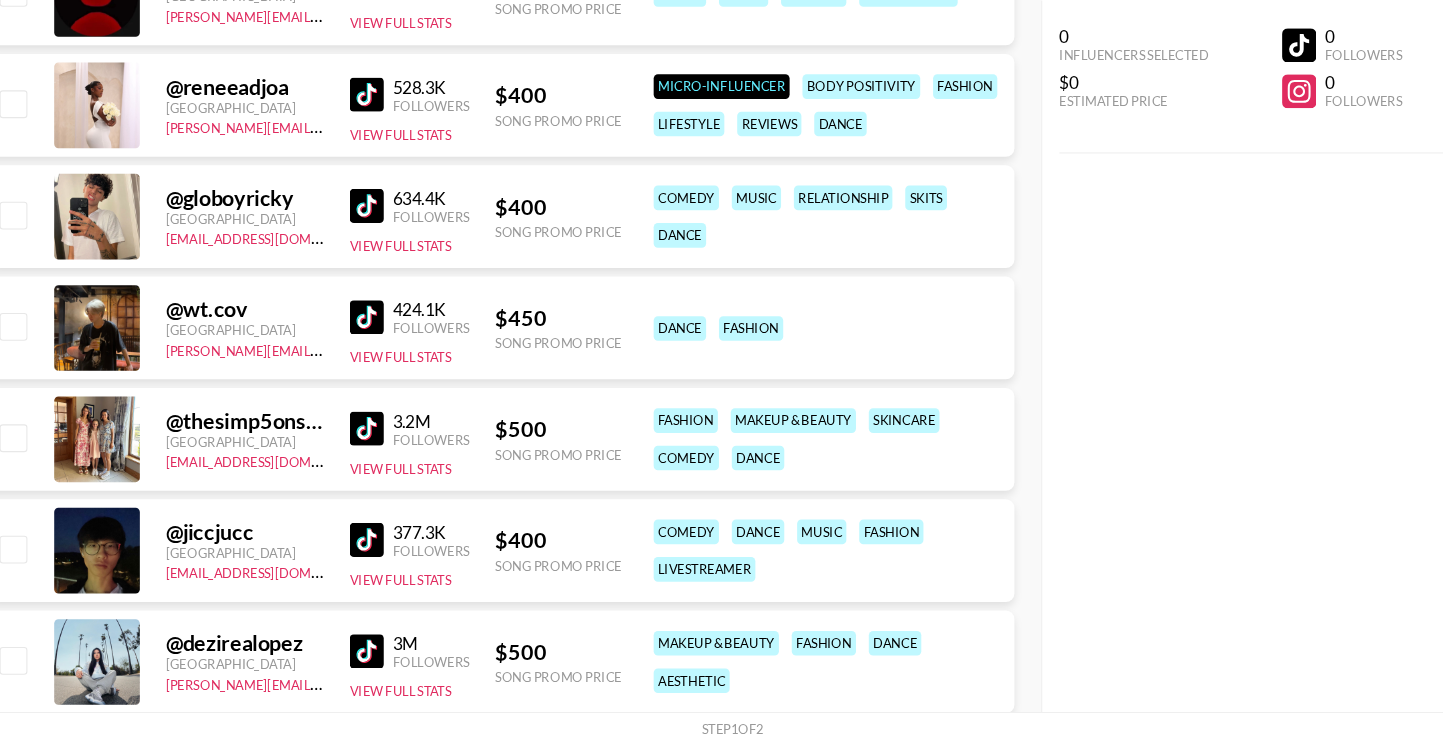 click at bounding box center [380, 296] 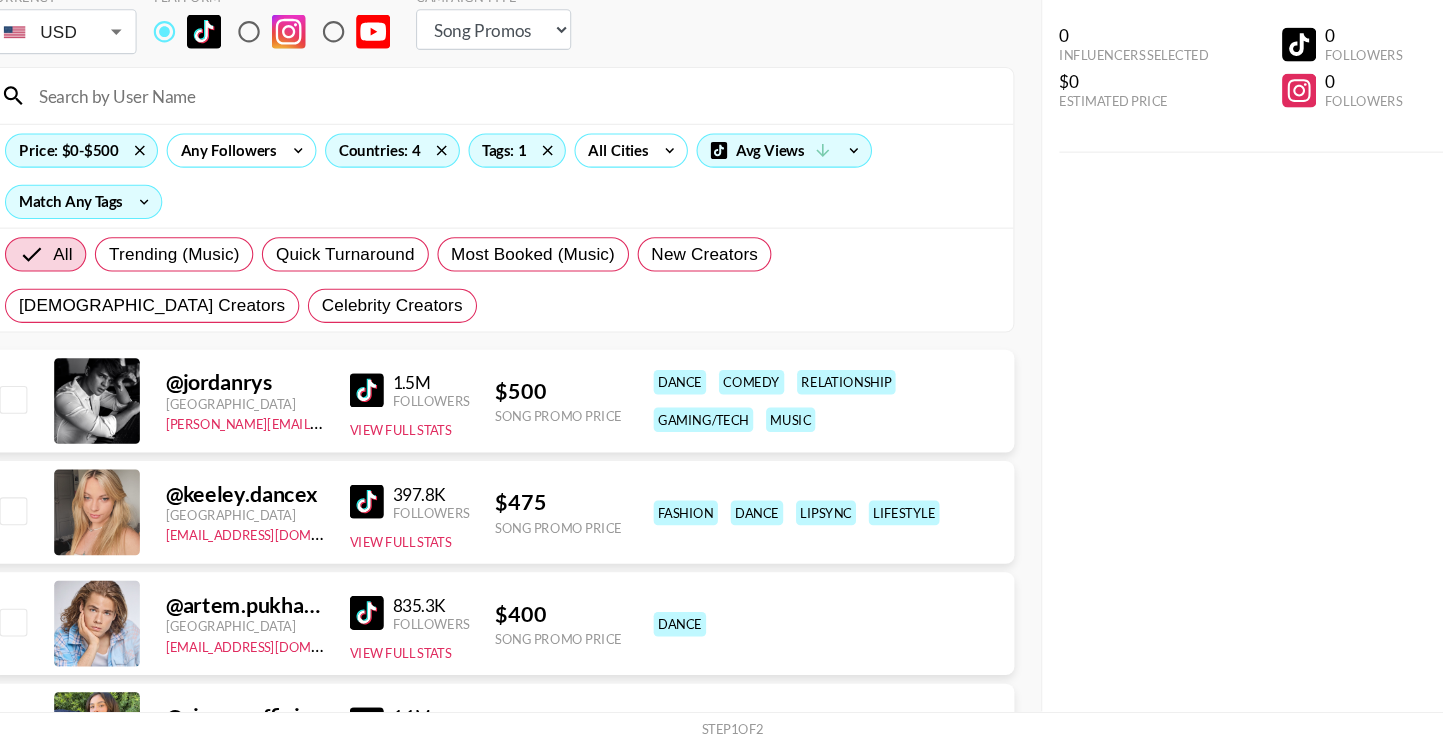 scroll, scrollTop: 0, scrollLeft: 0, axis: both 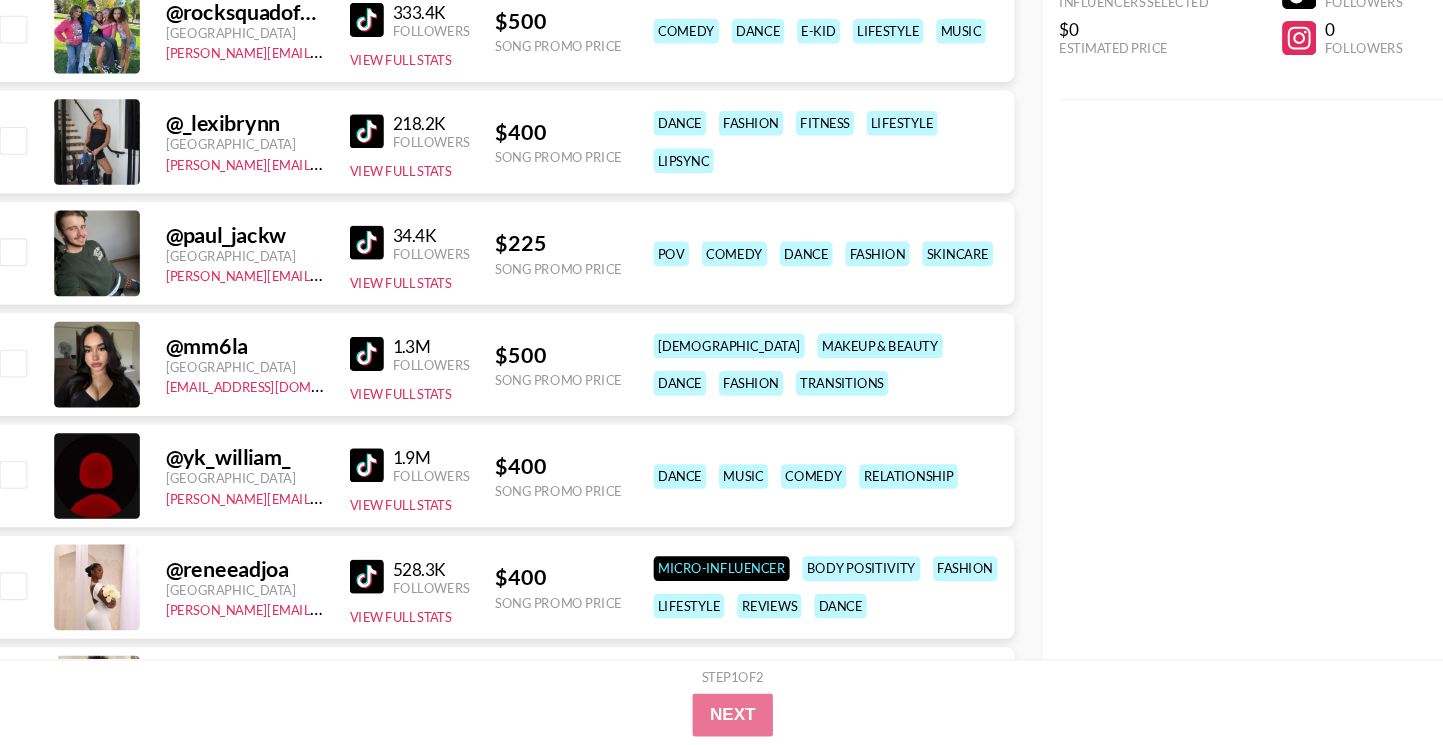 click at bounding box center (380, 484) 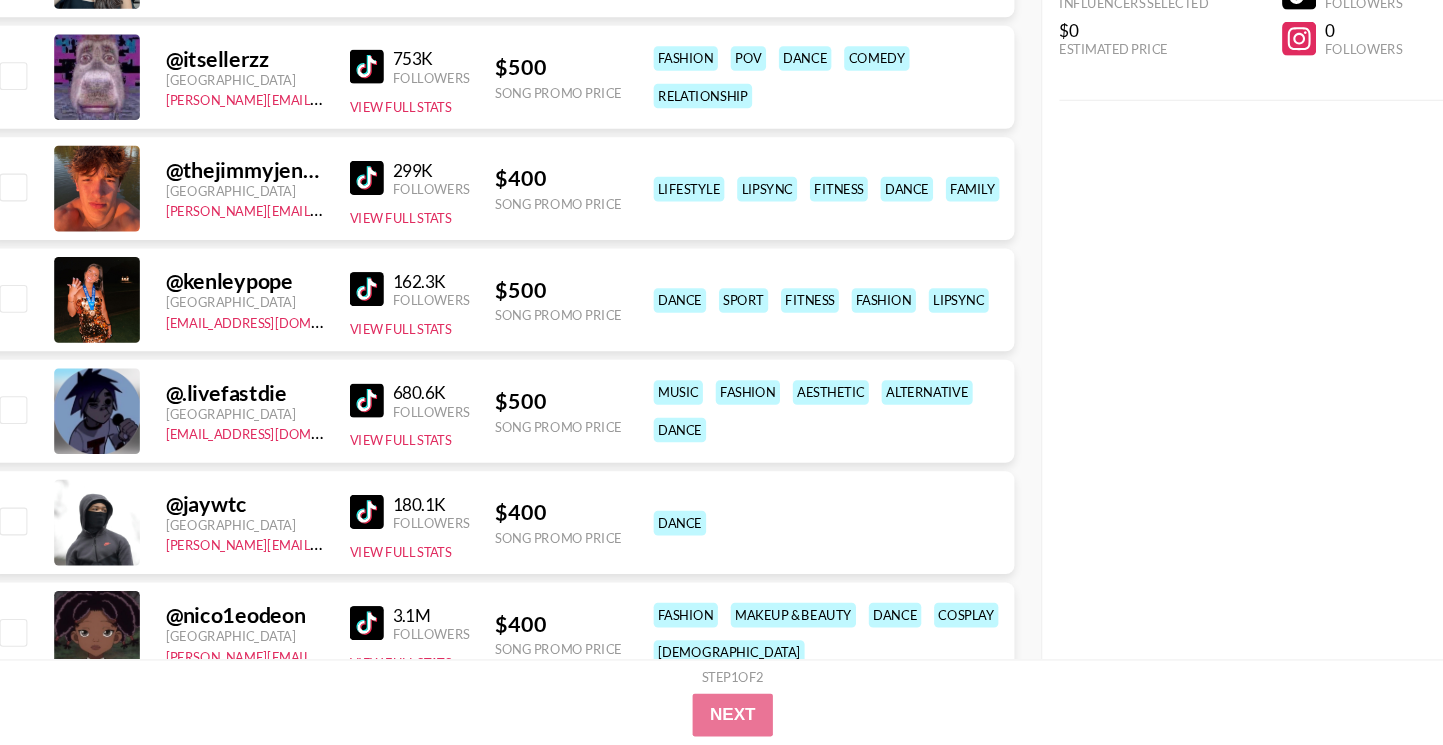scroll, scrollTop: 3602, scrollLeft: 0, axis: vertical 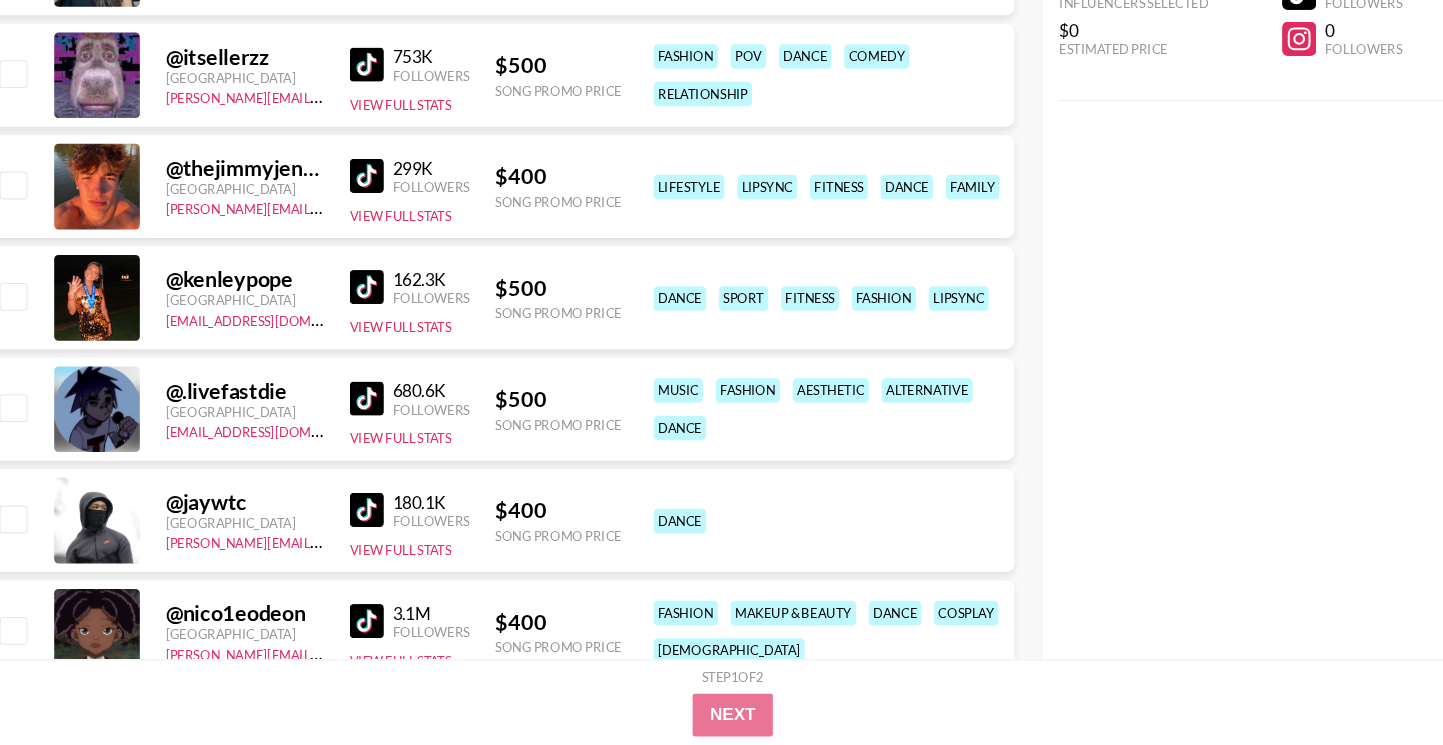 click at bounding box center [380, 421] 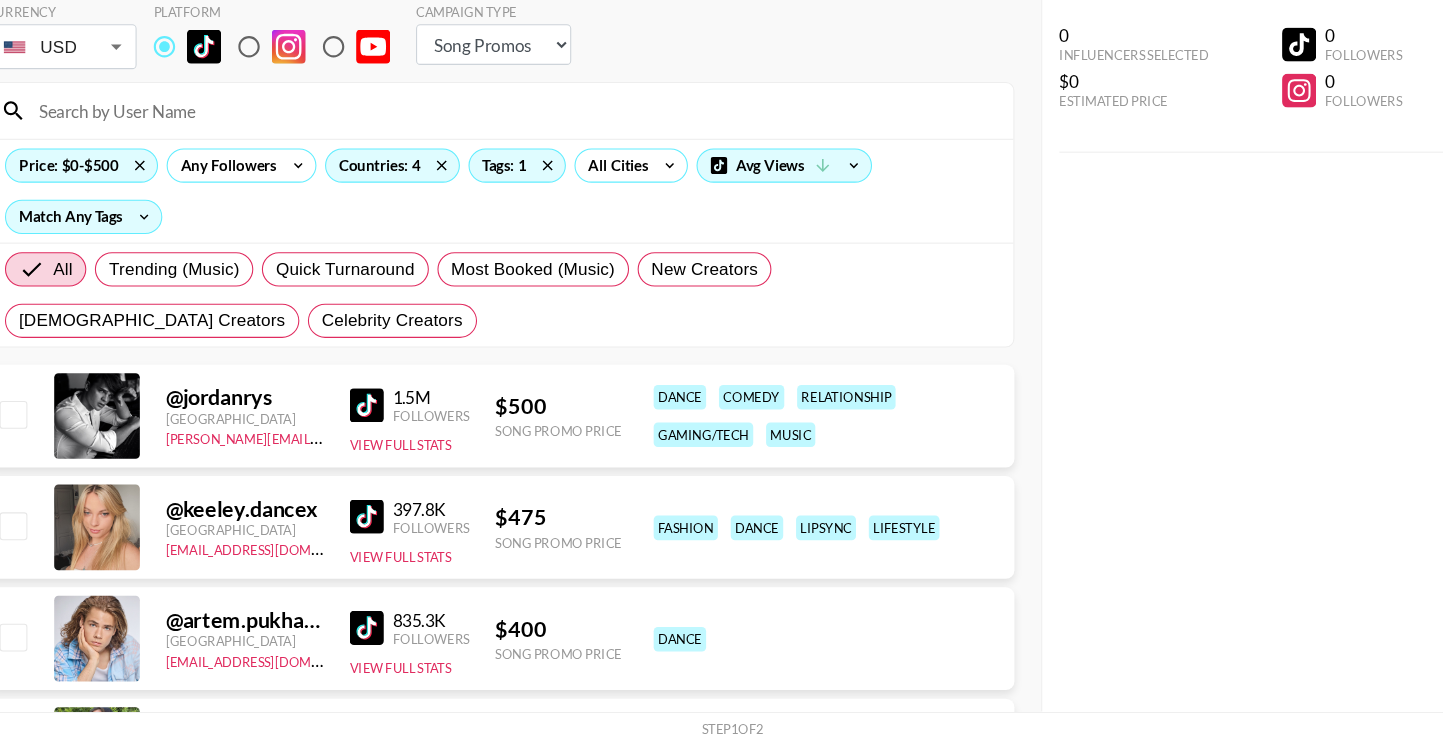 scroll, scrollTop: 21, scrollLeft: 0, axis: vertical 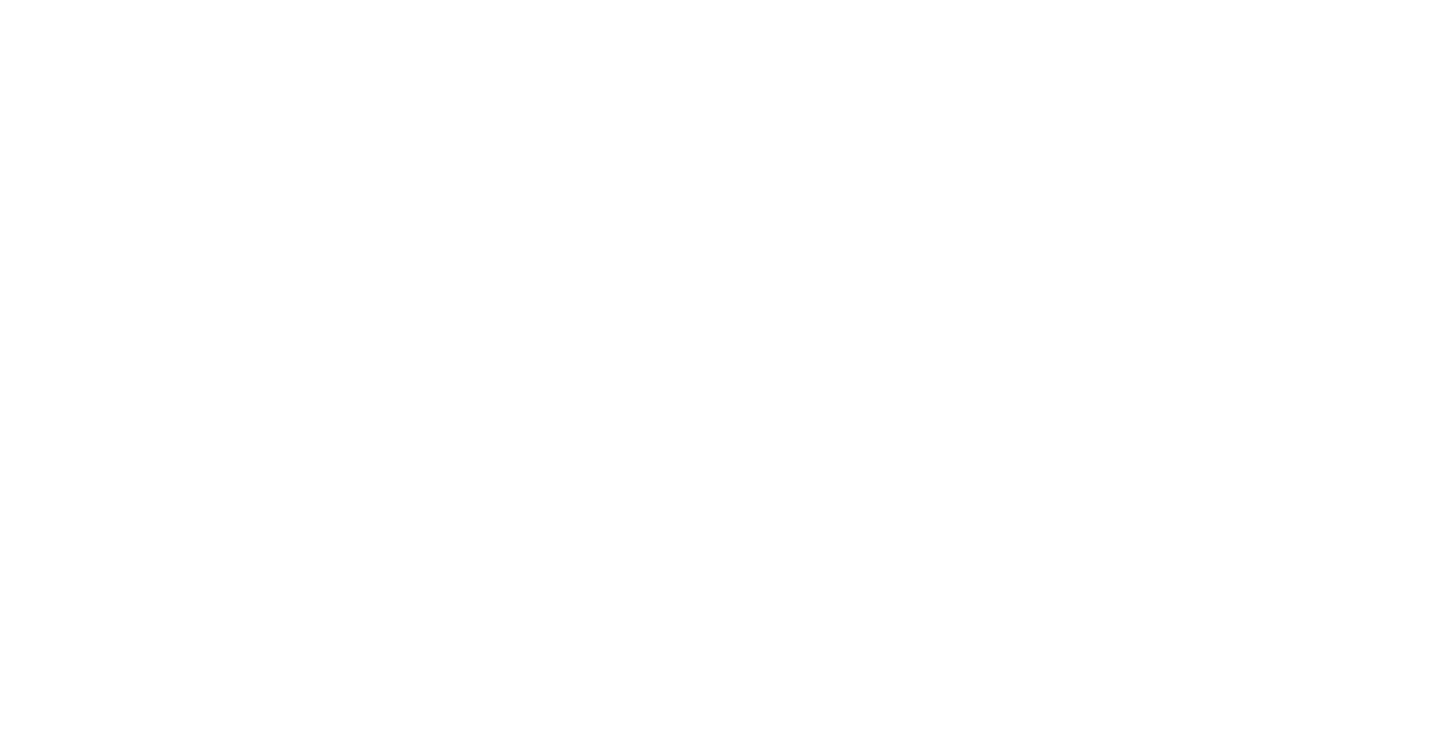select on "Song" 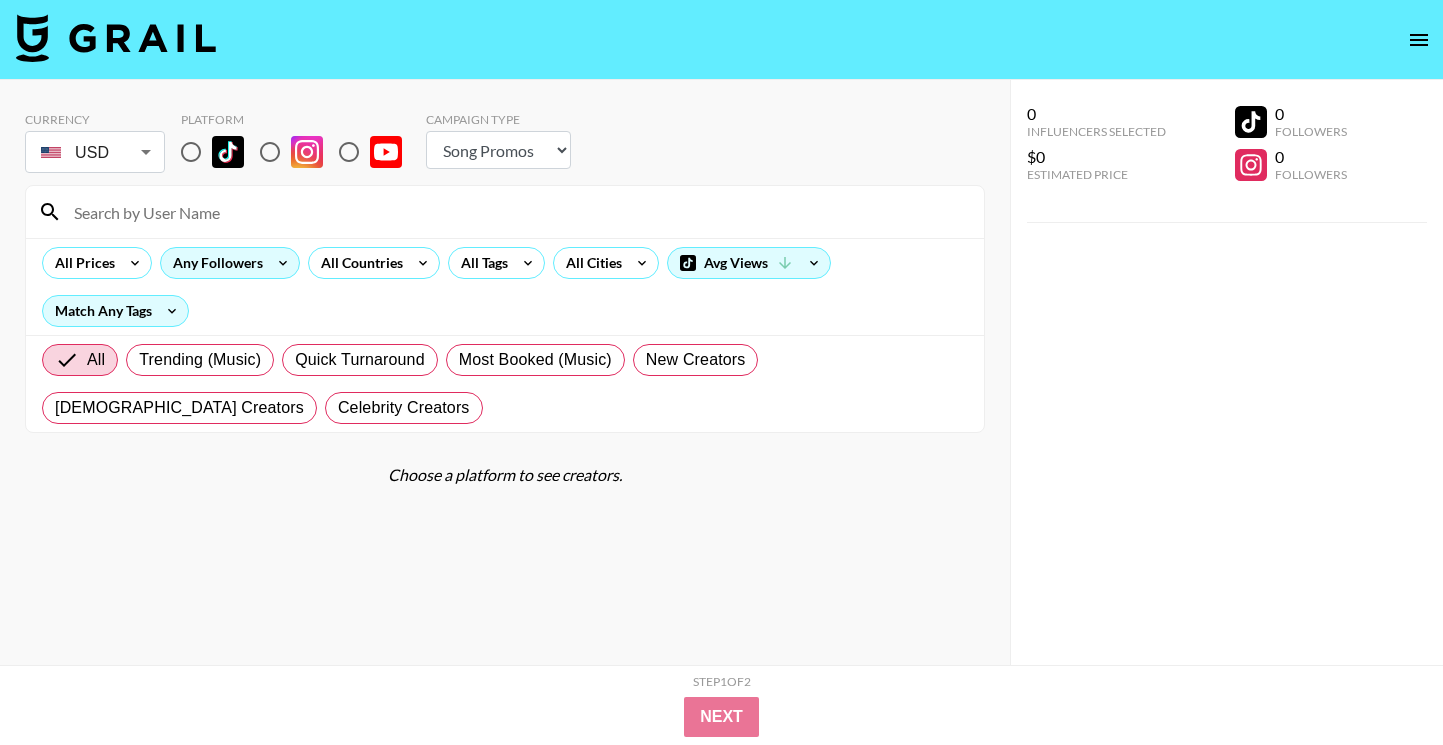 click on "Any Followers" at bounding box center [214, 263] 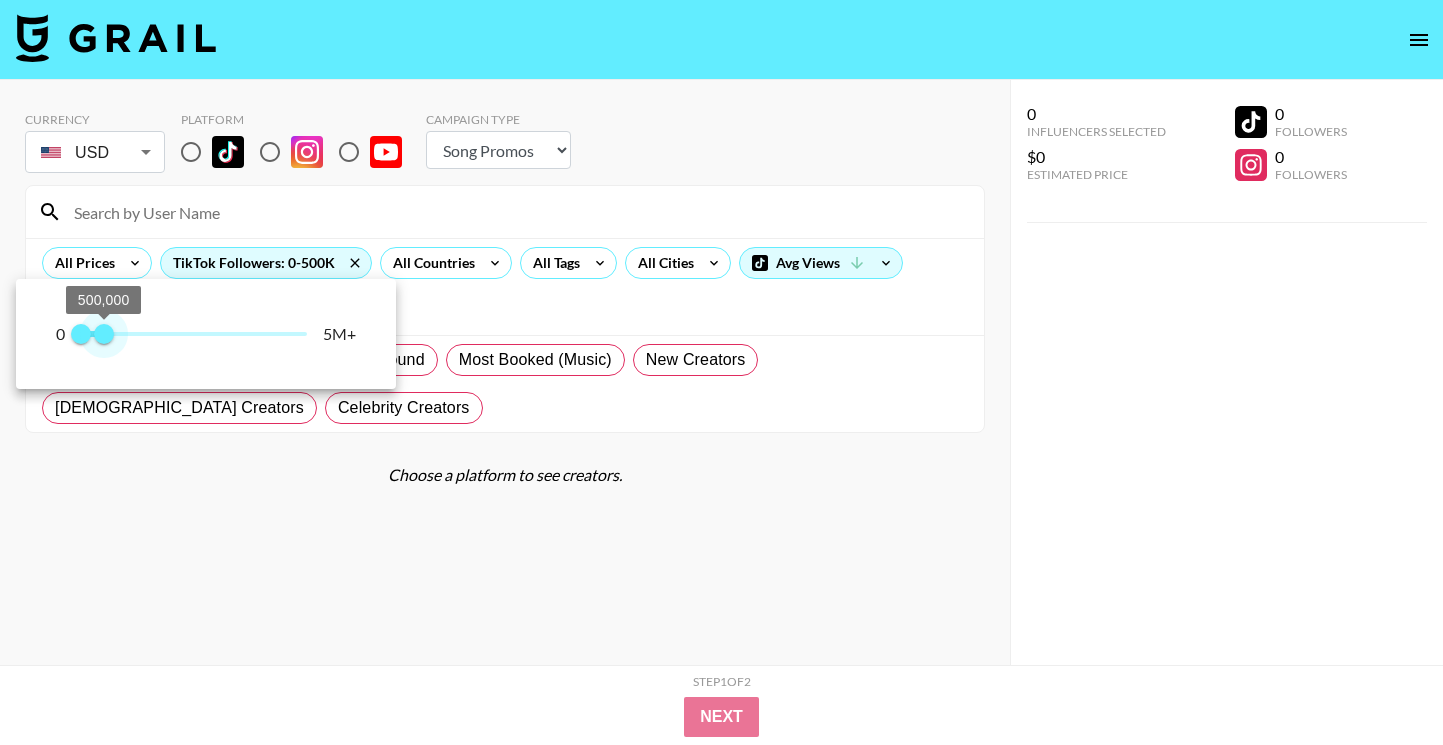 type on "5000000" 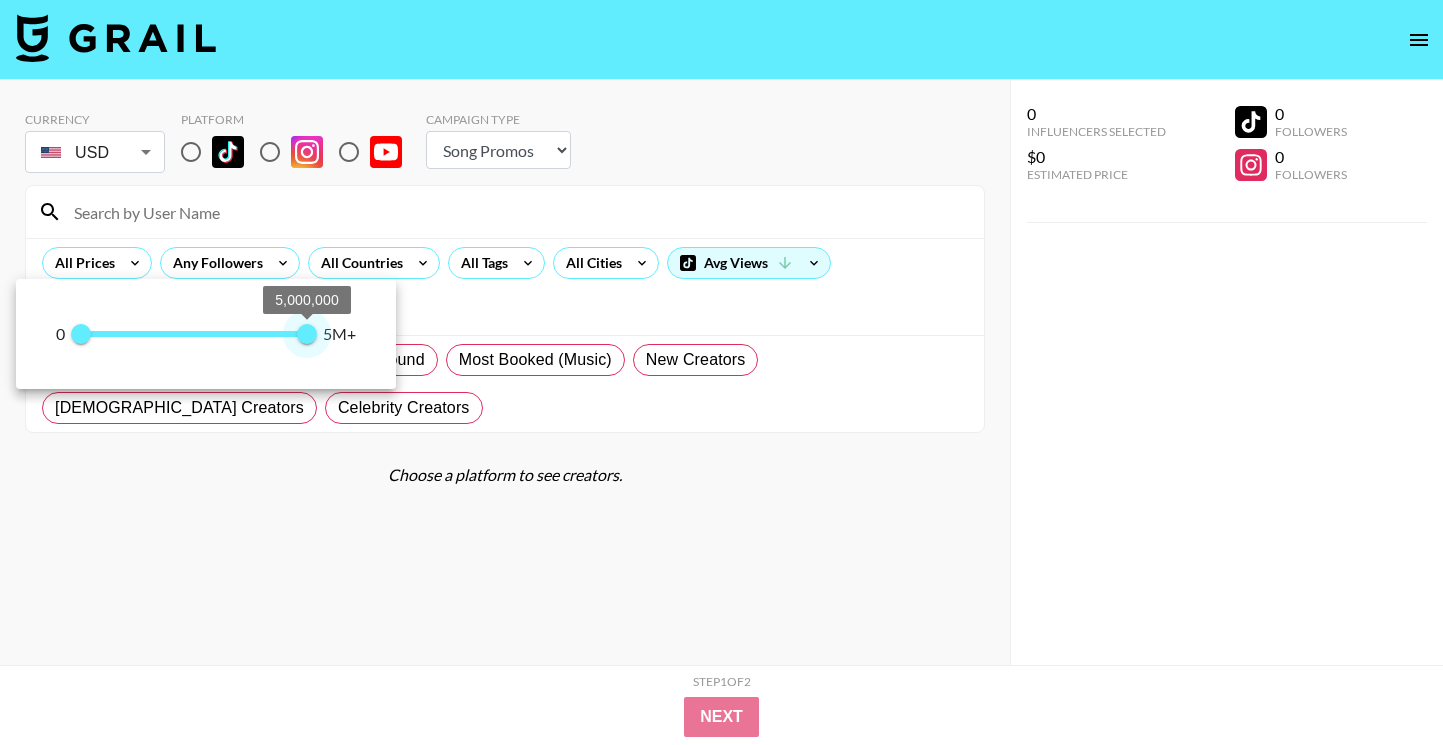 drag, startPoint x: 303, startPoint y: 334, endPoint x: 740, endPoint y: 327, distance: 437.05606 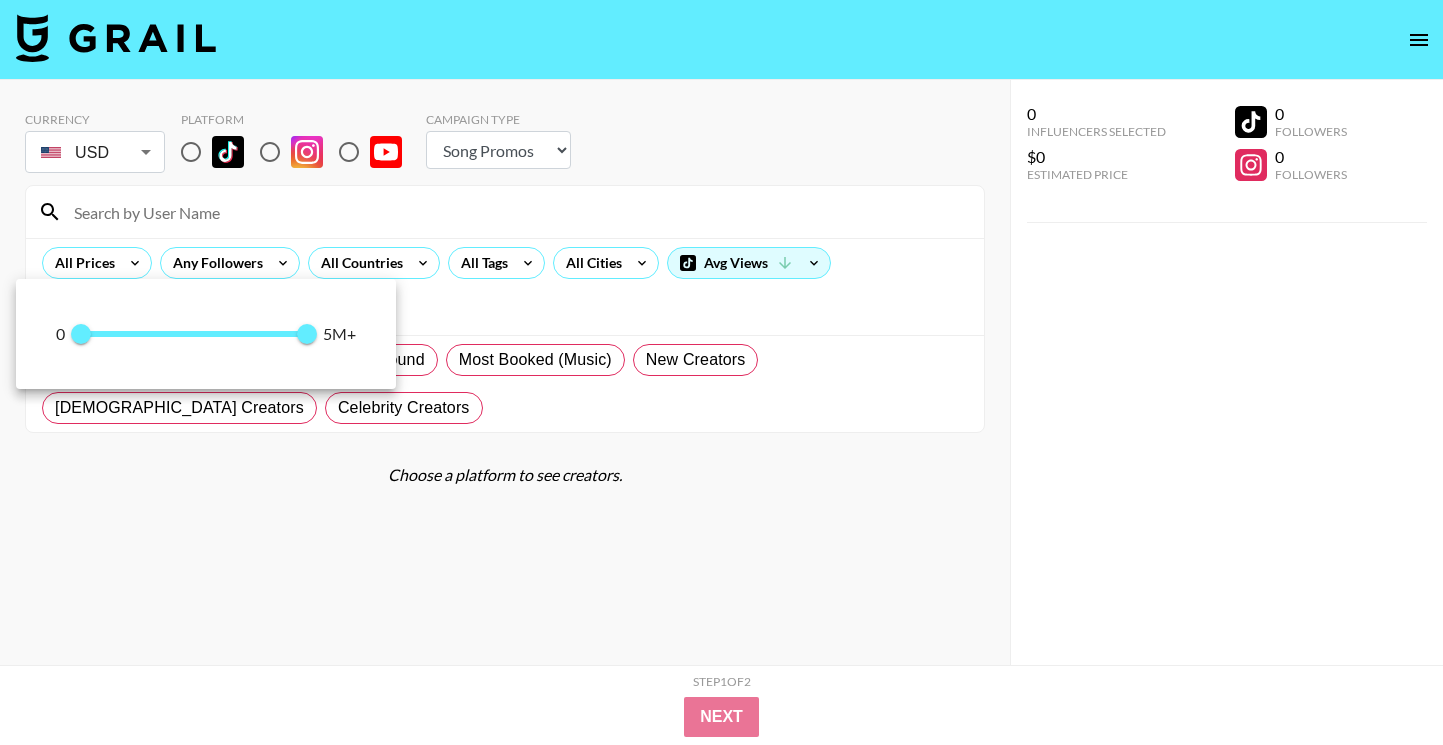click at bounding box center (721, 372) 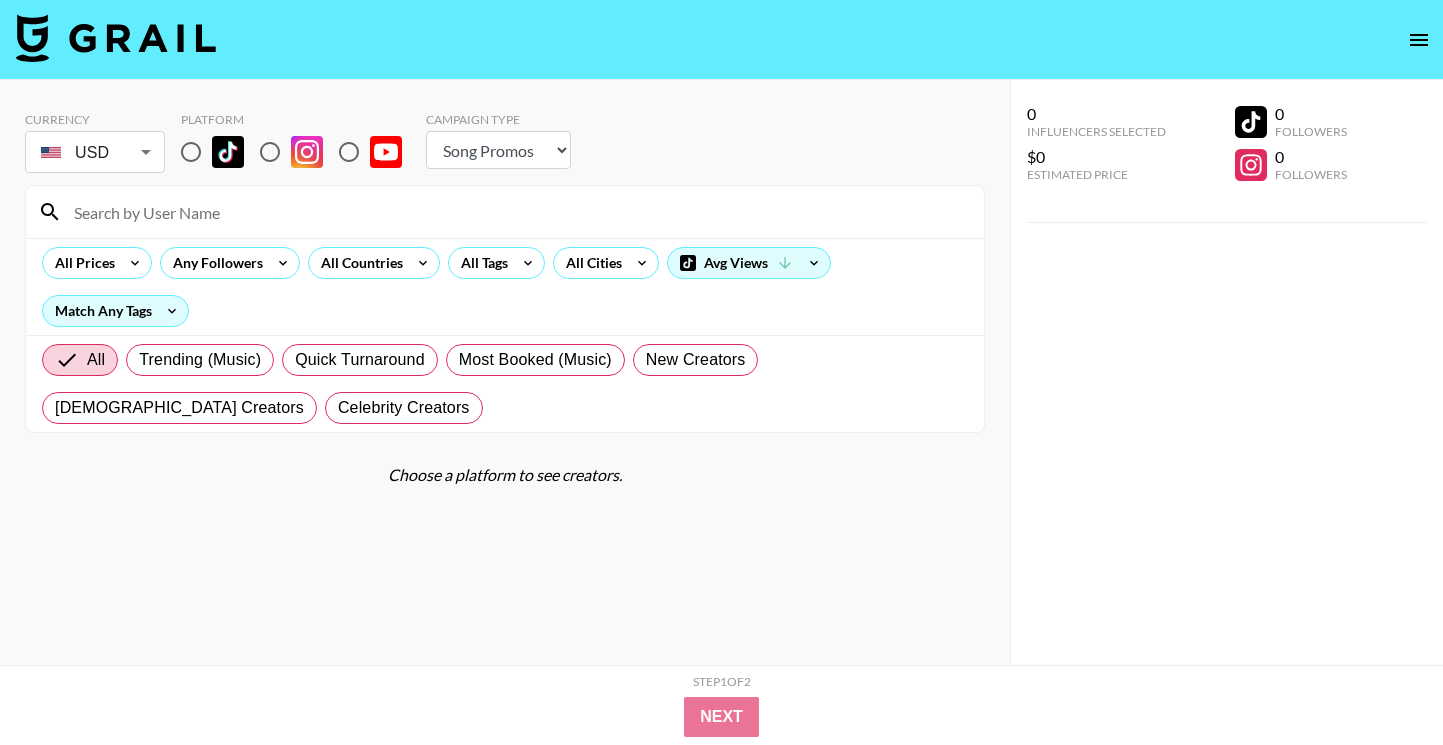 click at bounding box center (191, 152) 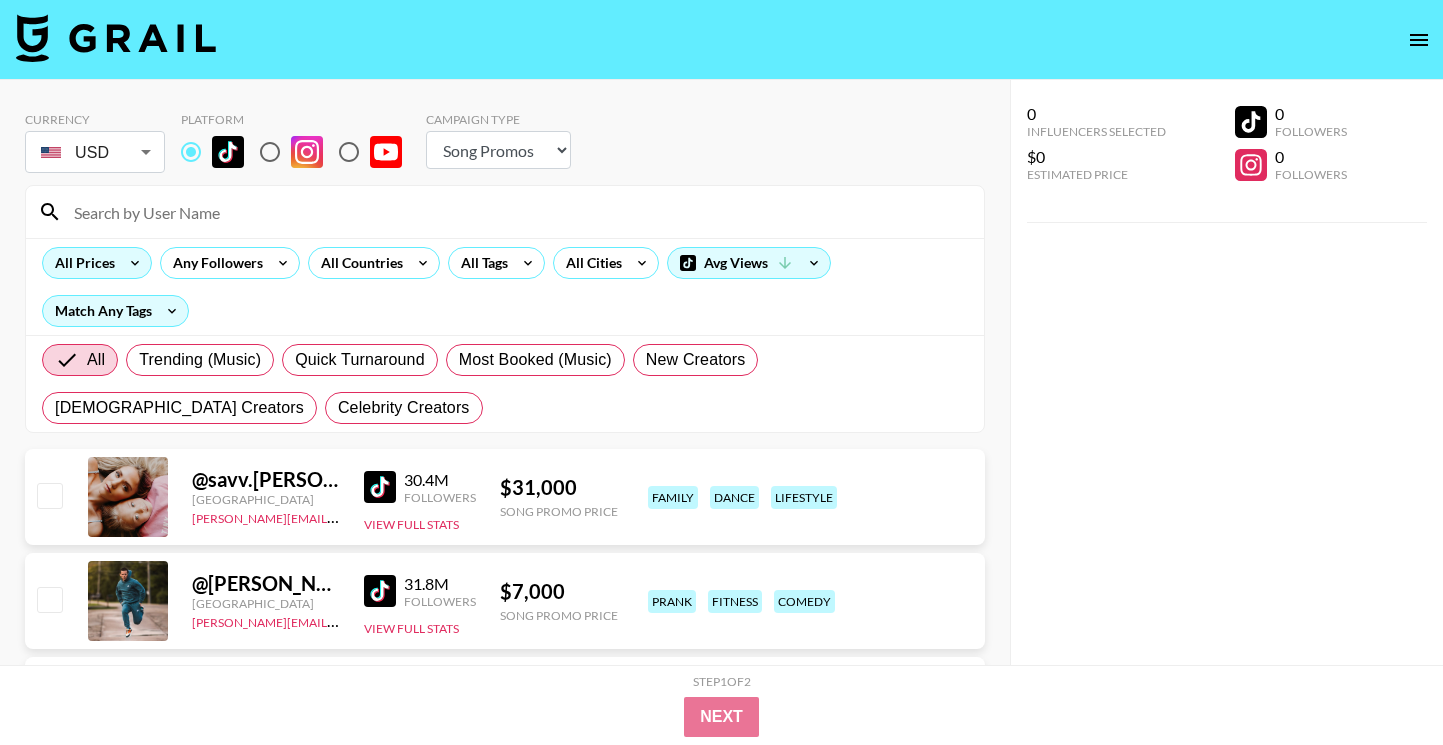 click on "All Prices" at bounding box center (97, 263) 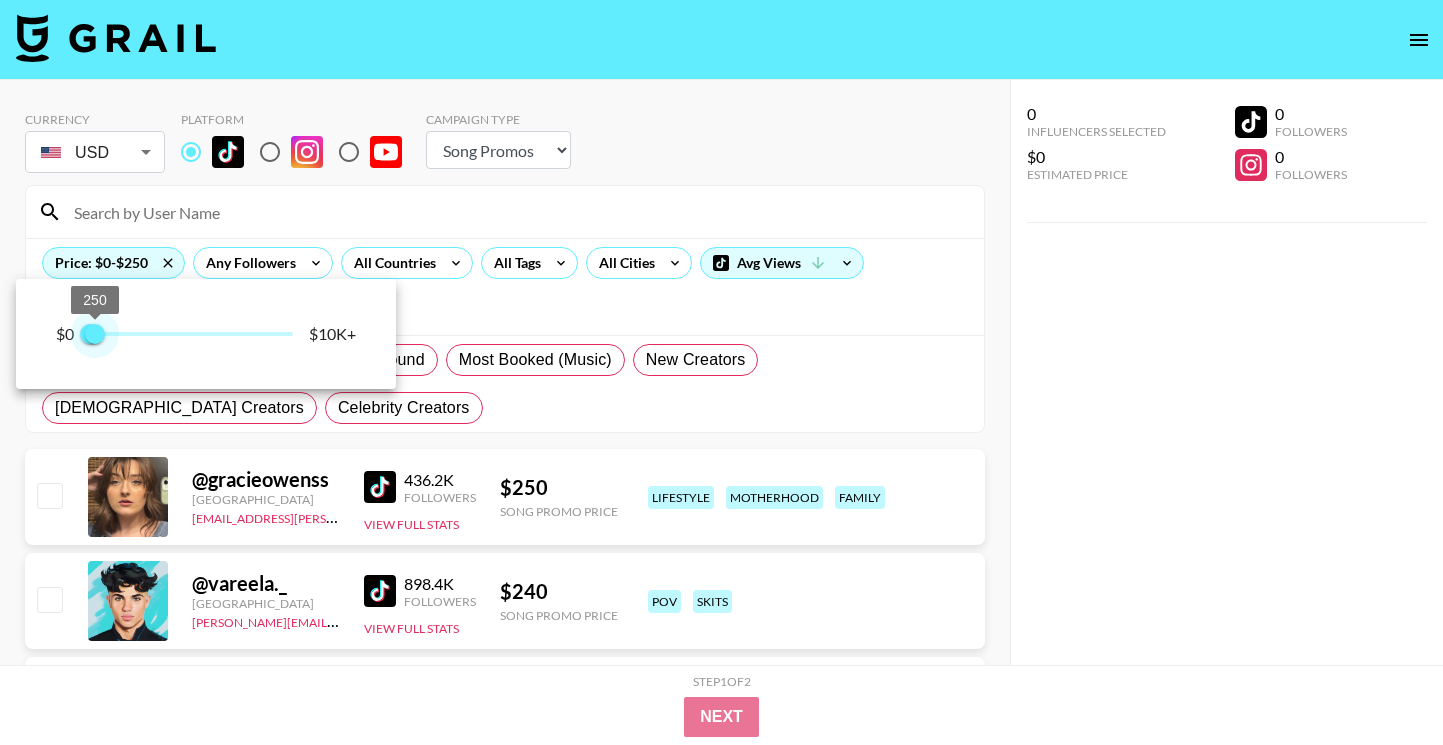 type on "500" 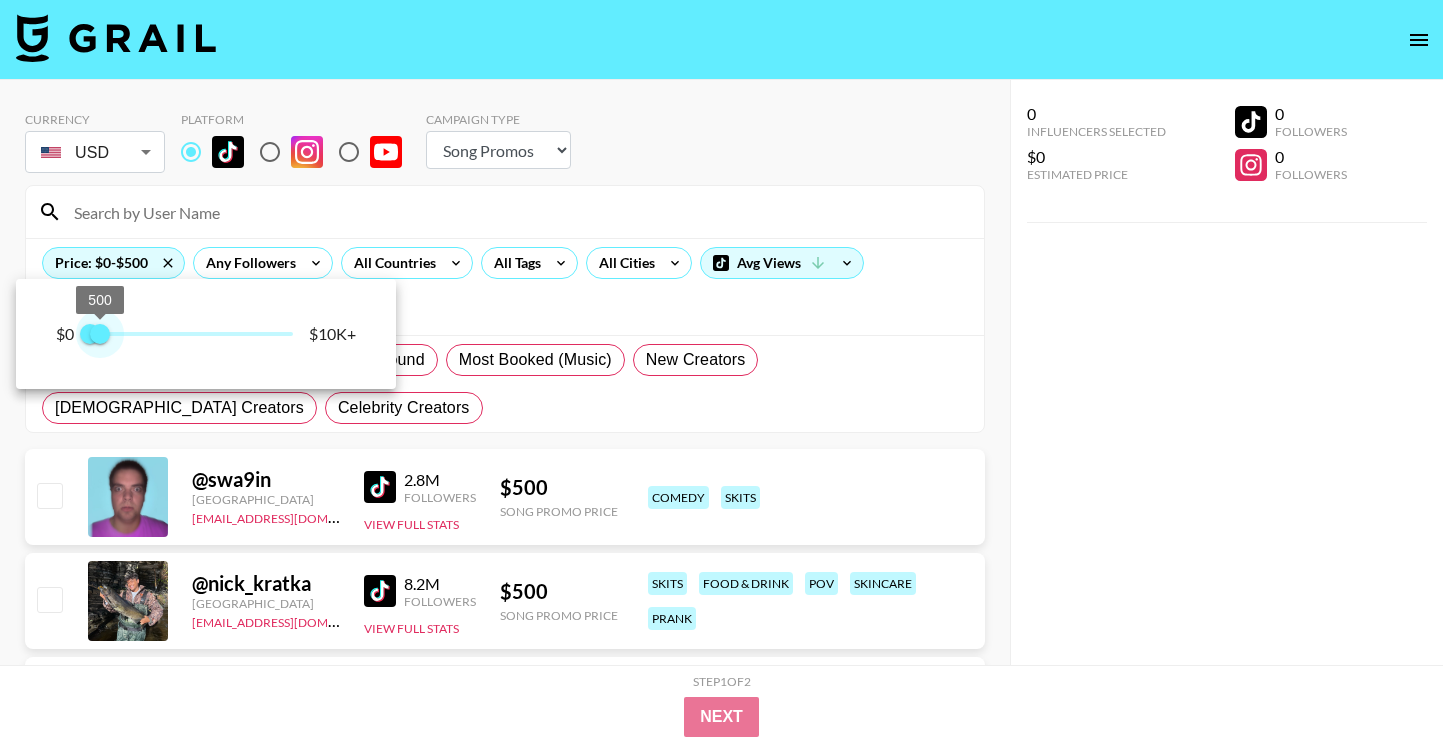 drag, startPoint x: 295, startPoint y: 339, endPoint x: 102, endPoint y: 340, distance: 193.0026 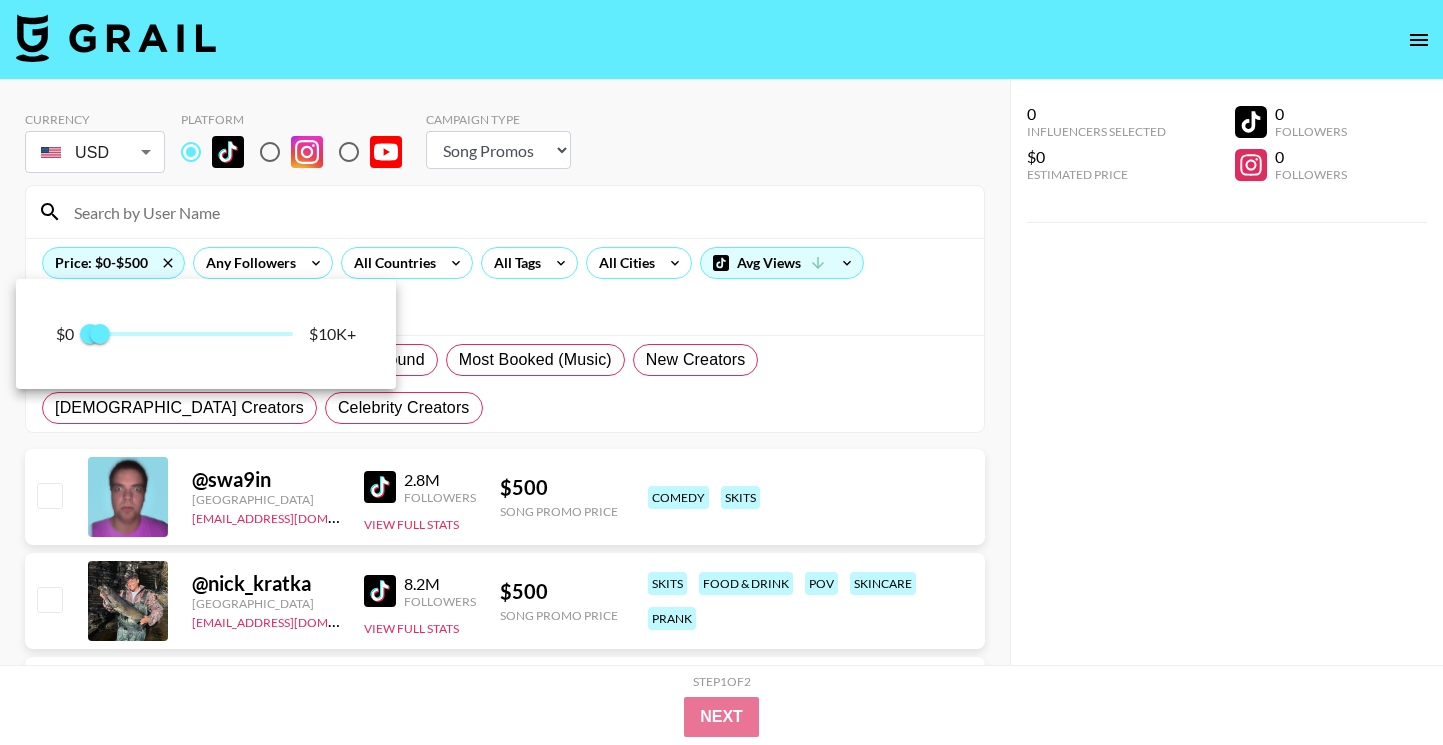 click at bounding box center [721, 372] 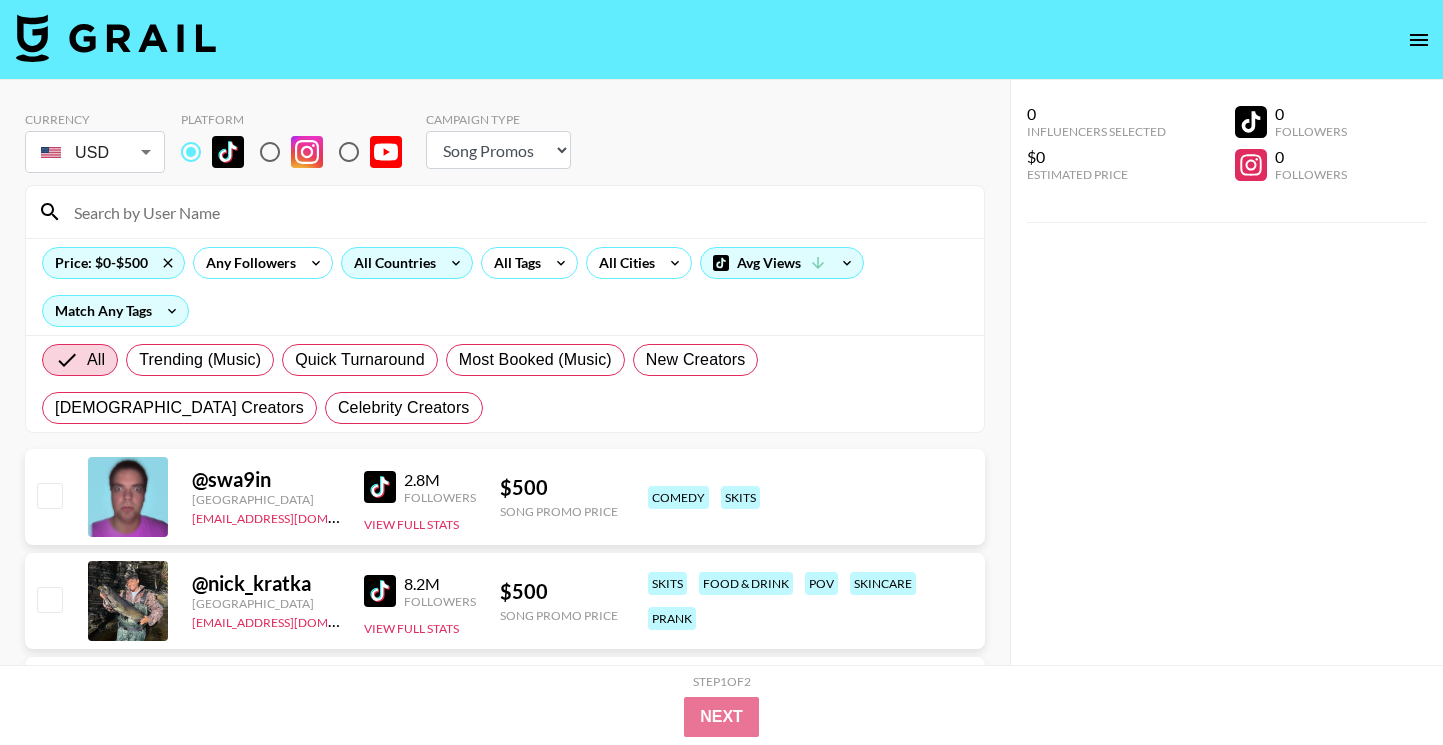 click on "All Countries" at bounding box center (391, 263) 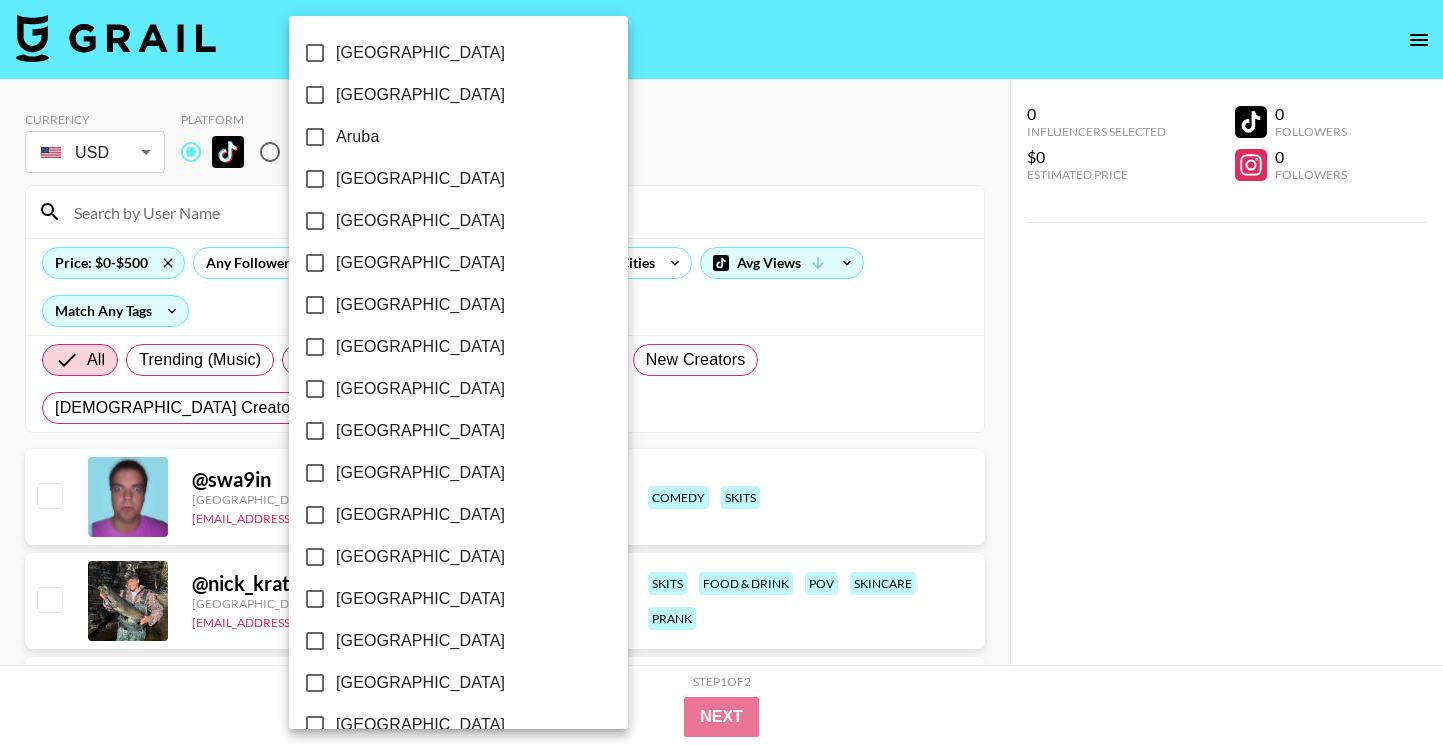click at bounding box center [721, 372] 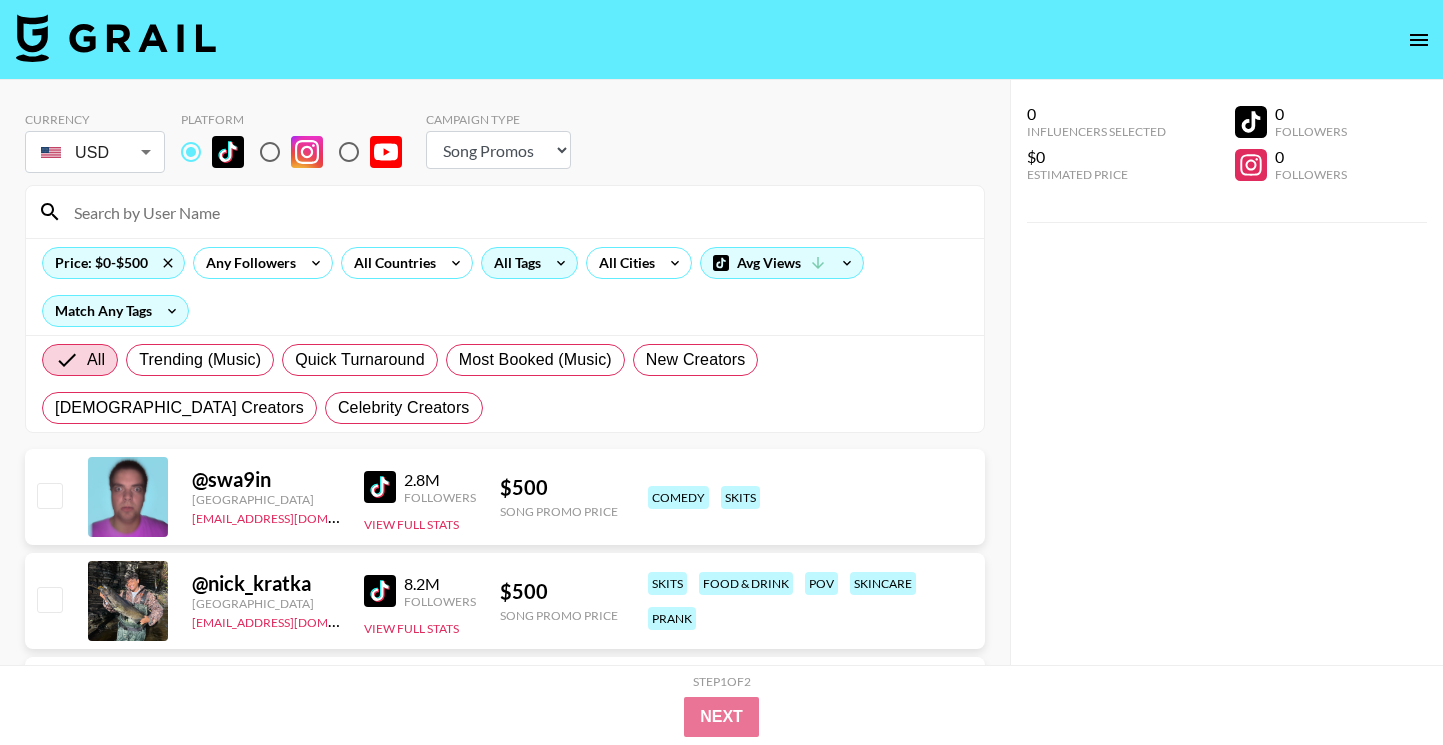 click on "All Tags" at bounding box center (513, 263) 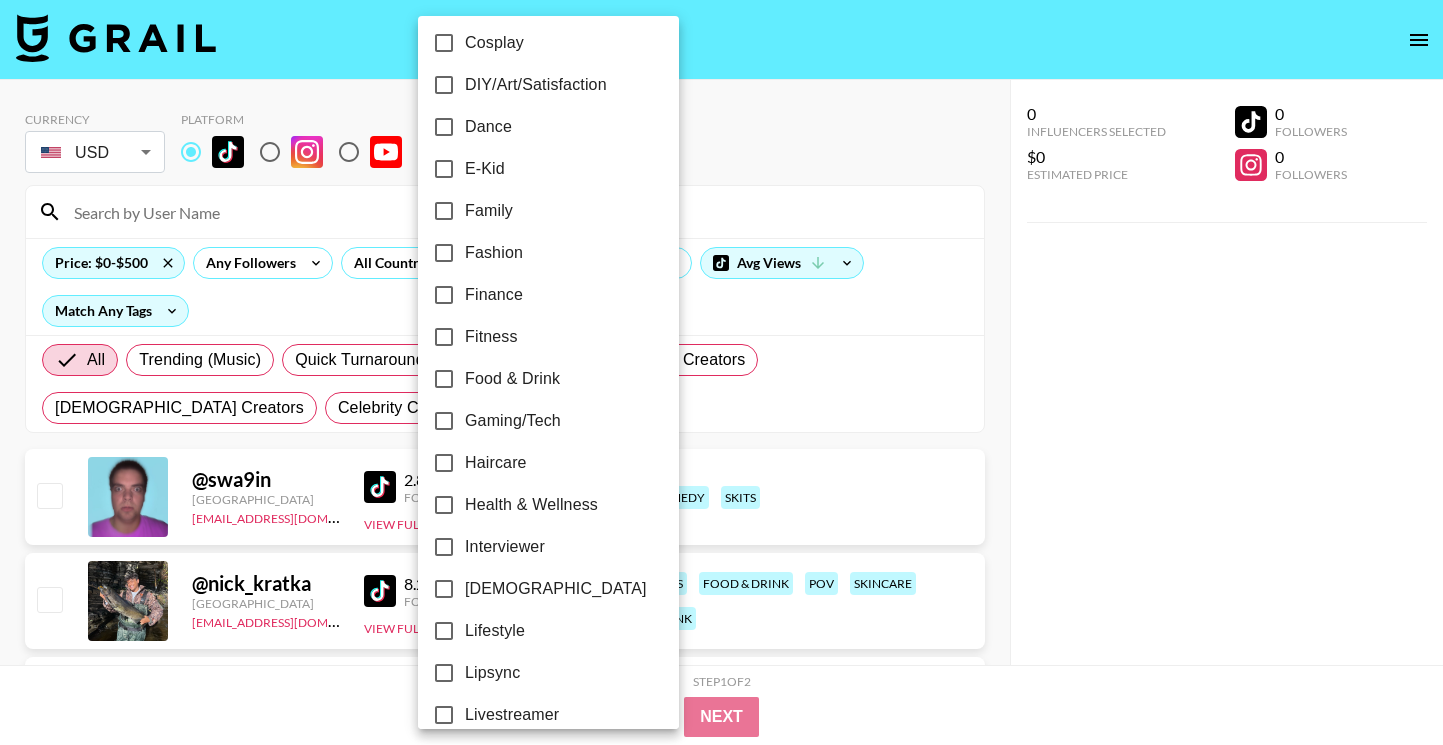 scroll, scrollTop: 410, scrollLeft: 0, axis: vertical 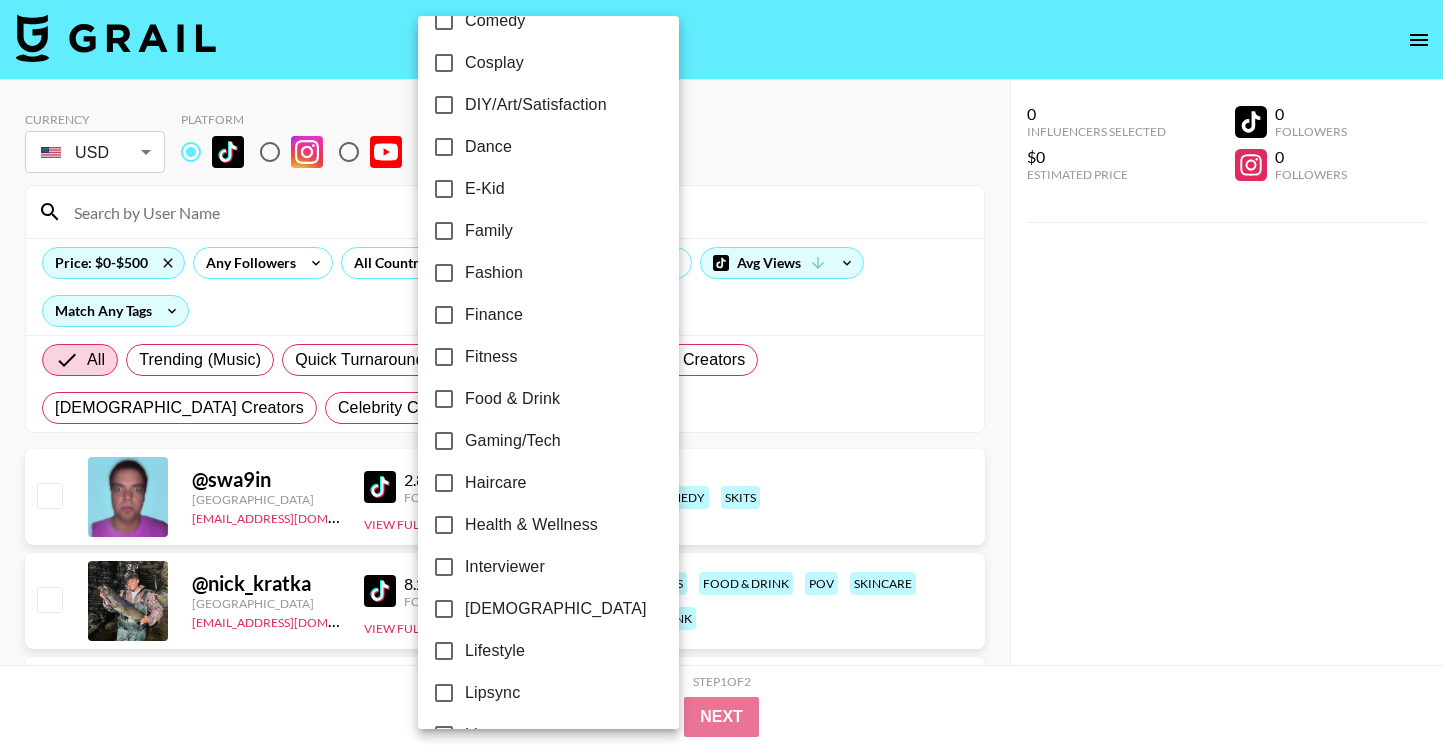click on "Dance" at bounding box center (488, 147) 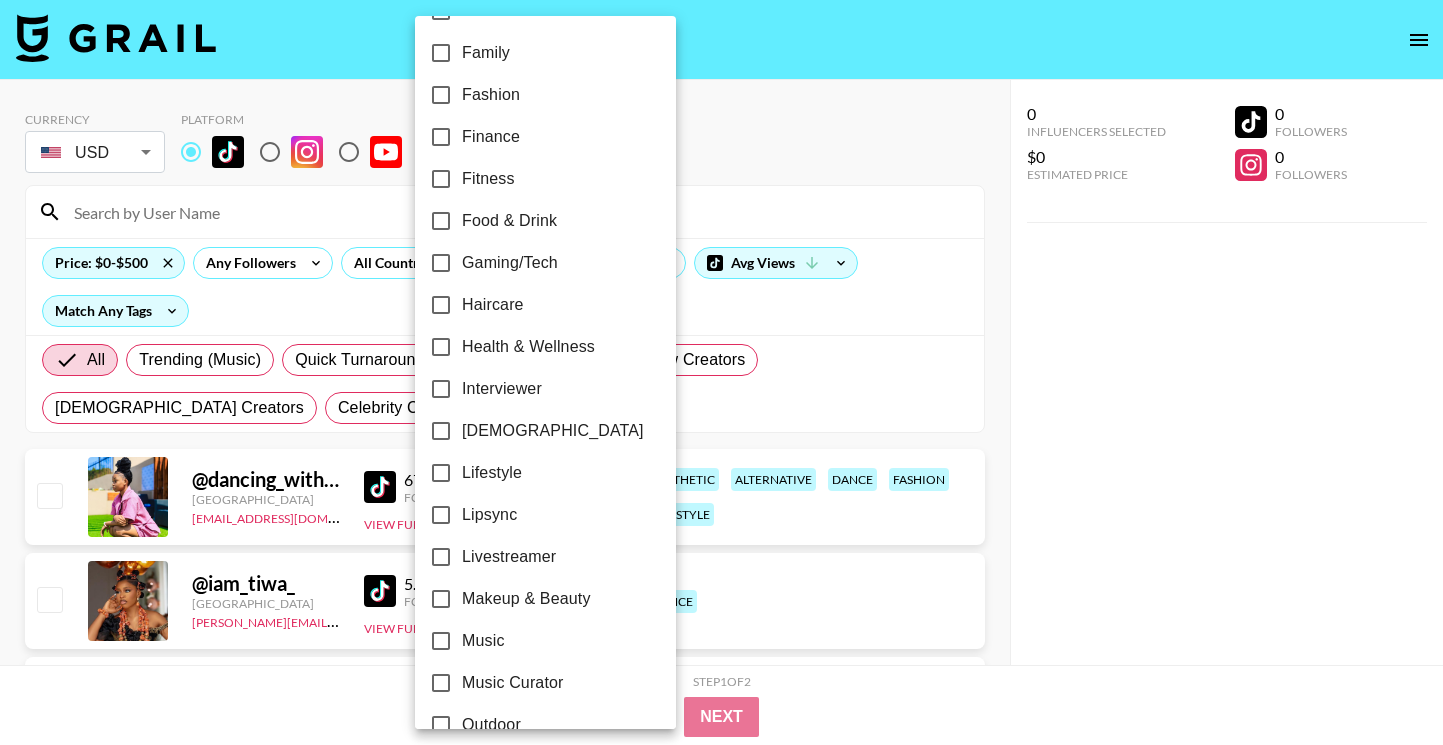 scroll, scrollTop: 594, scrollLeft: 0, axis: vertical 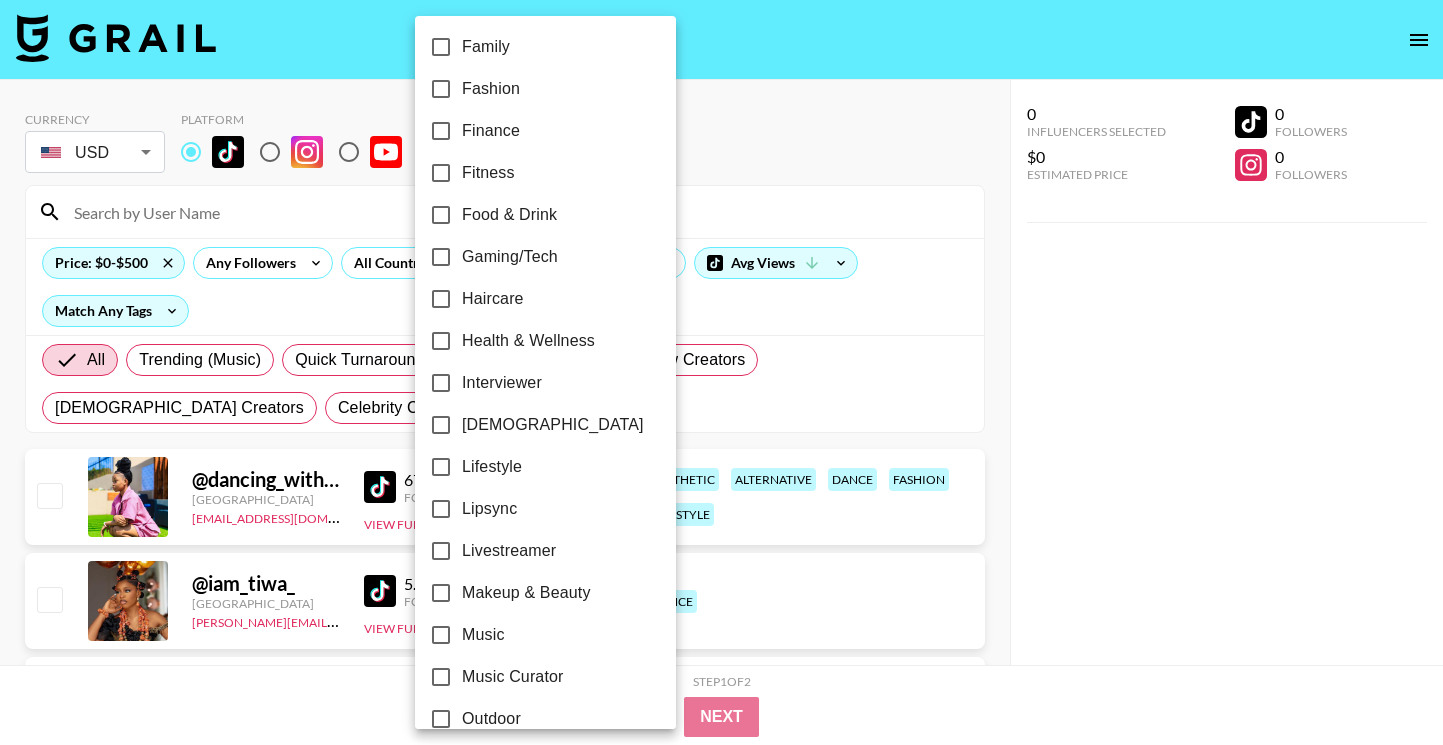 click on "[DEMOGRAPHIC_DATA]" at bounding box center [553, 425] 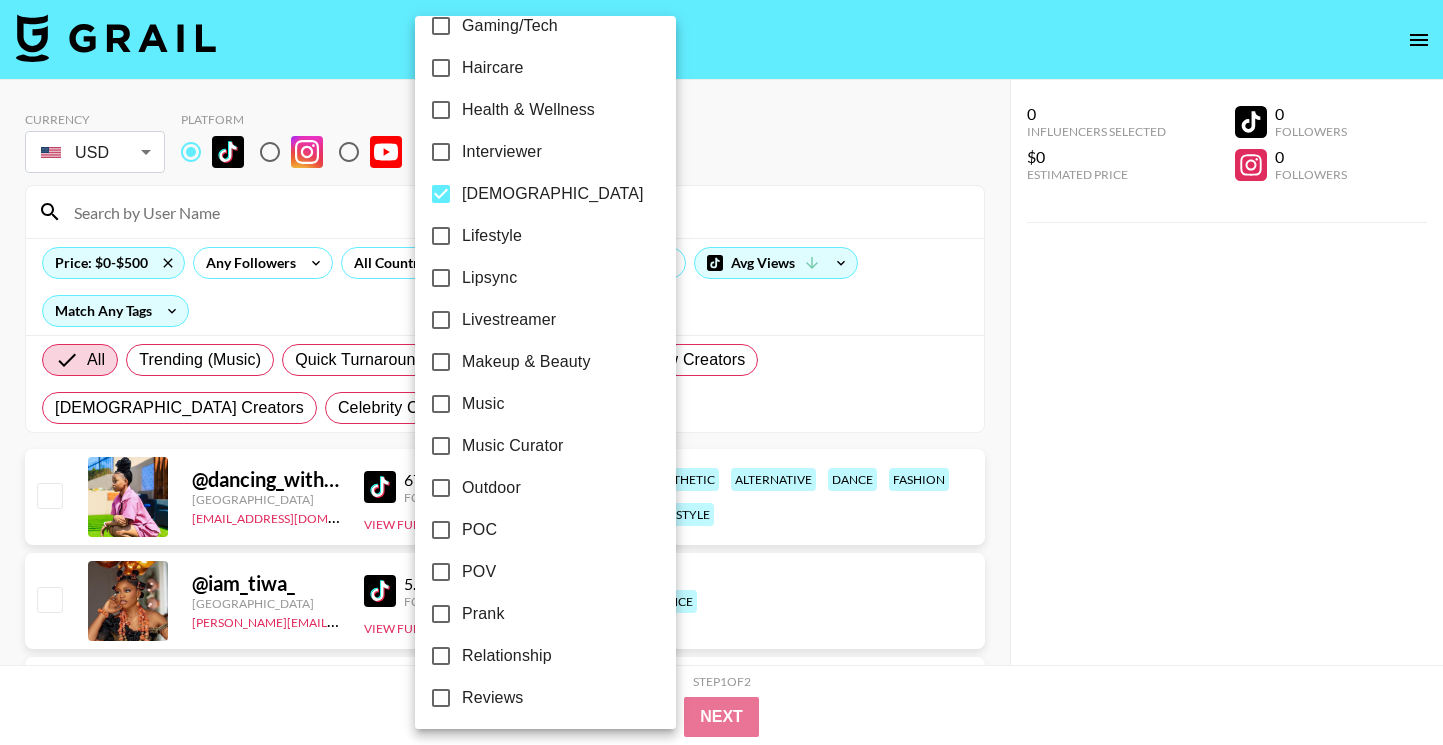 scroll, scrollTop: 828, scrollLeft: 0, axis: vertical 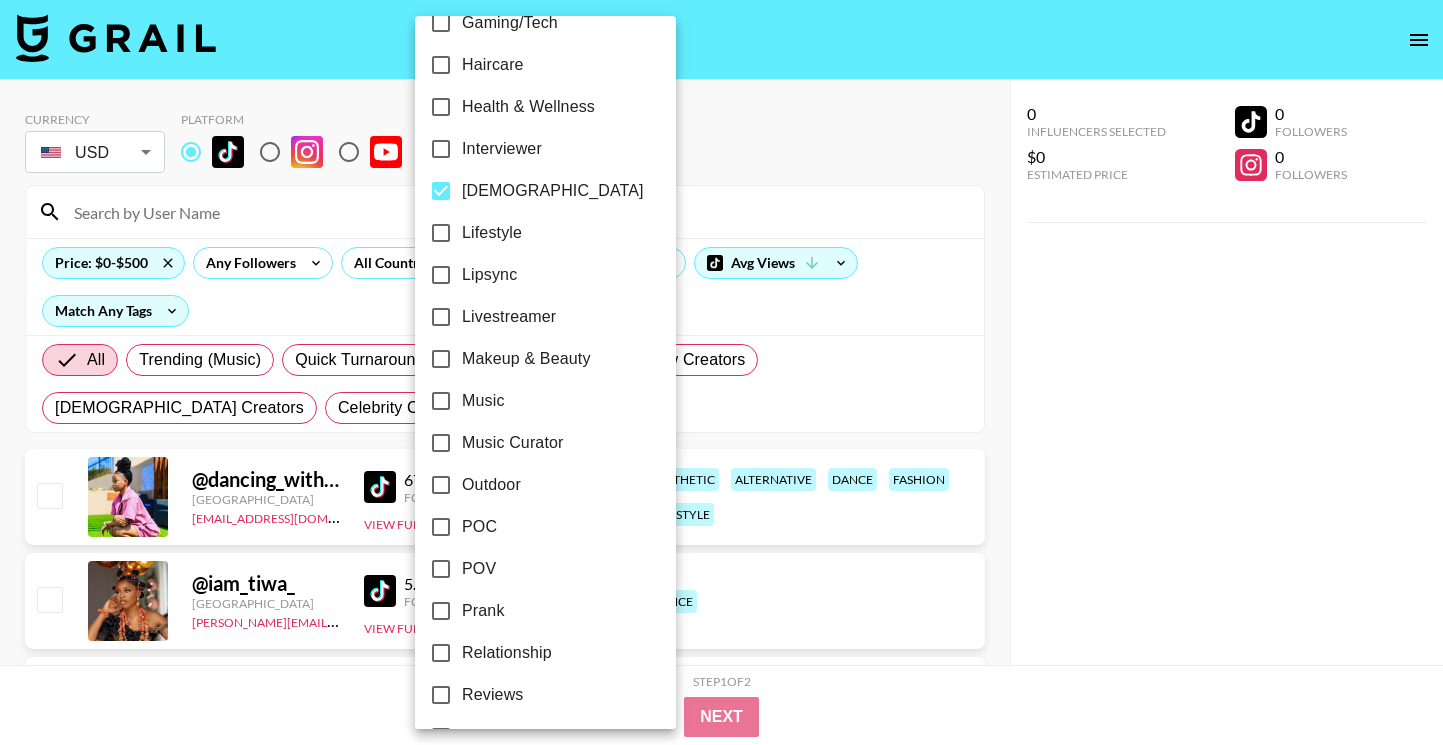 click on "POC" at bounding box center (532, 527) 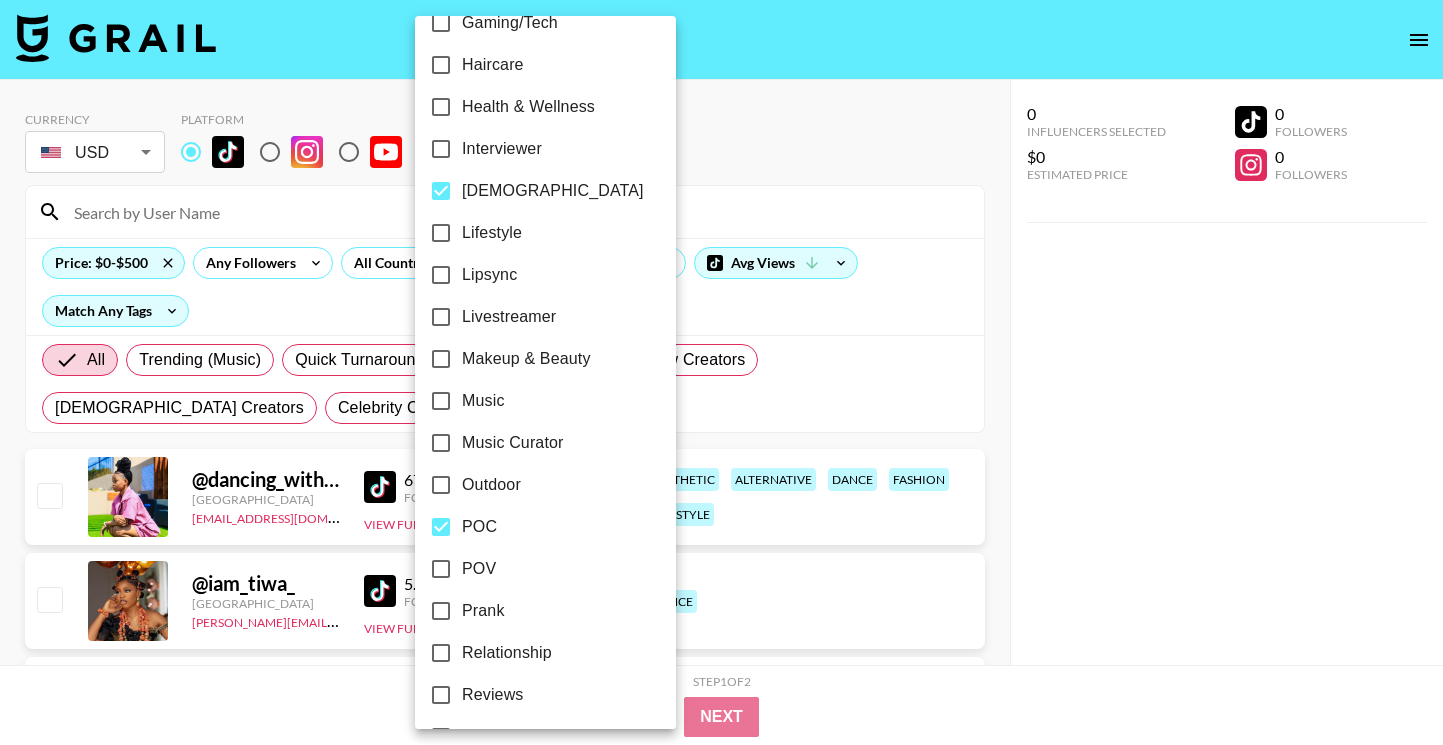 click at bounding box center [721, 372] 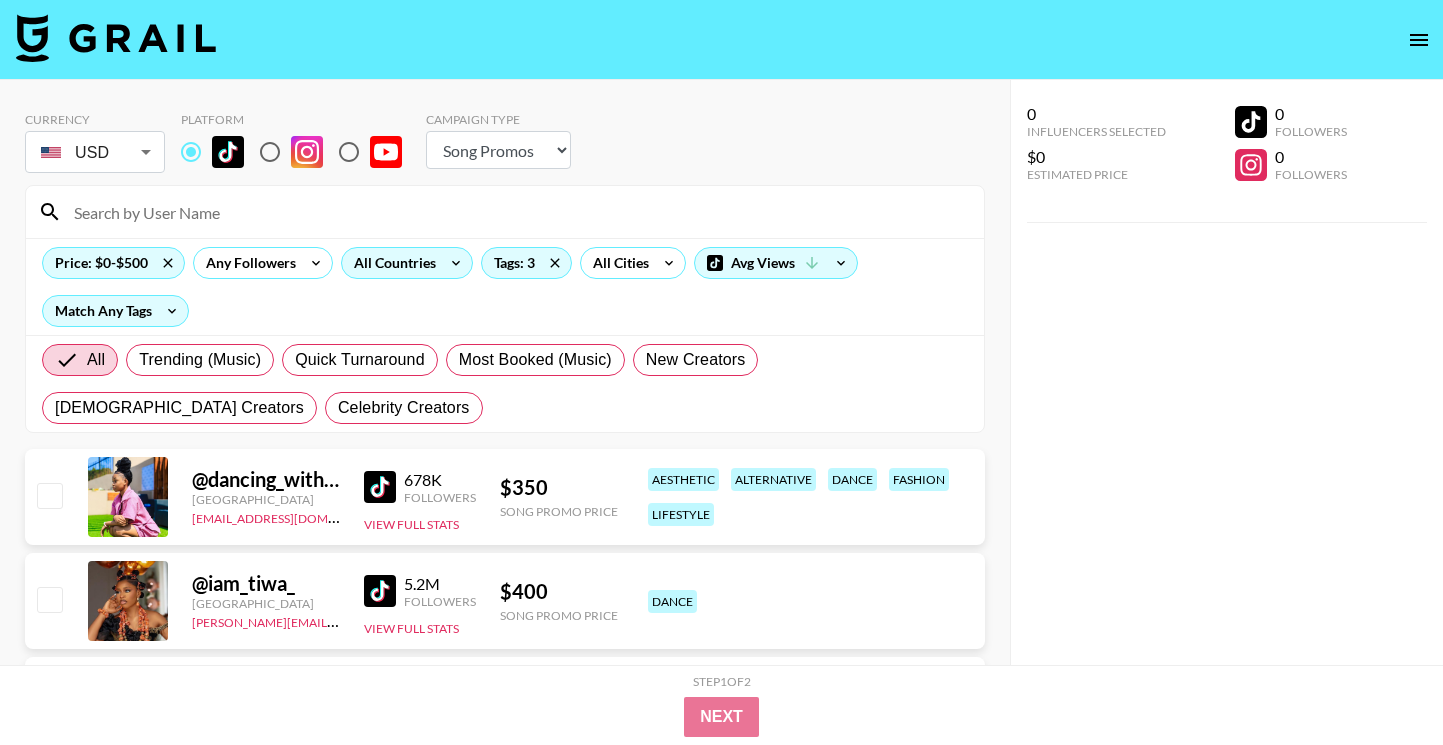 click on "All Countries" at bounding box center (391, 263) 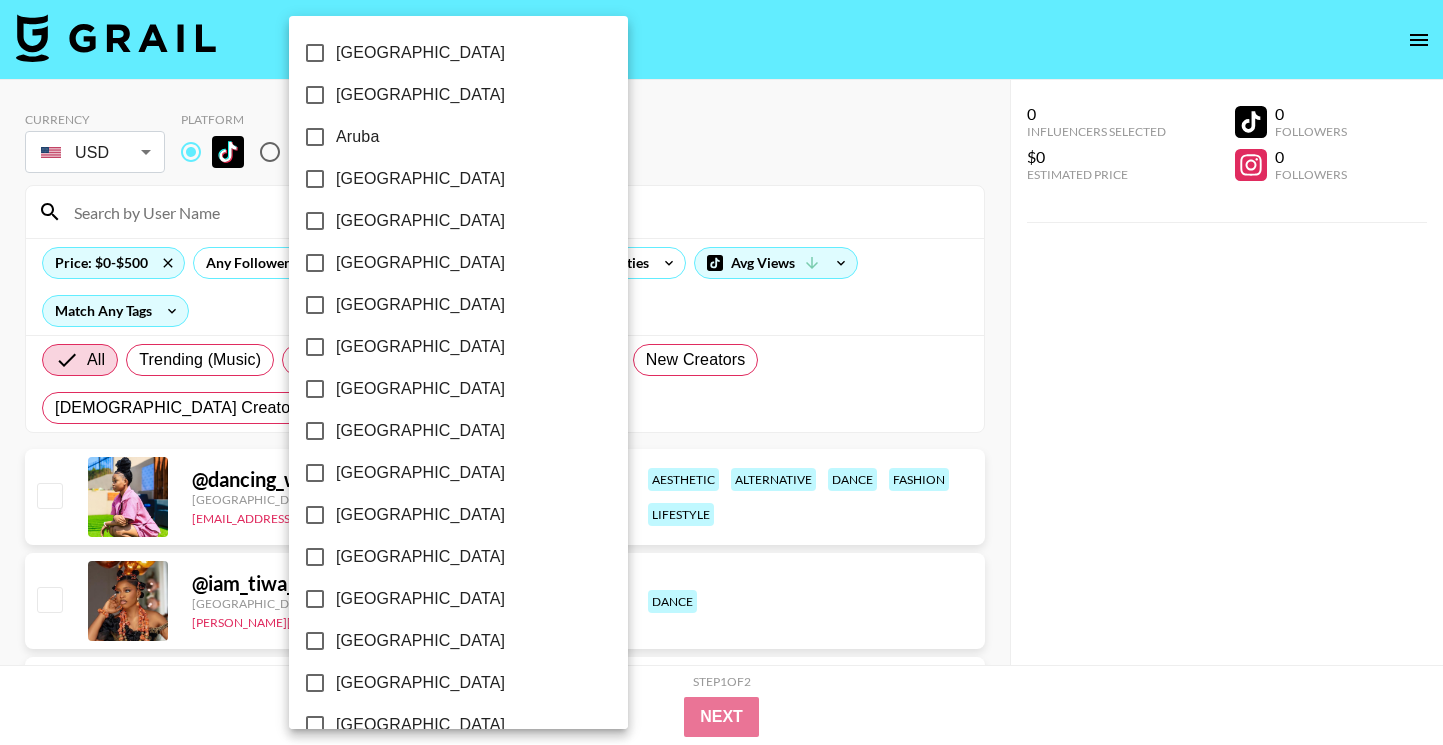 click on "[GEOGRAPHIC_DATA]" at bounding box center (445, 179) 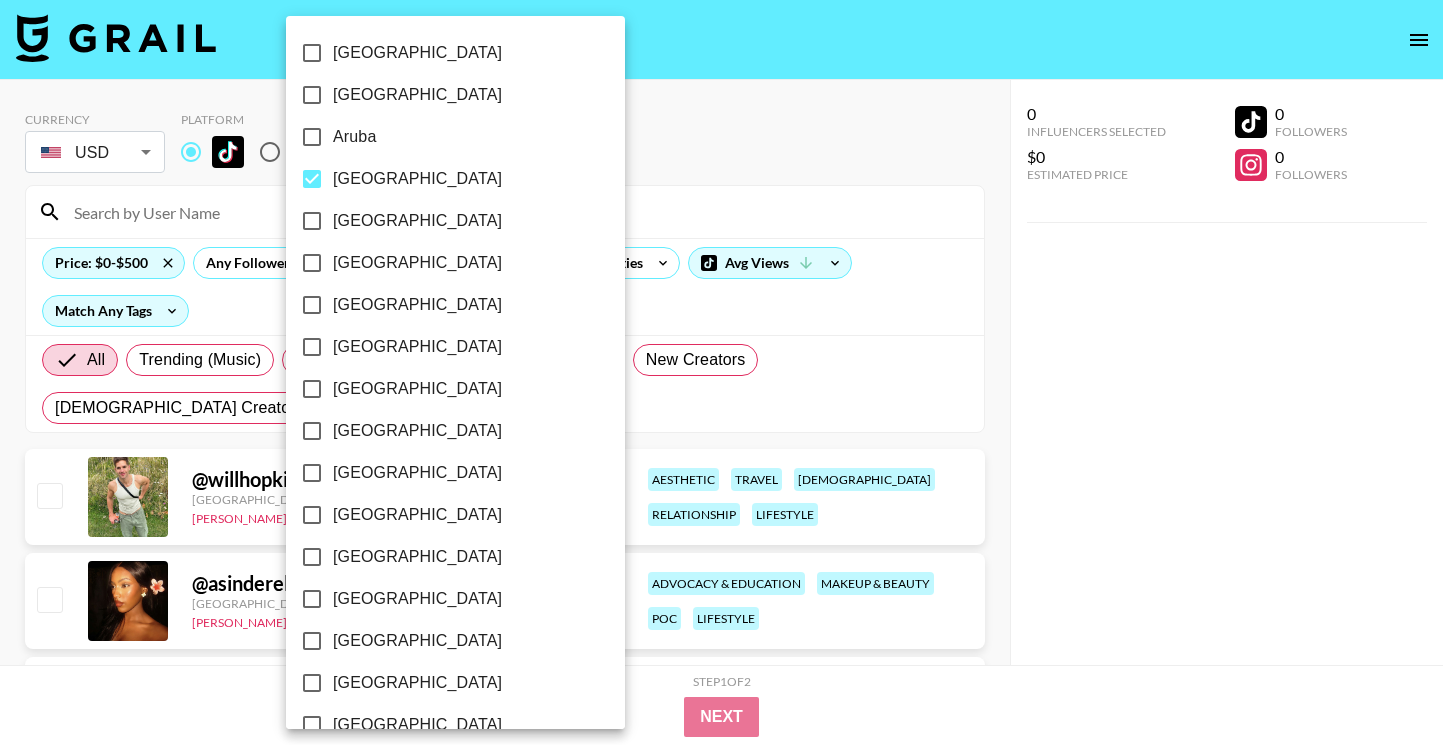 click on "[GEOGRAPHIC_DATA]" at bounding box center [417, 389] 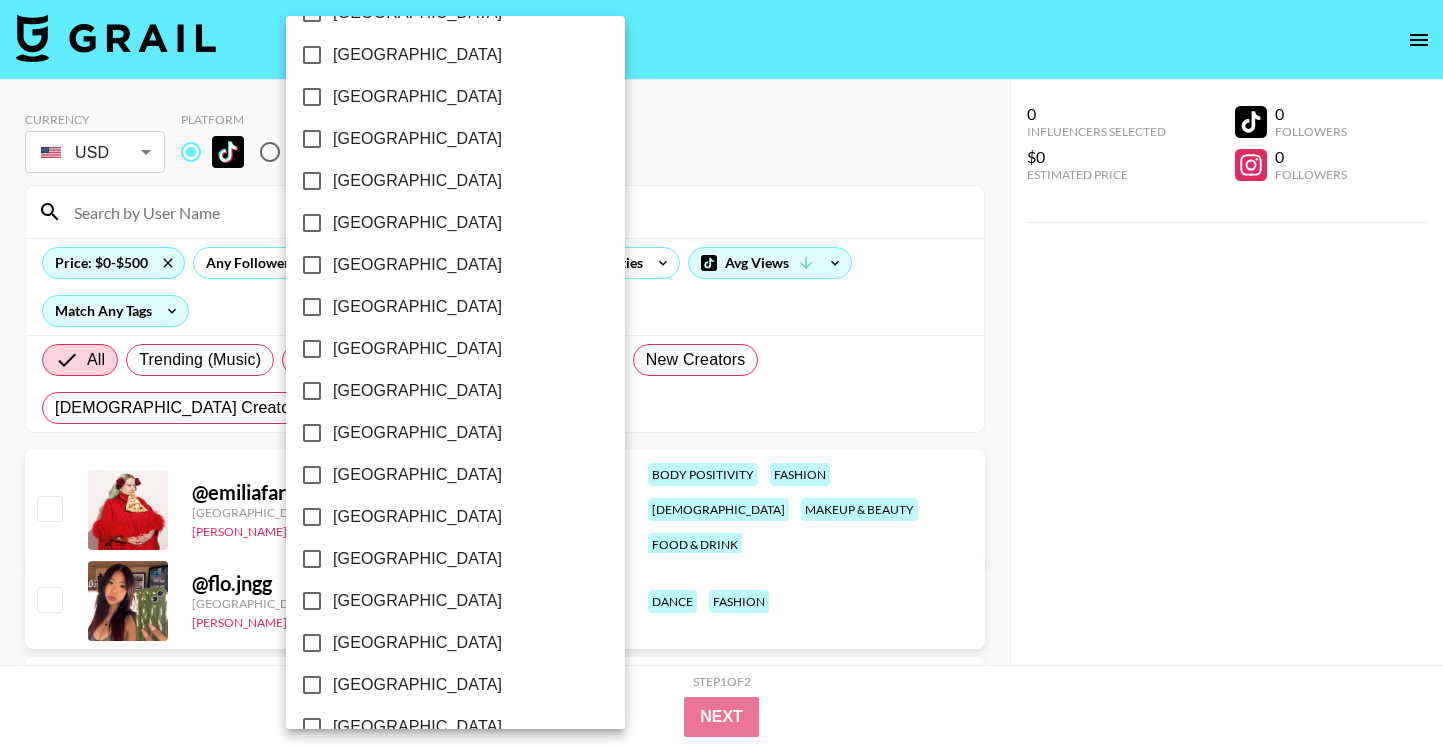 scroll, scrollTop: 1587, scrollLeft: 0, axis: vertical 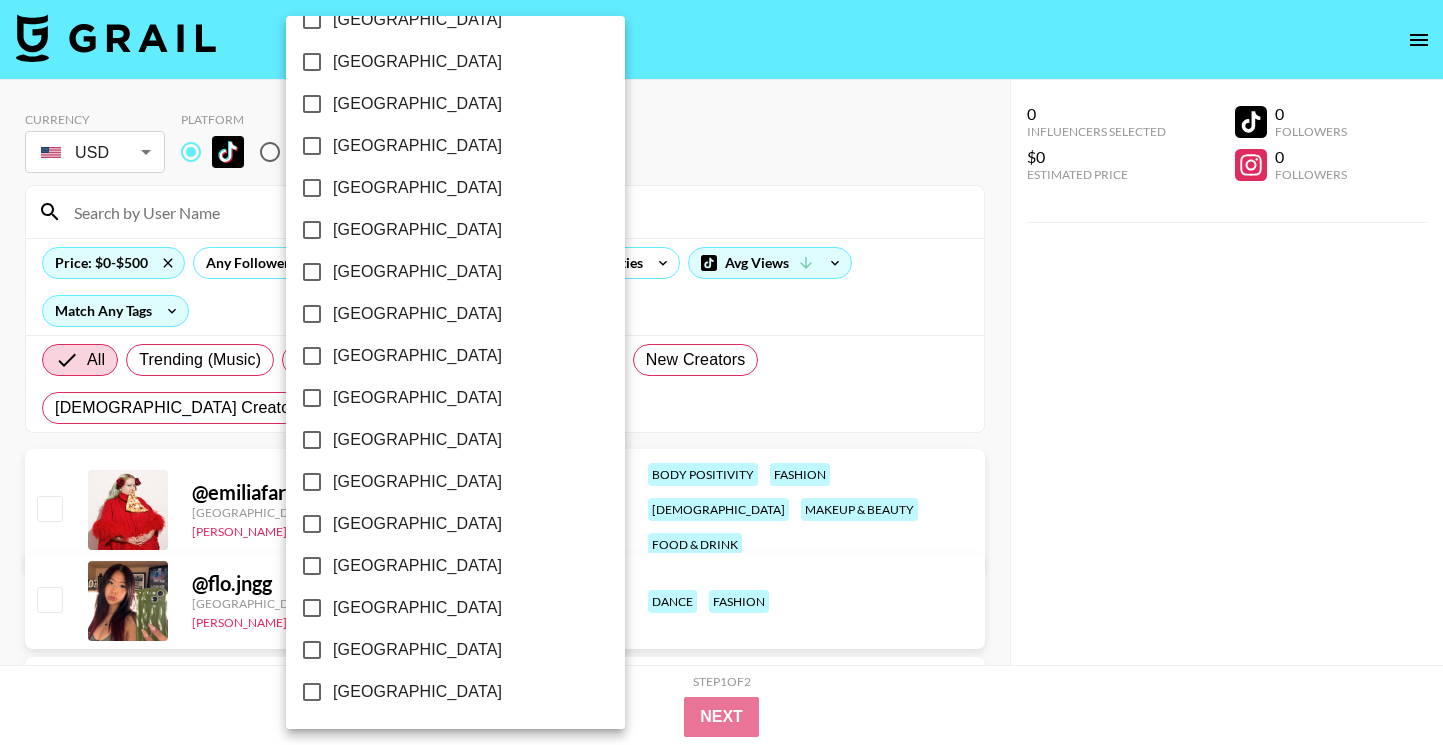 click on "[GEOGRAPHIC_DATA]" at bounding box center [417, 650] 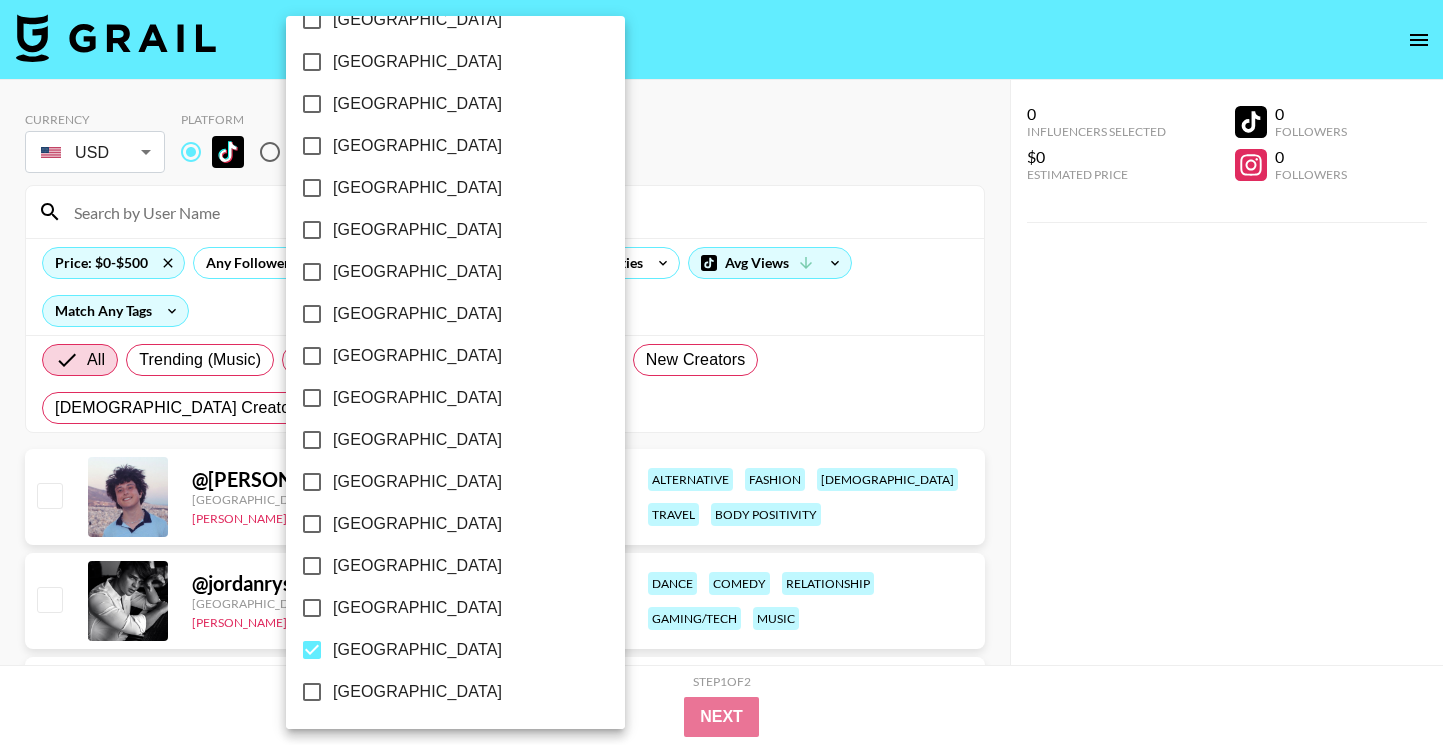 click on "[GEOGRAPHIC_DATA]" at bounding box center (417, 608) 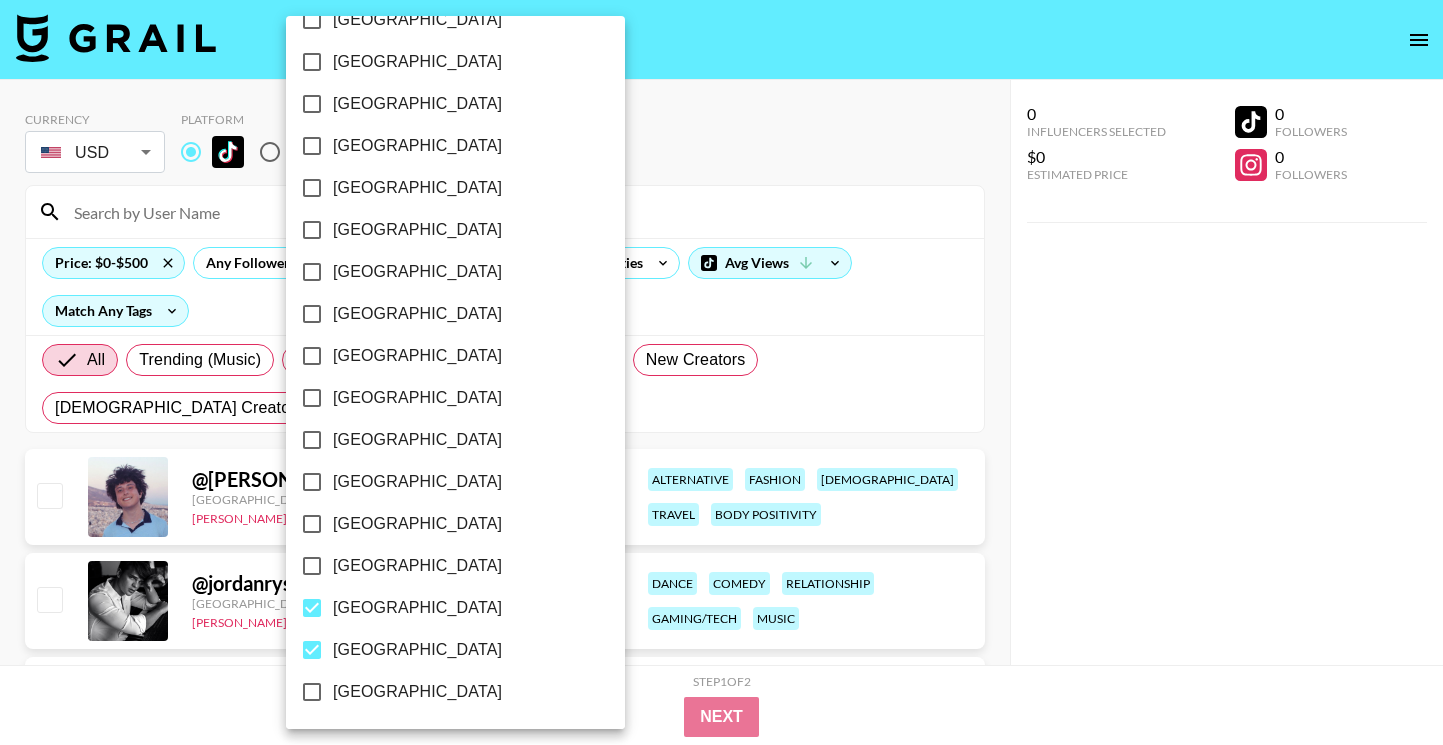 click at bounding box center (721, 372) 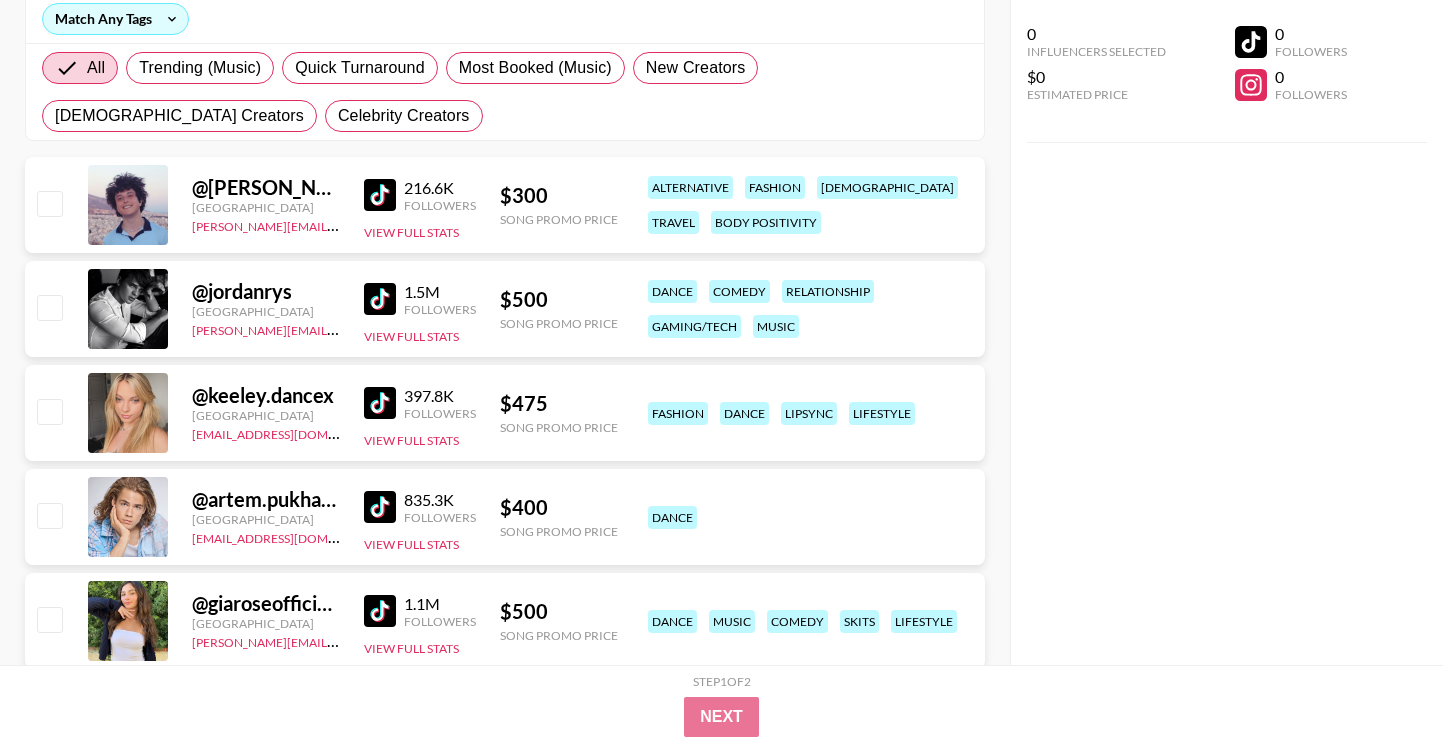 scroll, scrollTop: 310, scrollLeft: 0, axis: vertical 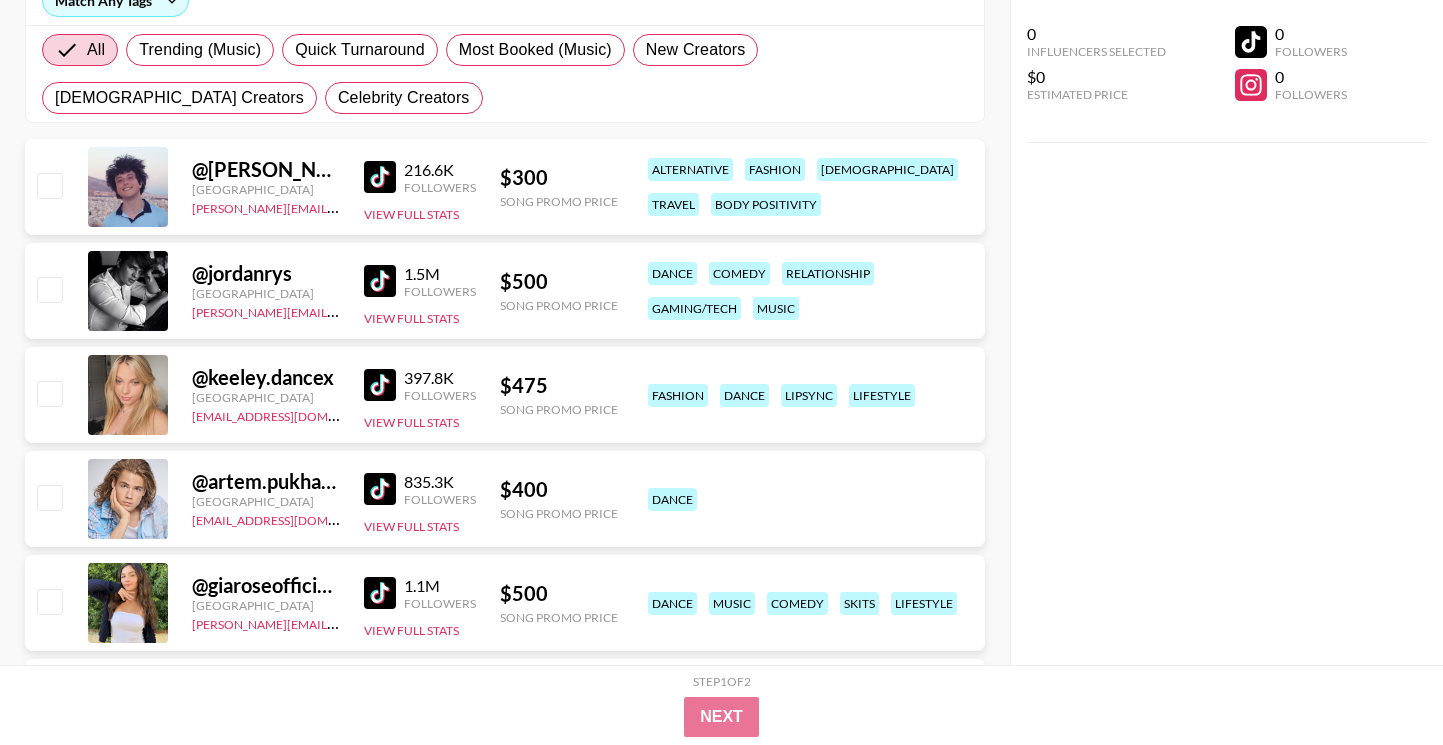 click at bounding box center (380, 281) 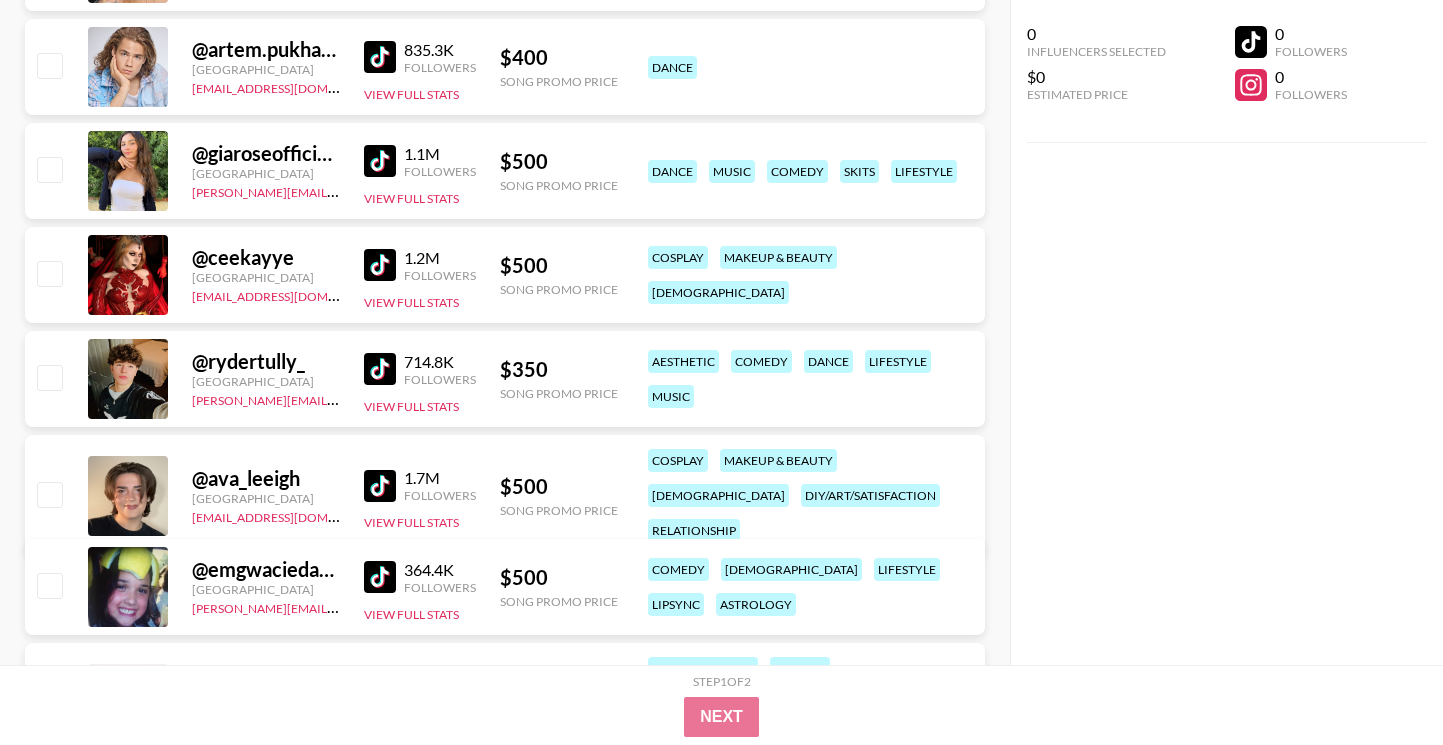 scroll, scrollTop: 746, scrollLeft: 0, axis: vertical 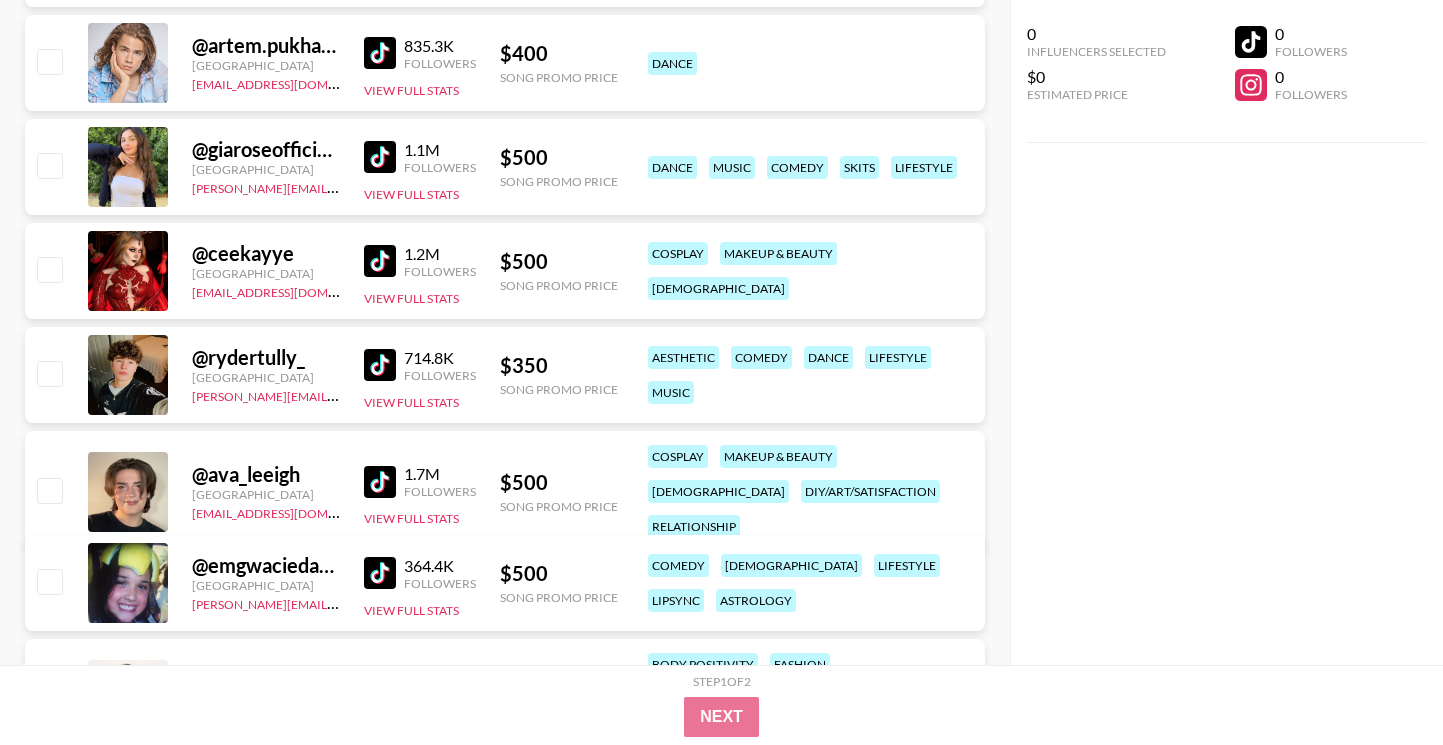 click at bounding box center [380, 53] 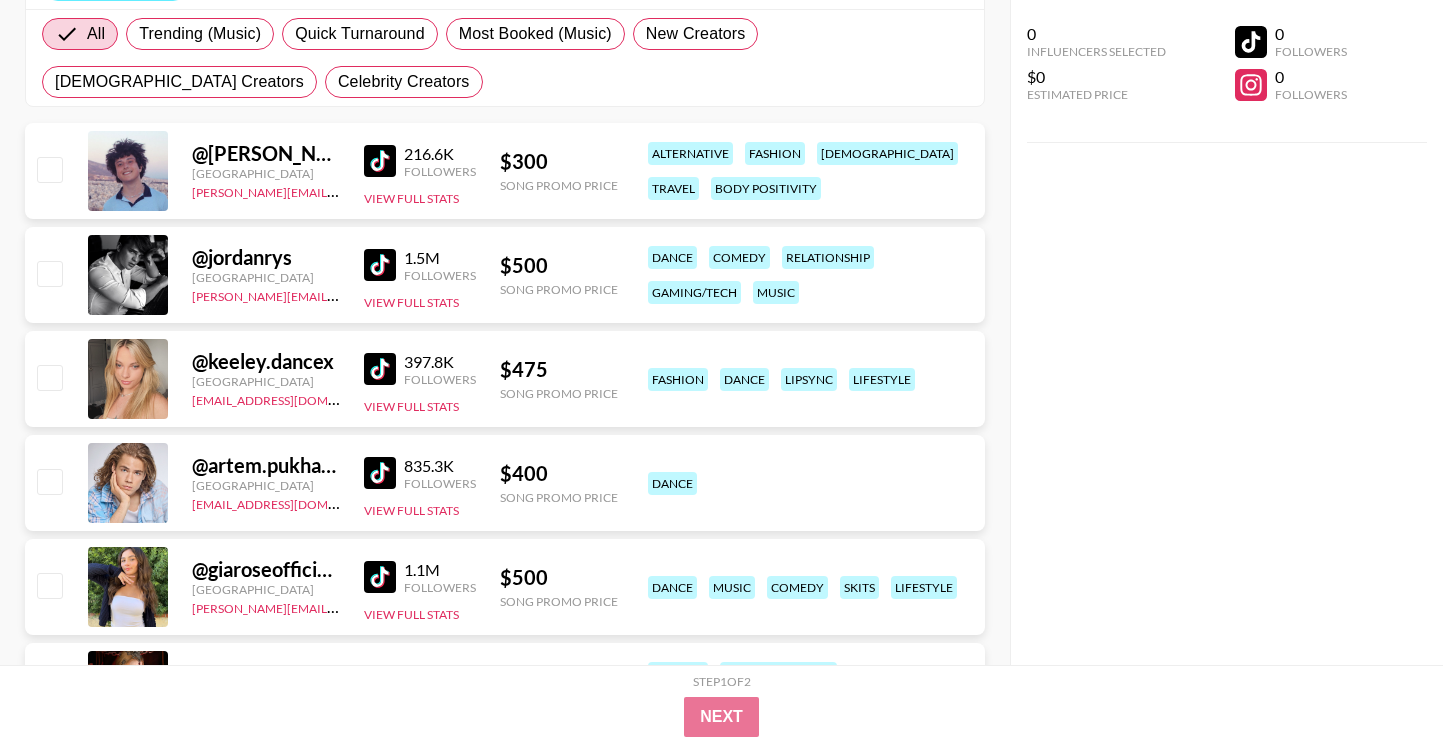 scroll, scrollTop: 0, scrollLeft: 0, axis: both 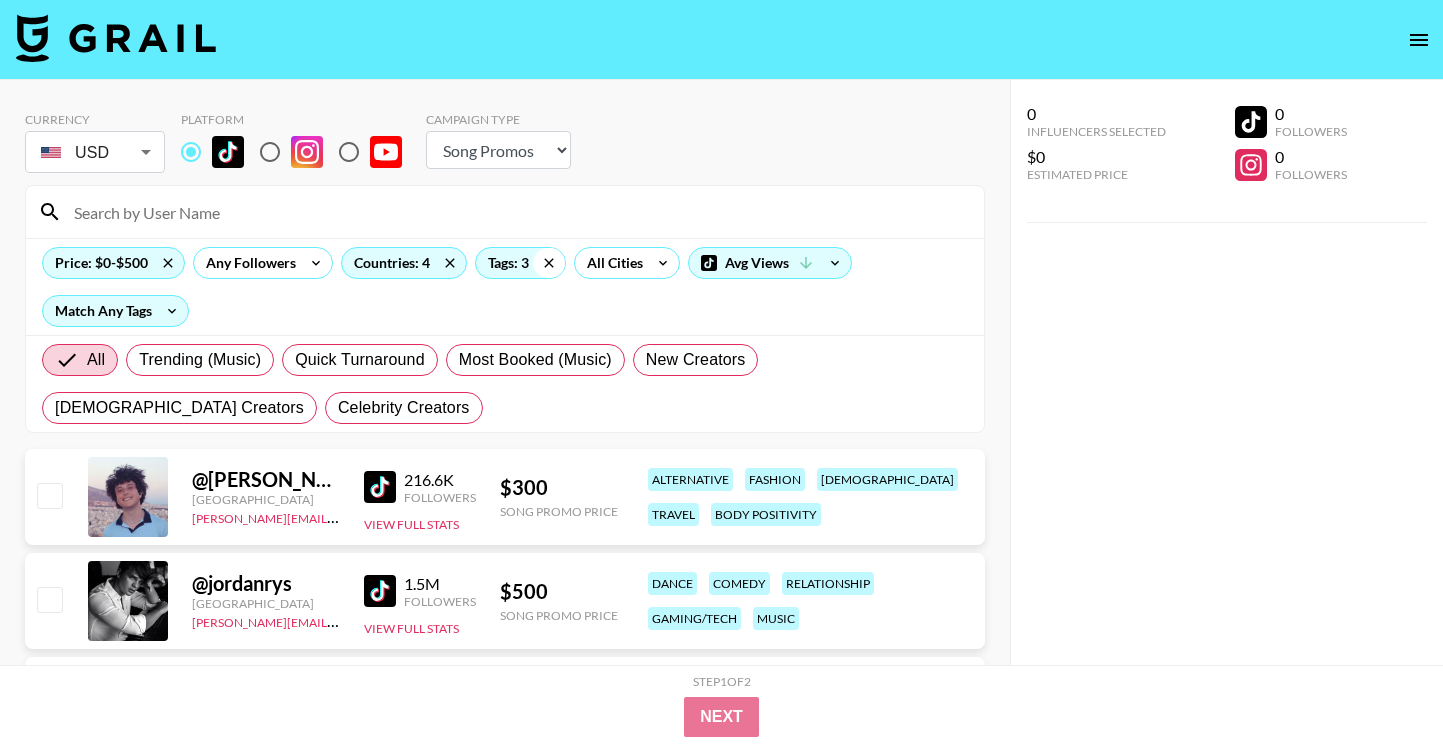 click 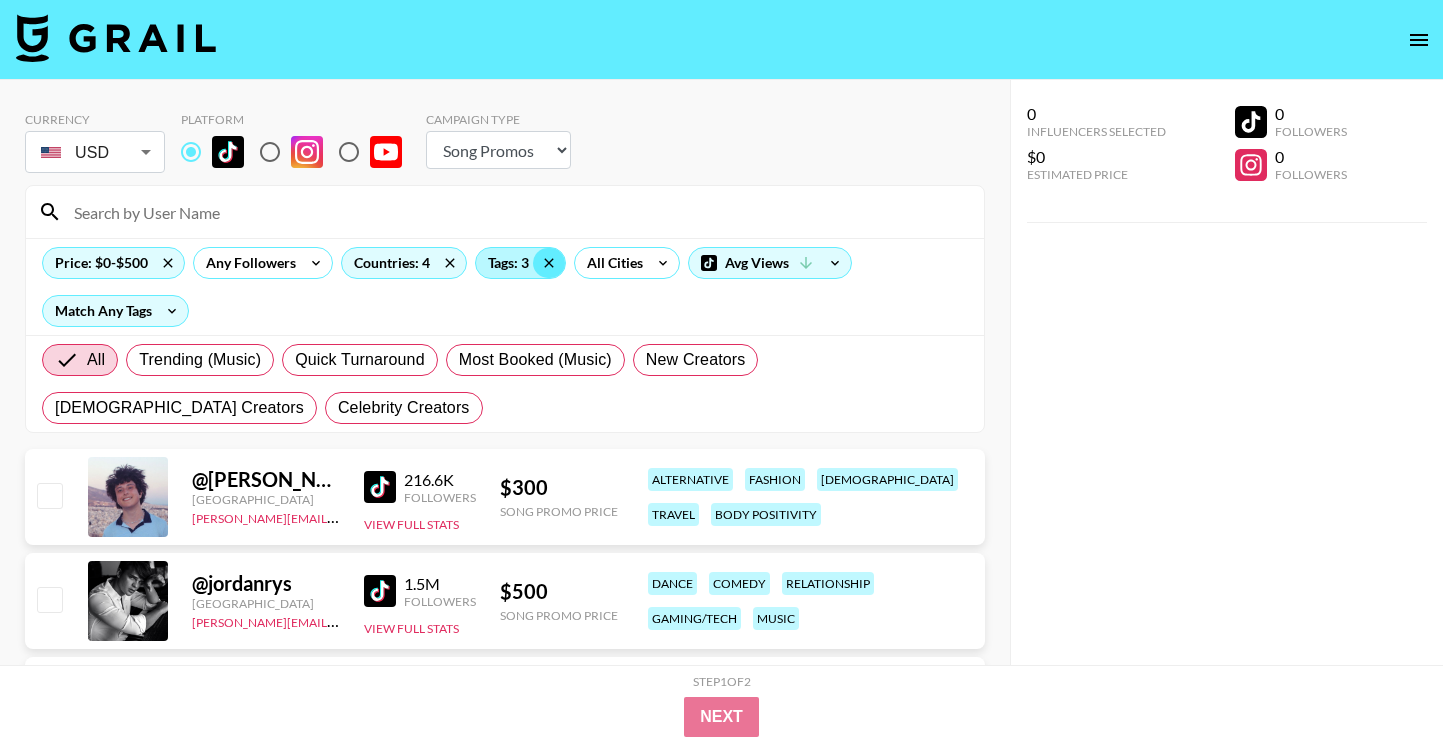 click on "Tags: 3" at bounding box center [520, 263] 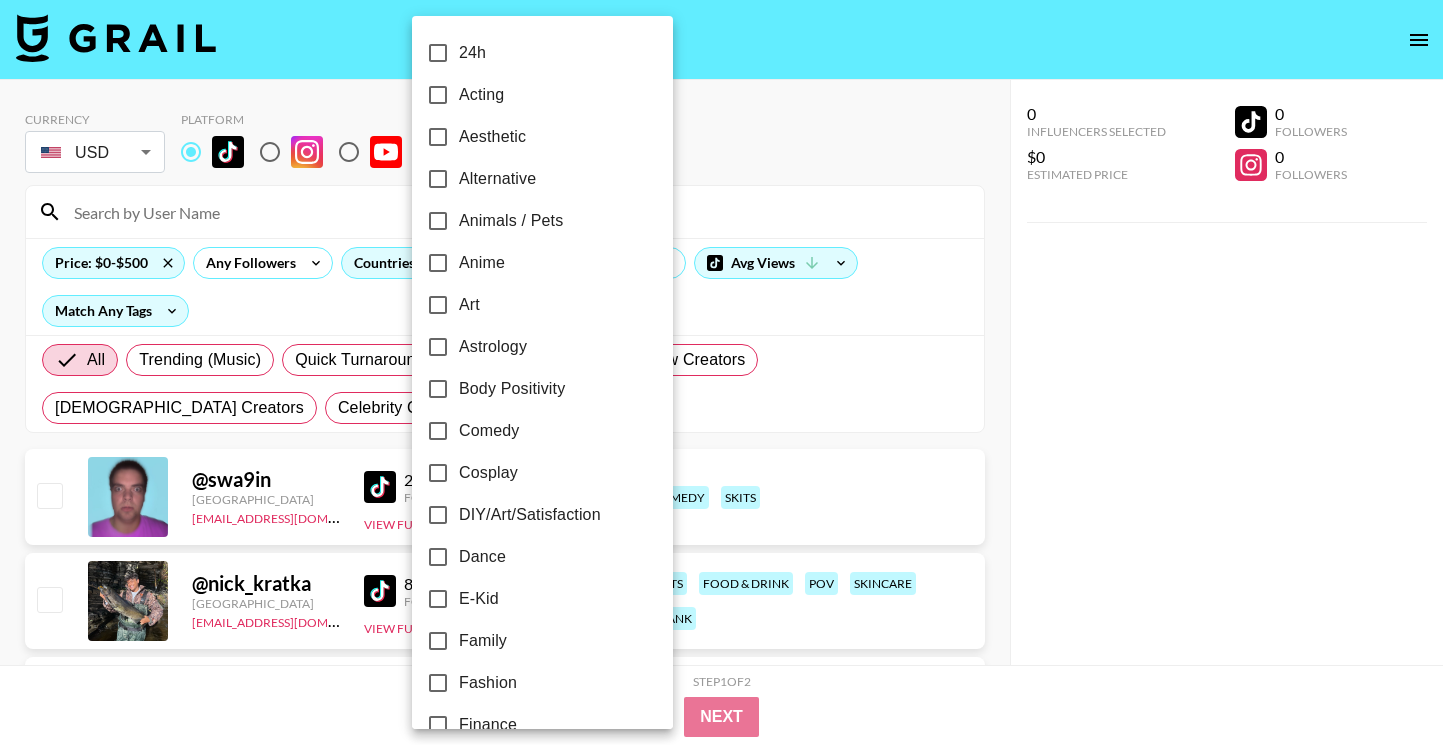 click on "Dance" at bounding box center (482, 557) 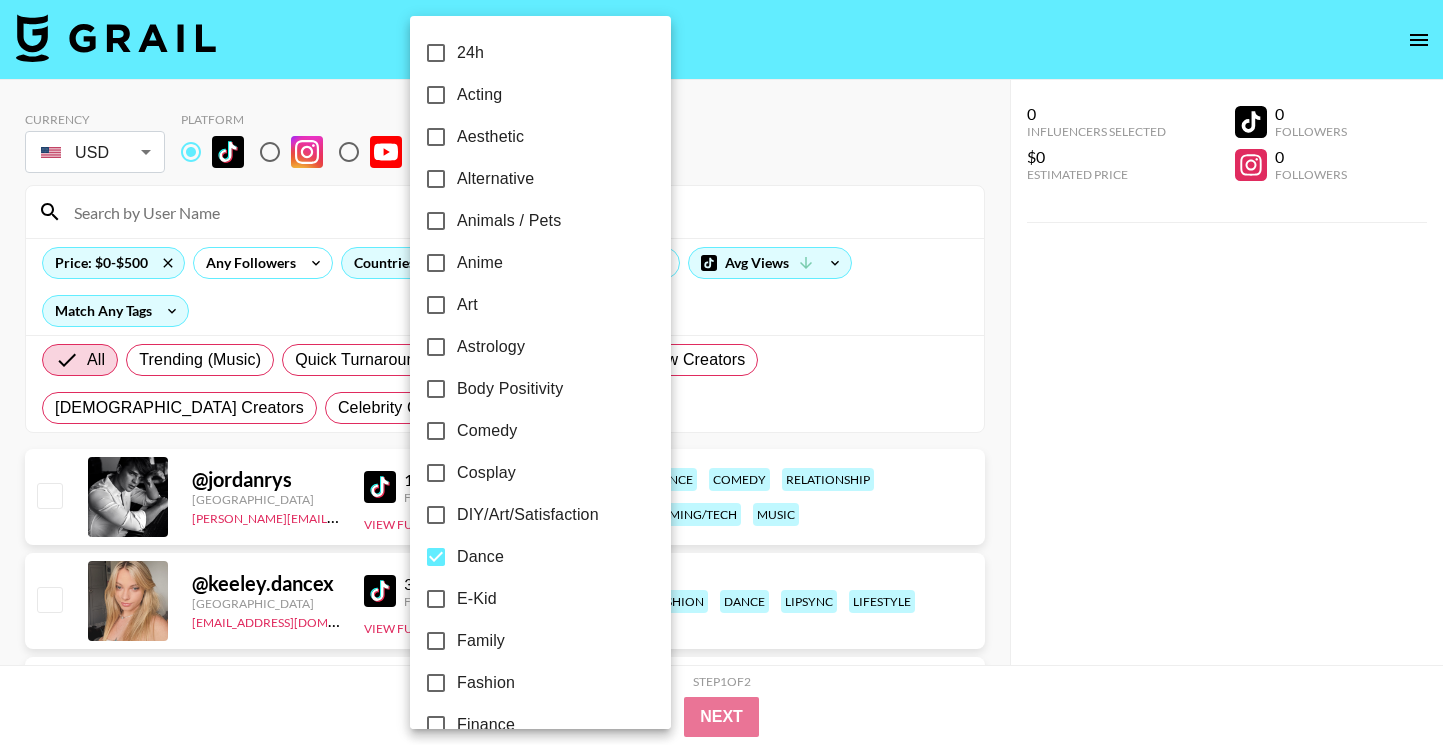 click at bounding box center (721, 372) 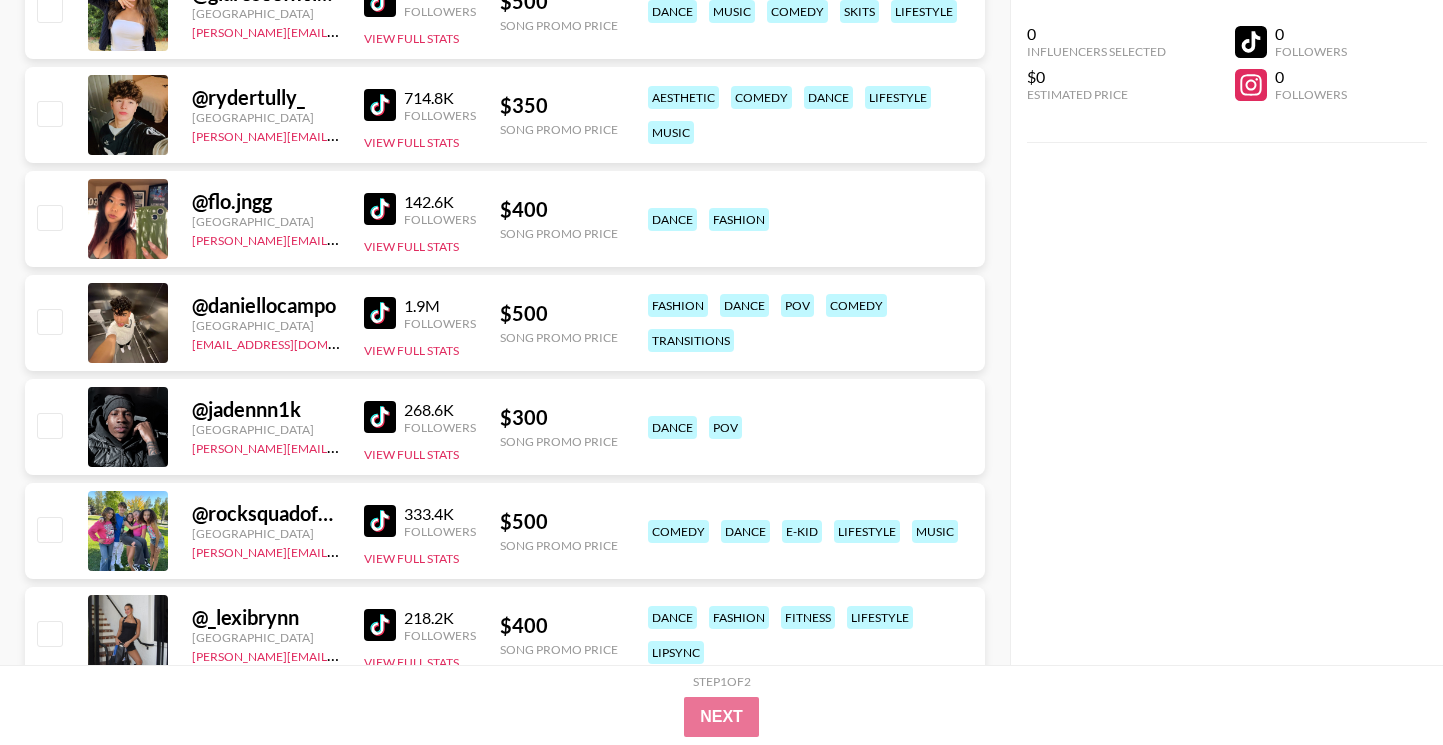 scroll, scrollTop: 804, scrollLeft: 0, axis: vertical 